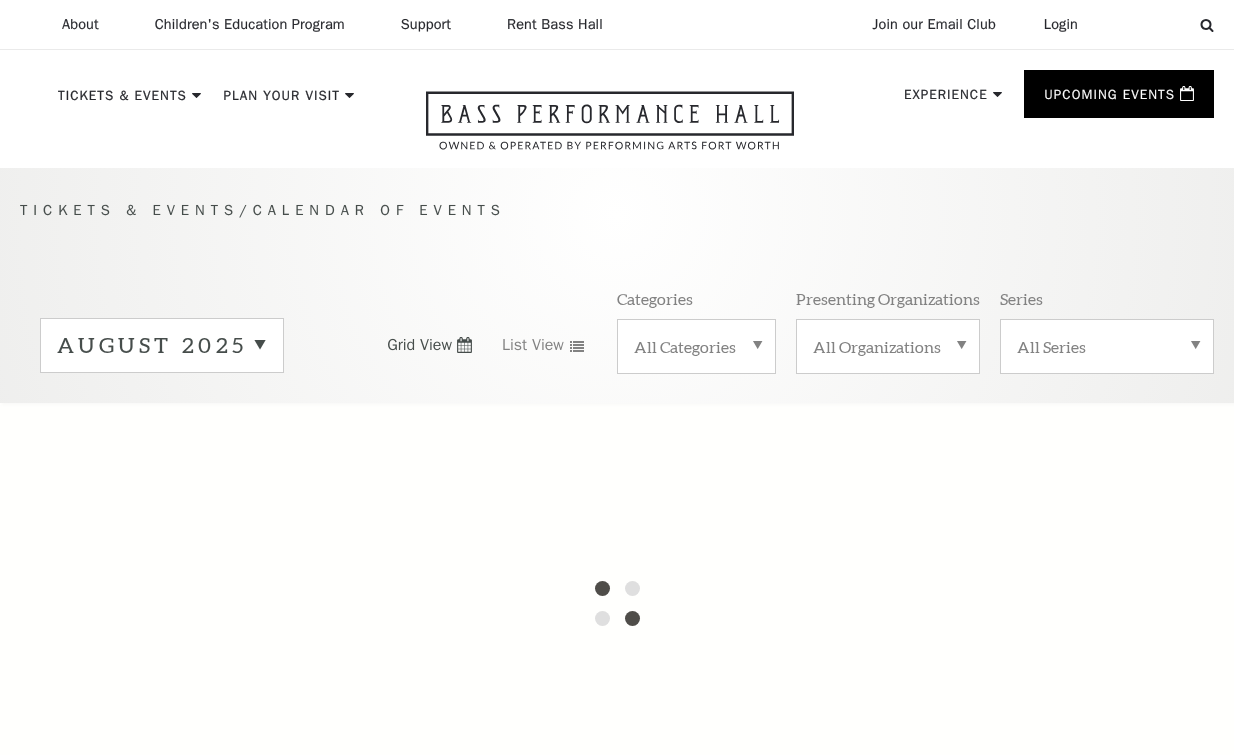 scroll, scrollTop: 0, scrollLeft: 0, axis: both 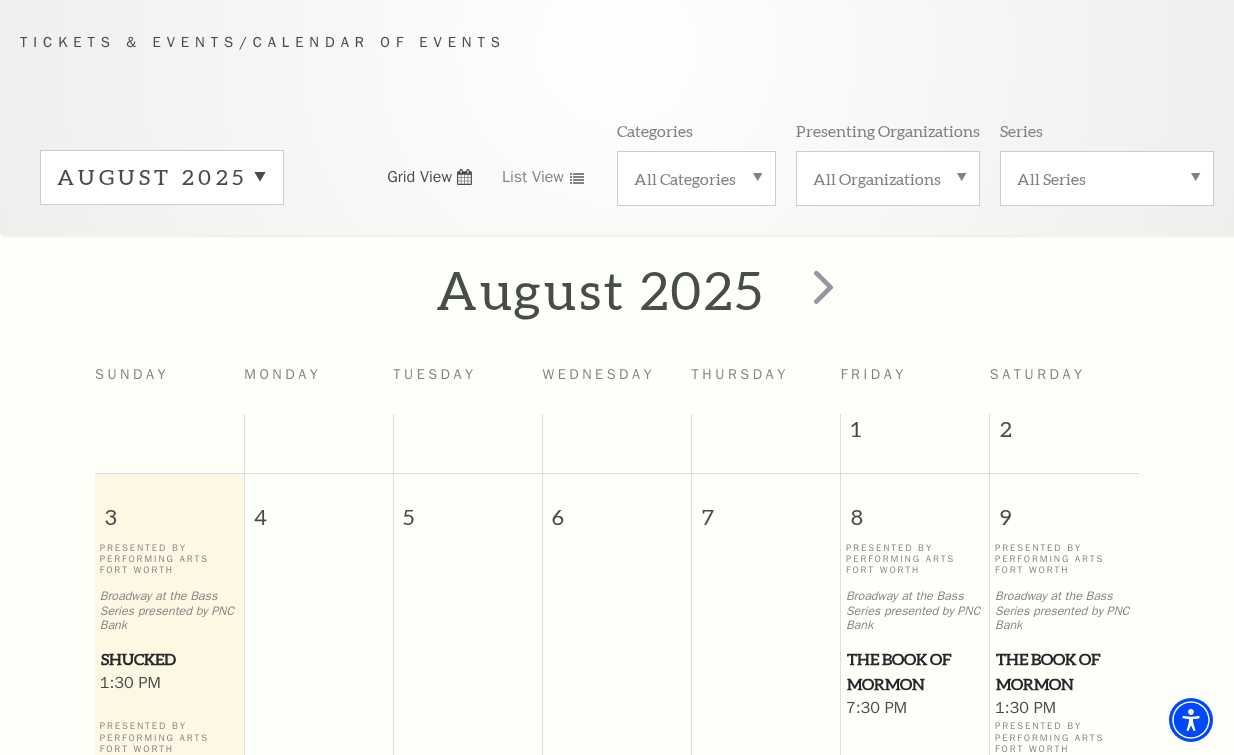 click on "5" at bounding box center (468, 508) 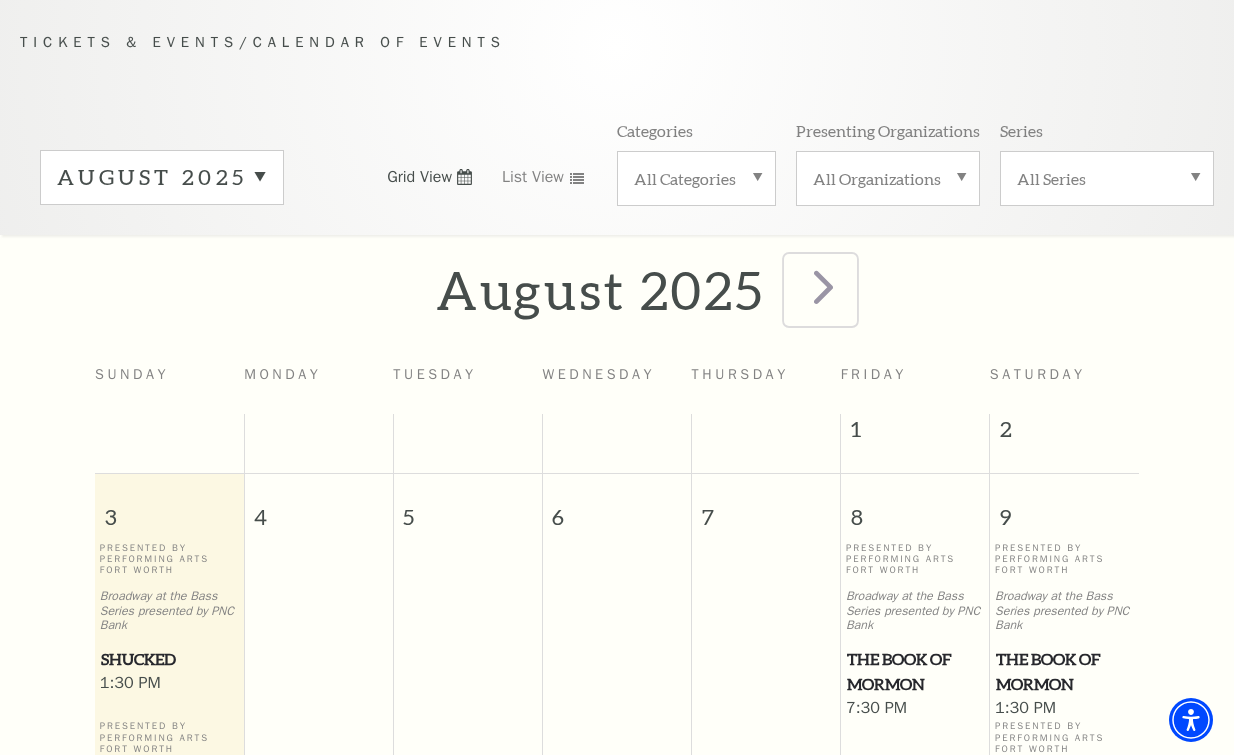 click at bounding box center (823, 286) 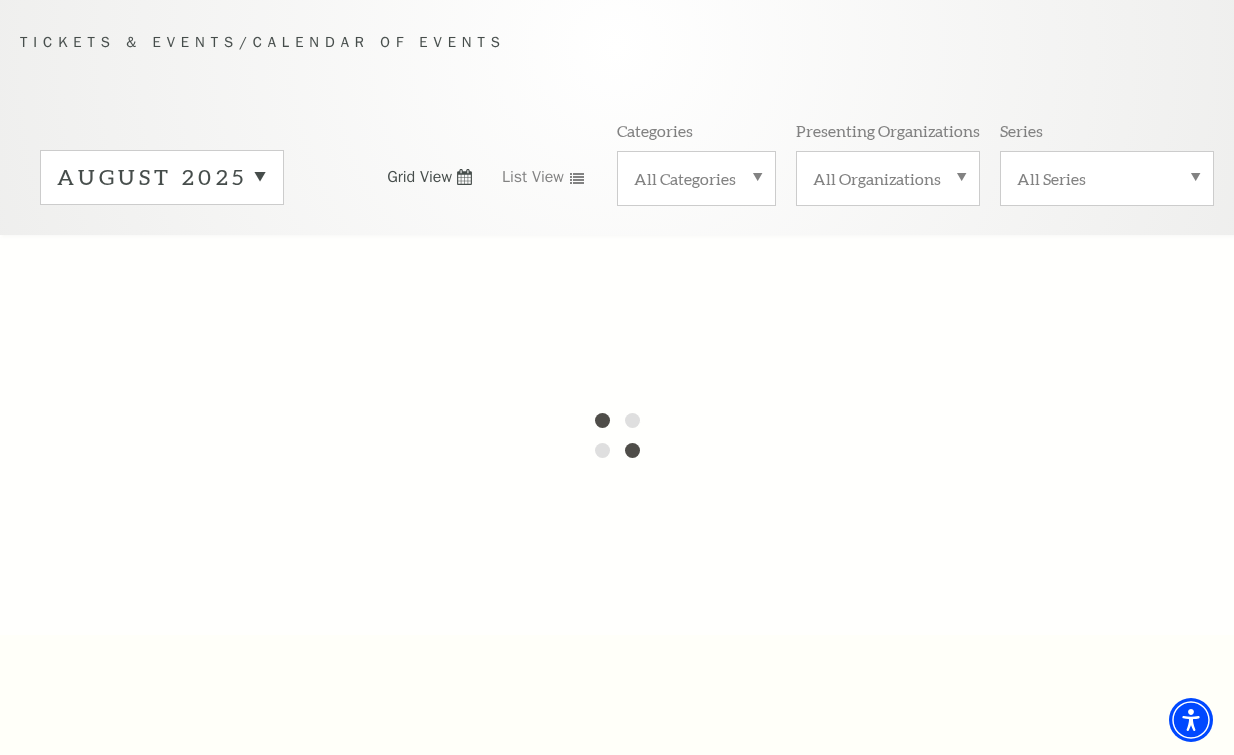 click at bounding box center [617, 435] 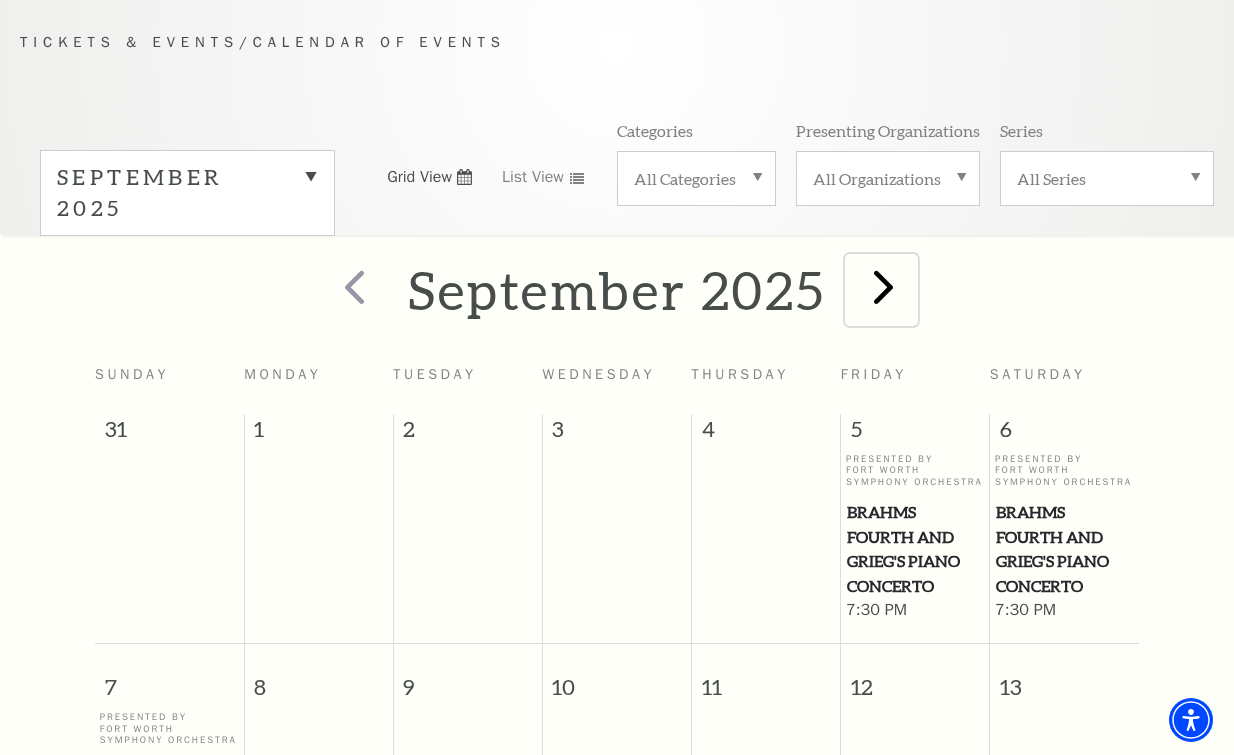 click at bounding box center [883, 286] 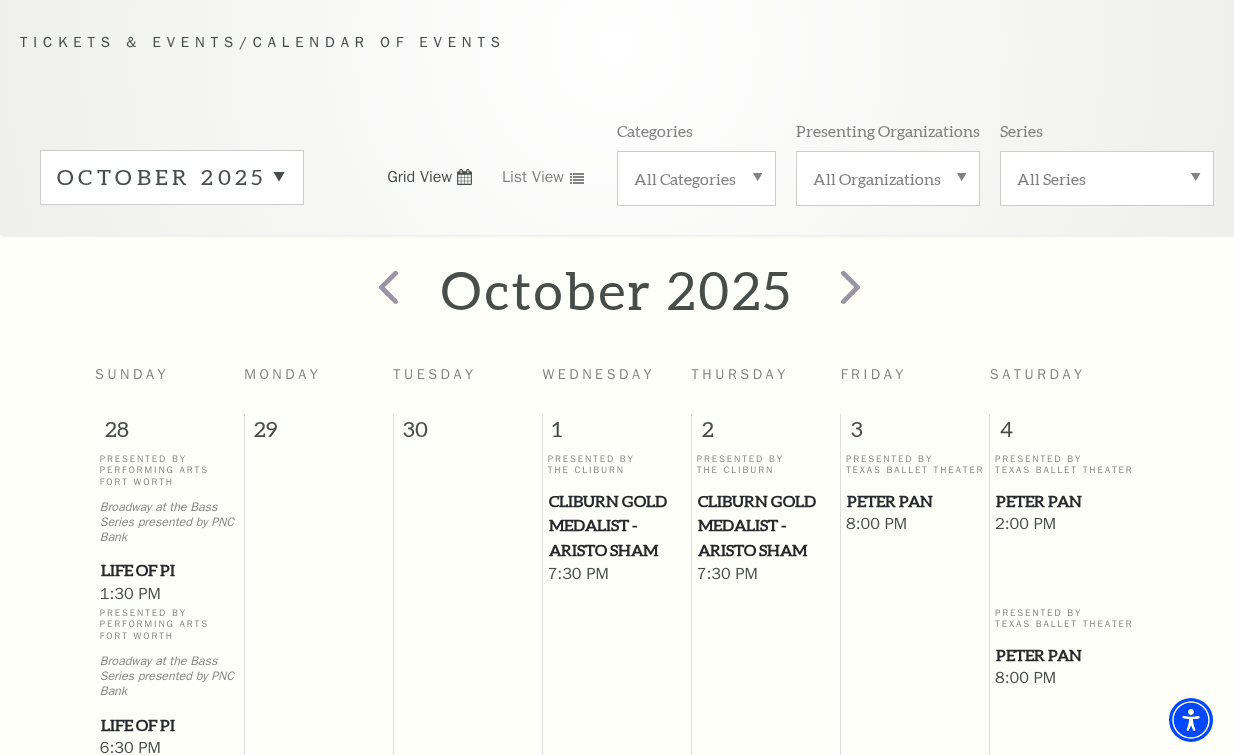 click at bounding box center (467, 608) 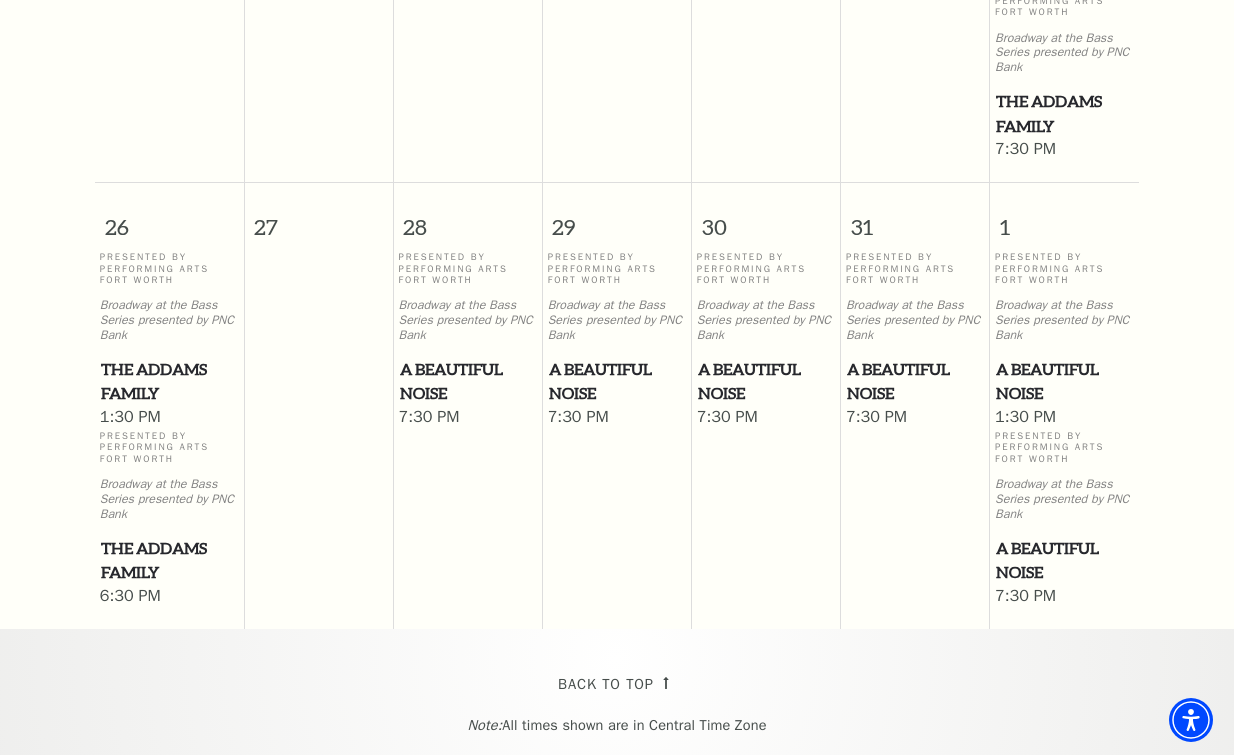 click on "A Beautiful Noise" at bounding box center [766, 381] 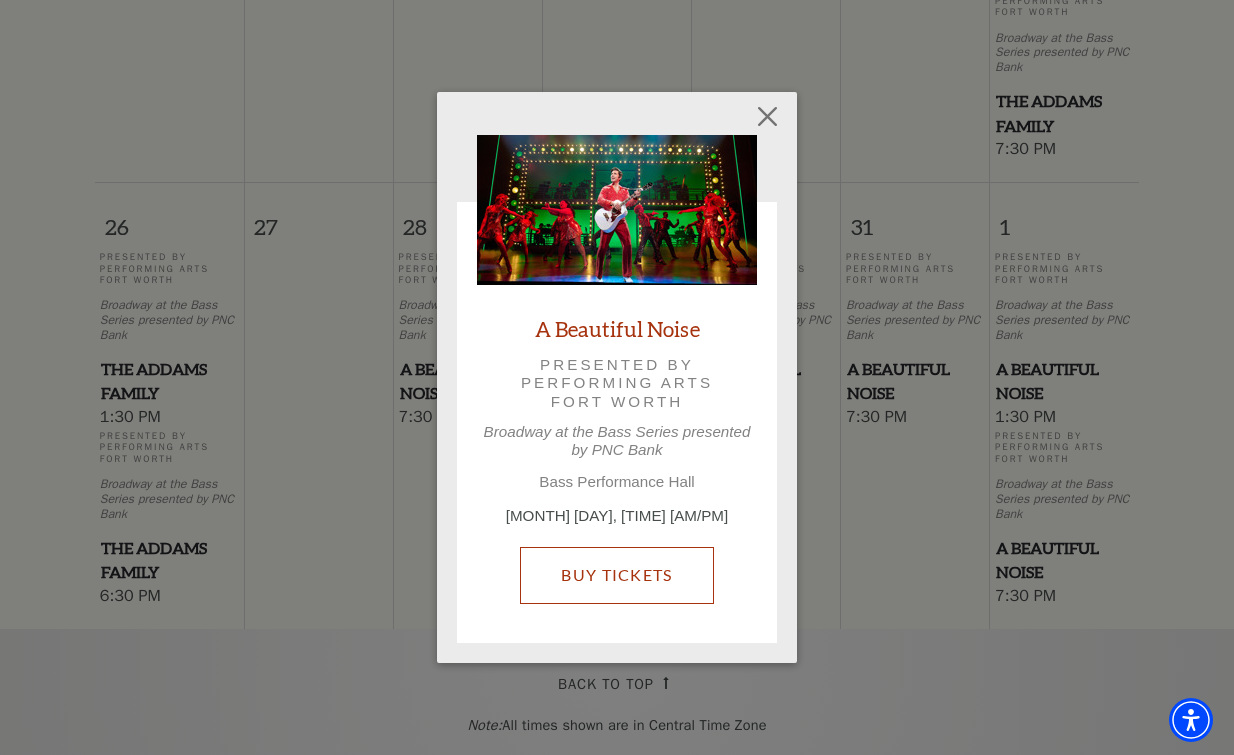 click on "Buy Tickets" at bounding box center [616, 575] 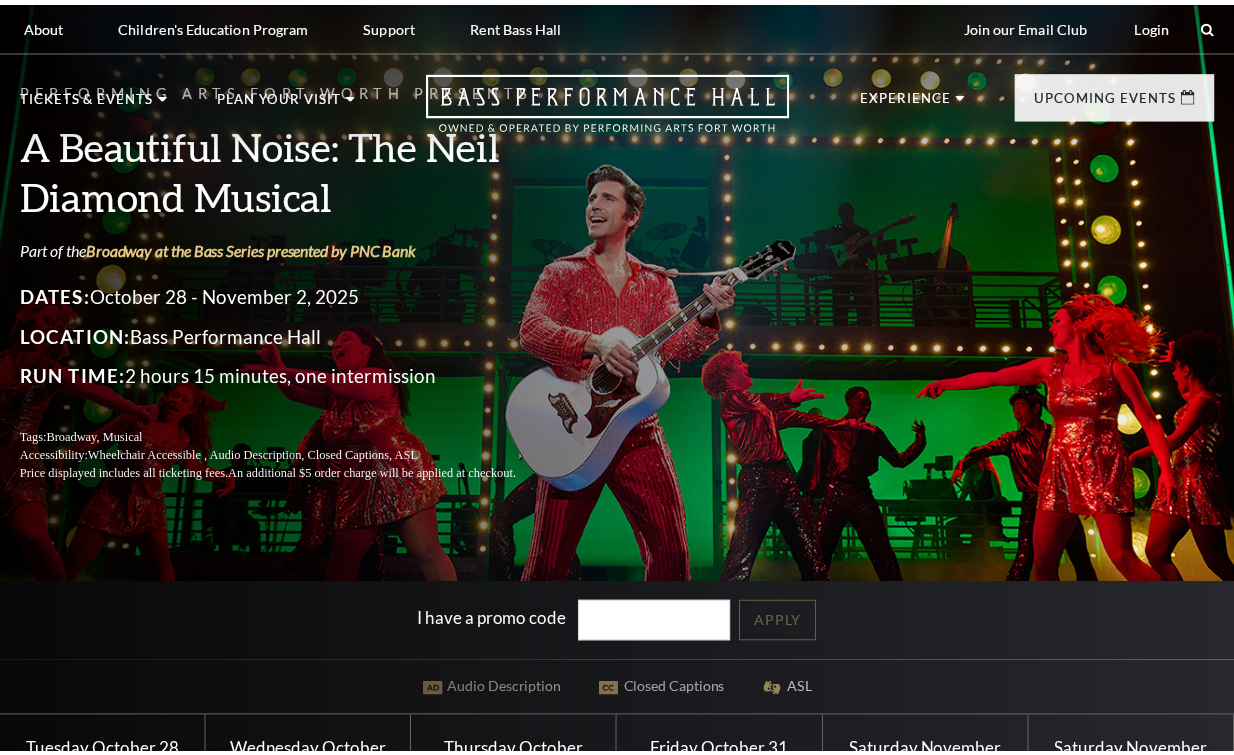 scroll, scrollTop: 0, scrollLeft: 0, axis: both 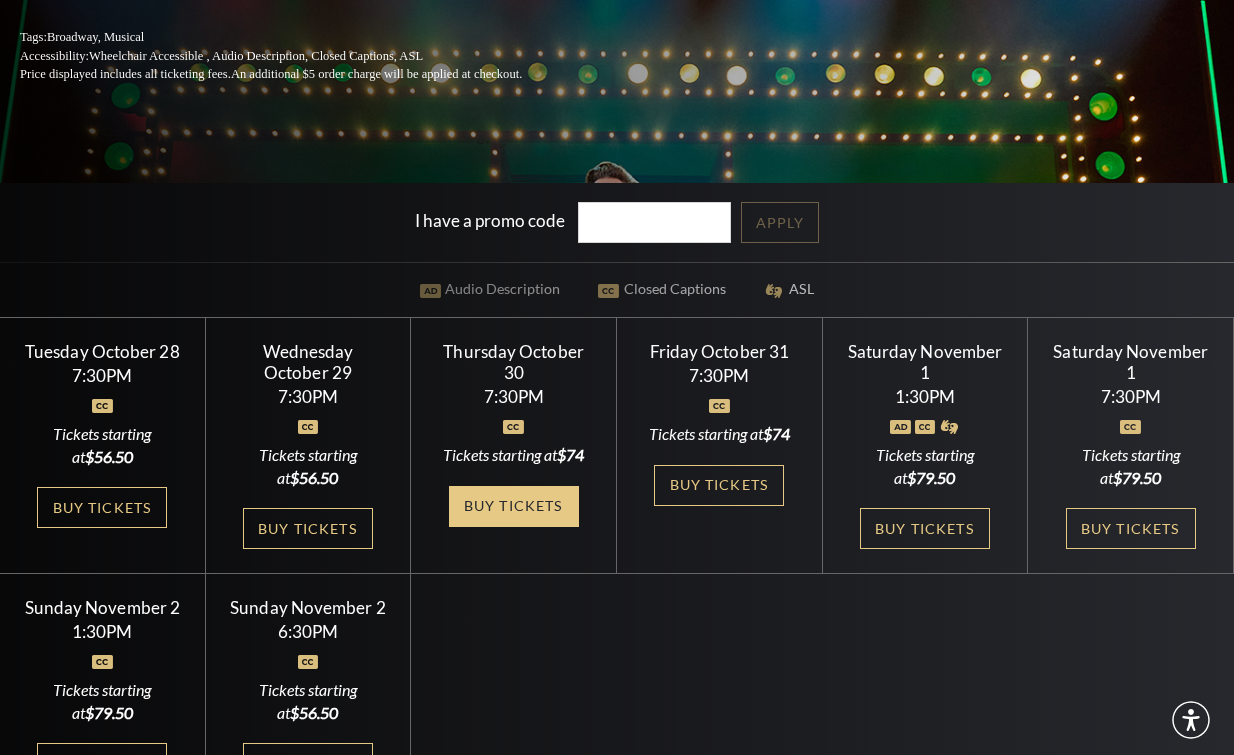 click on "Buy Tickets" at bounding box center [514, 506] 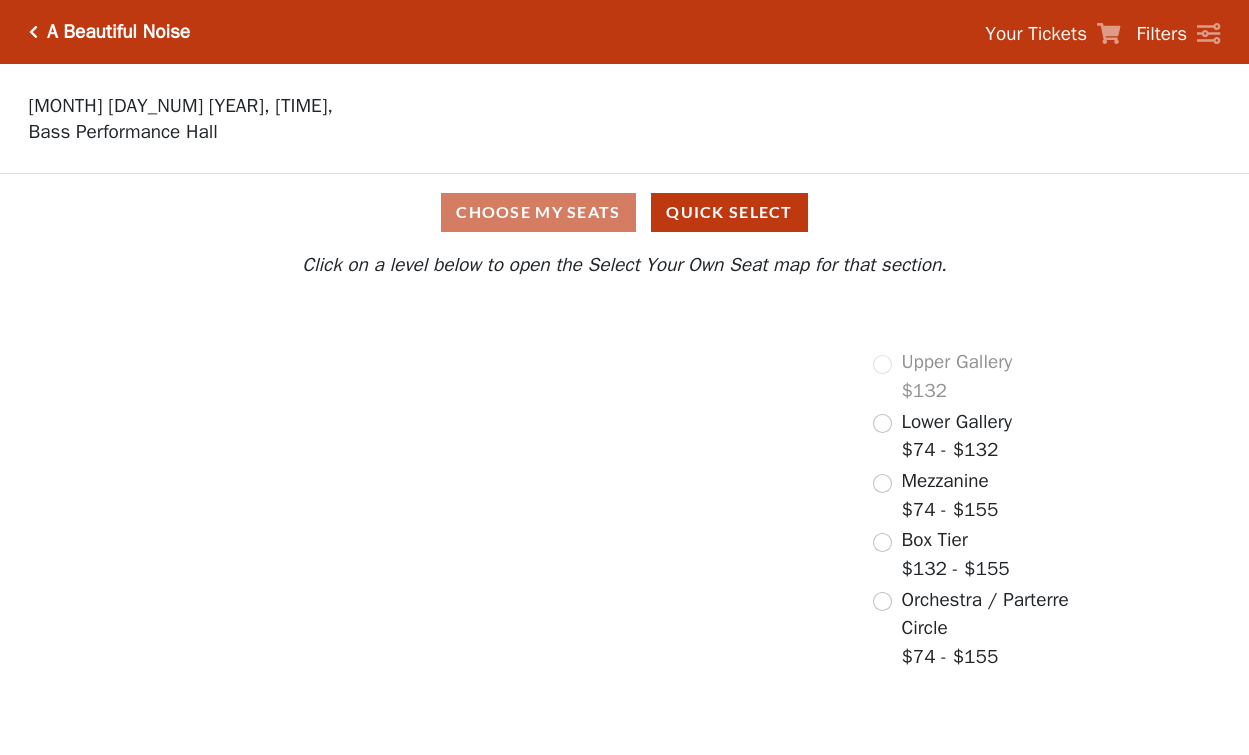 scroll, scrollTop: 0, scrollLeft: 0, axis: both 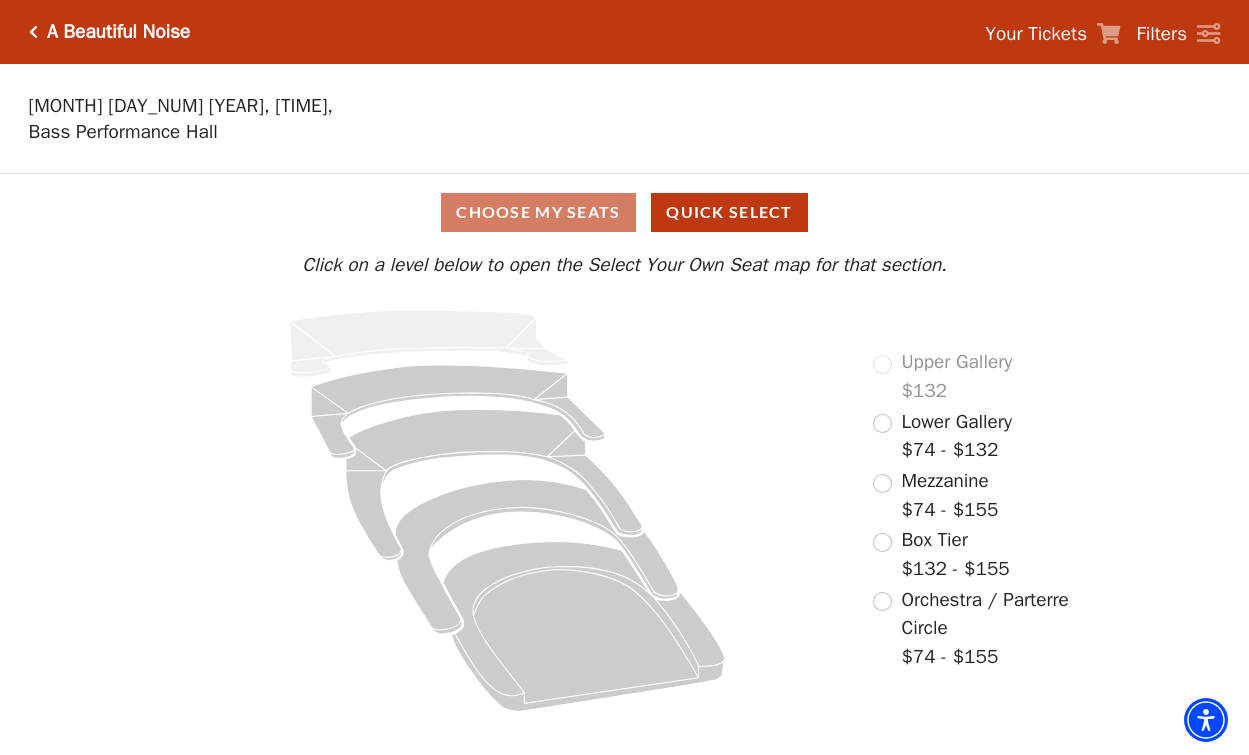 click on "Lower Gallery" at bounding box center [956, 422] 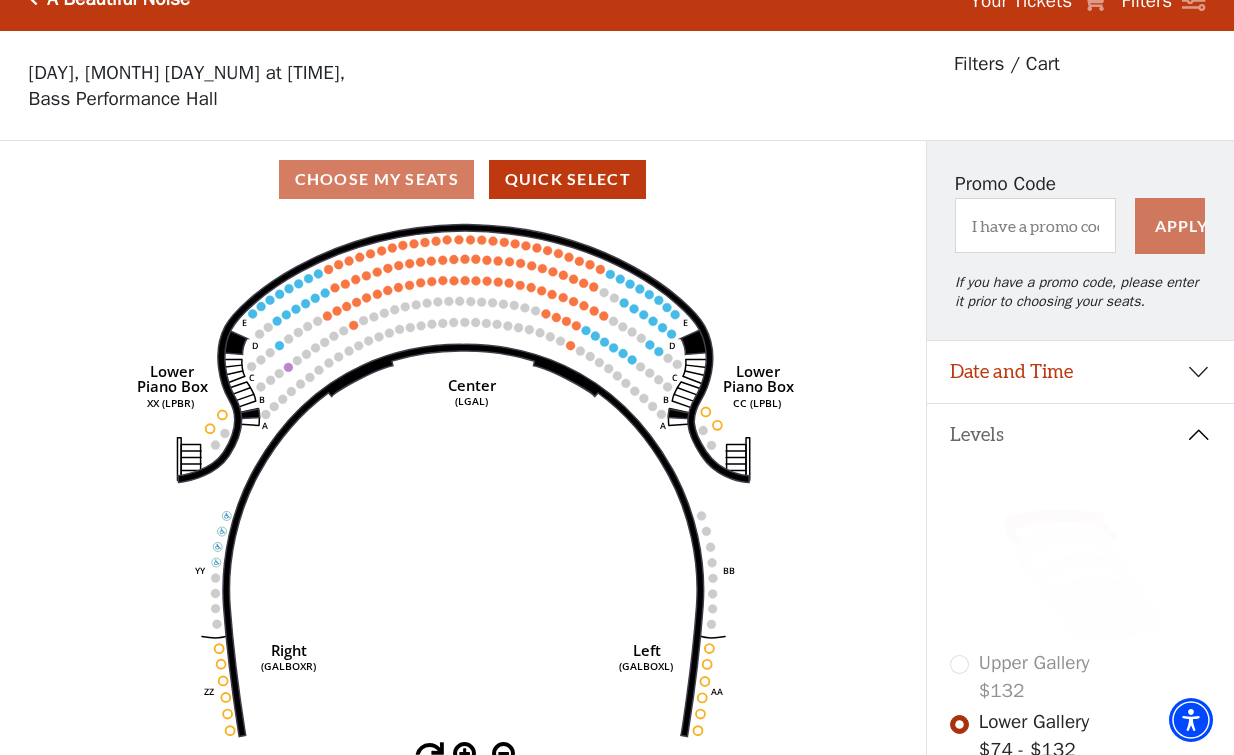 scroll, scrollTop: 0, scrollLeft: 0, axis: both 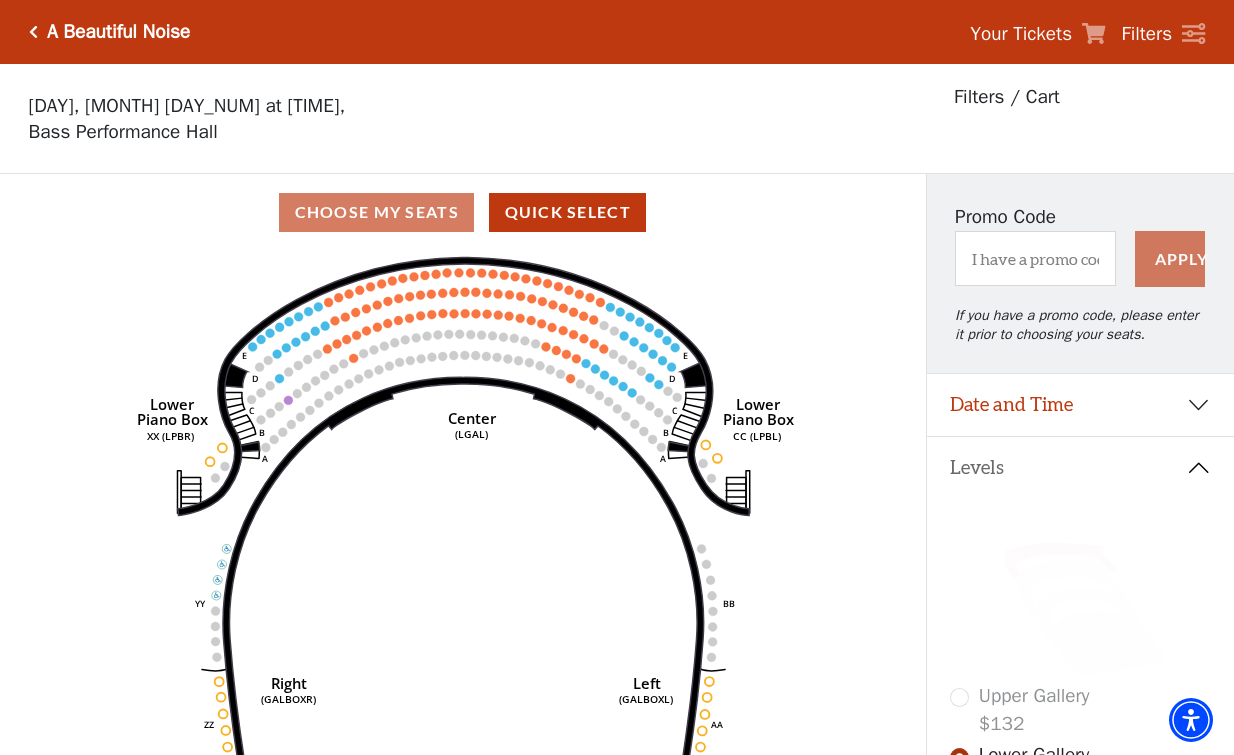click 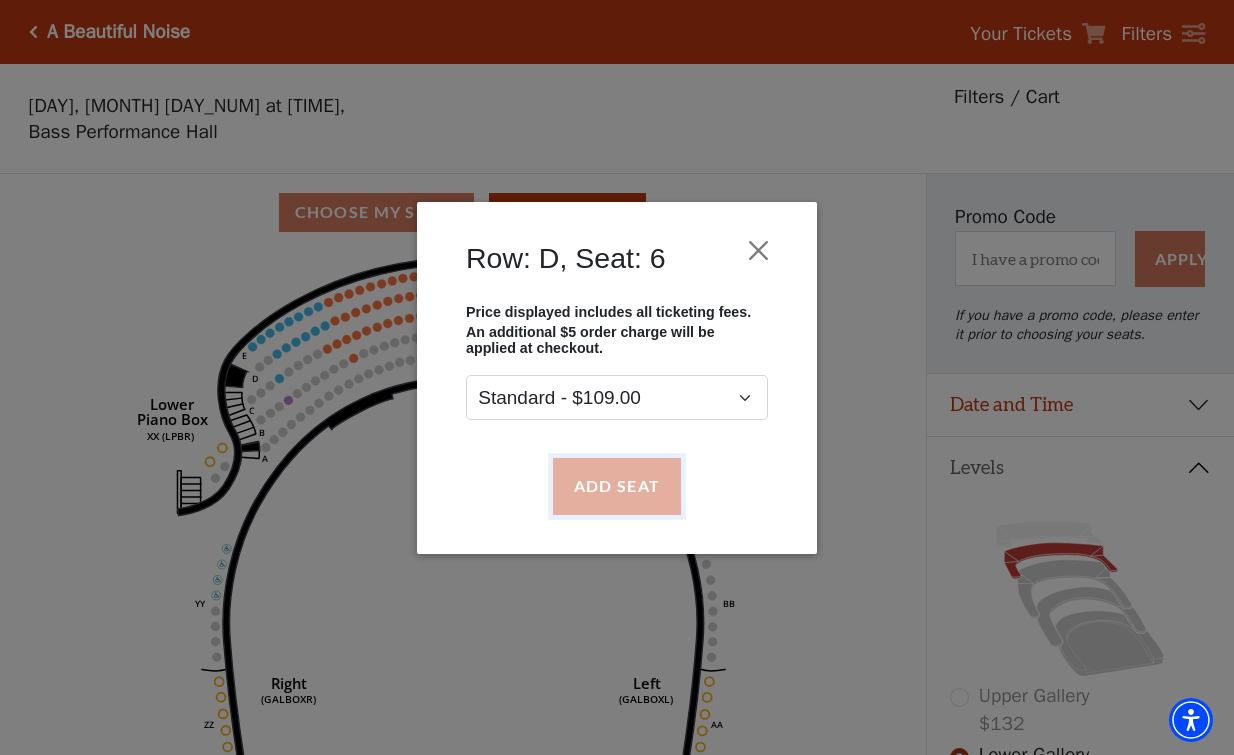 click on "Add Seat" at bounding box center (617, 486) 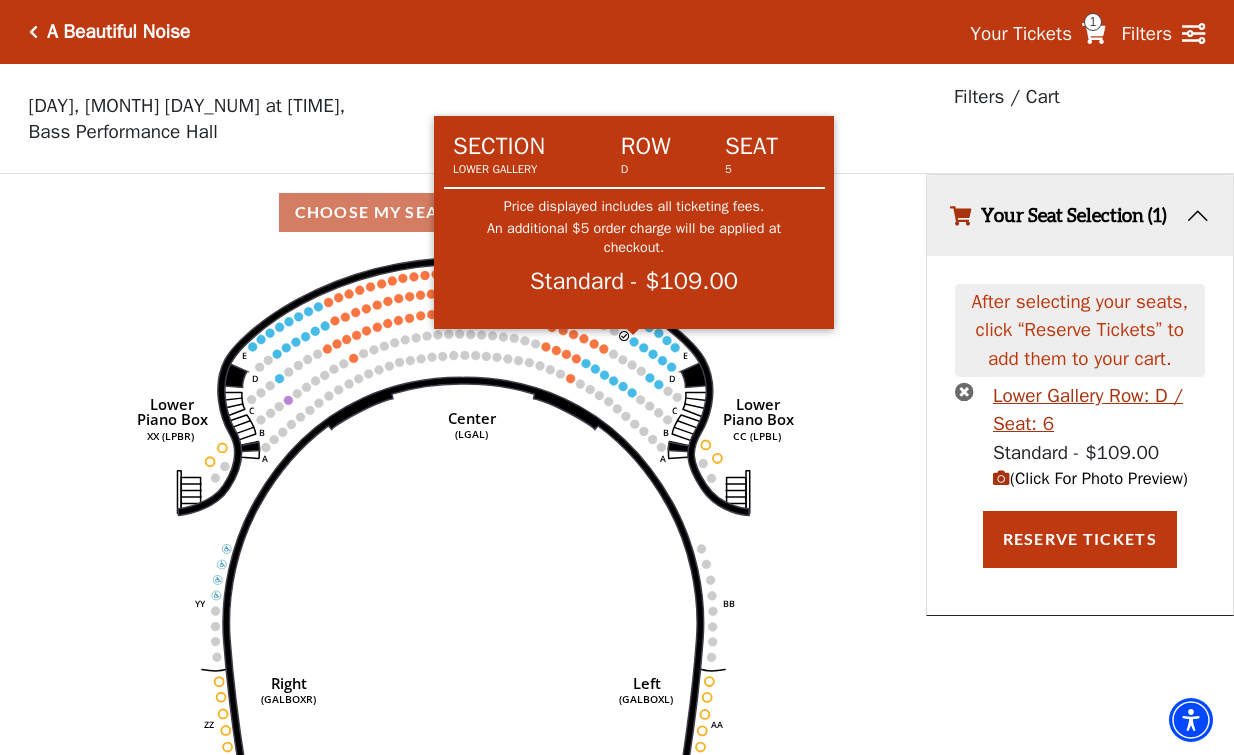 click 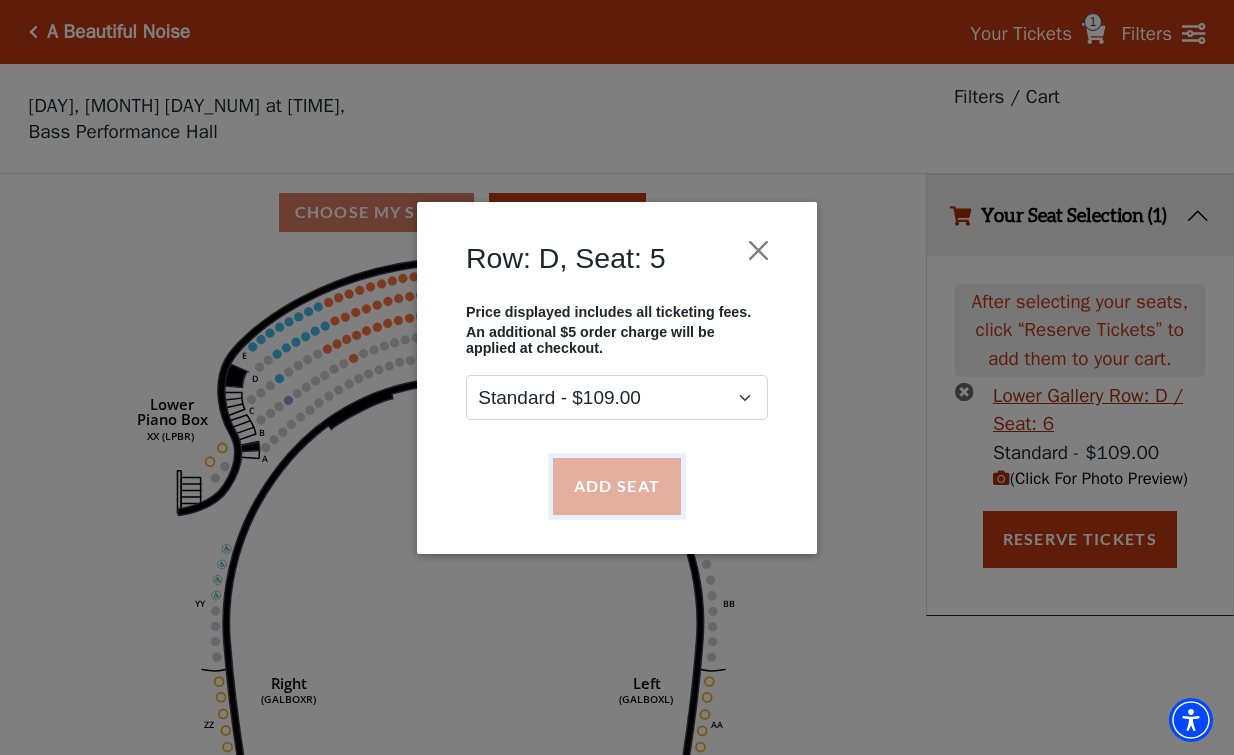 click on "Add Seat" at bounding box center (617, 486) 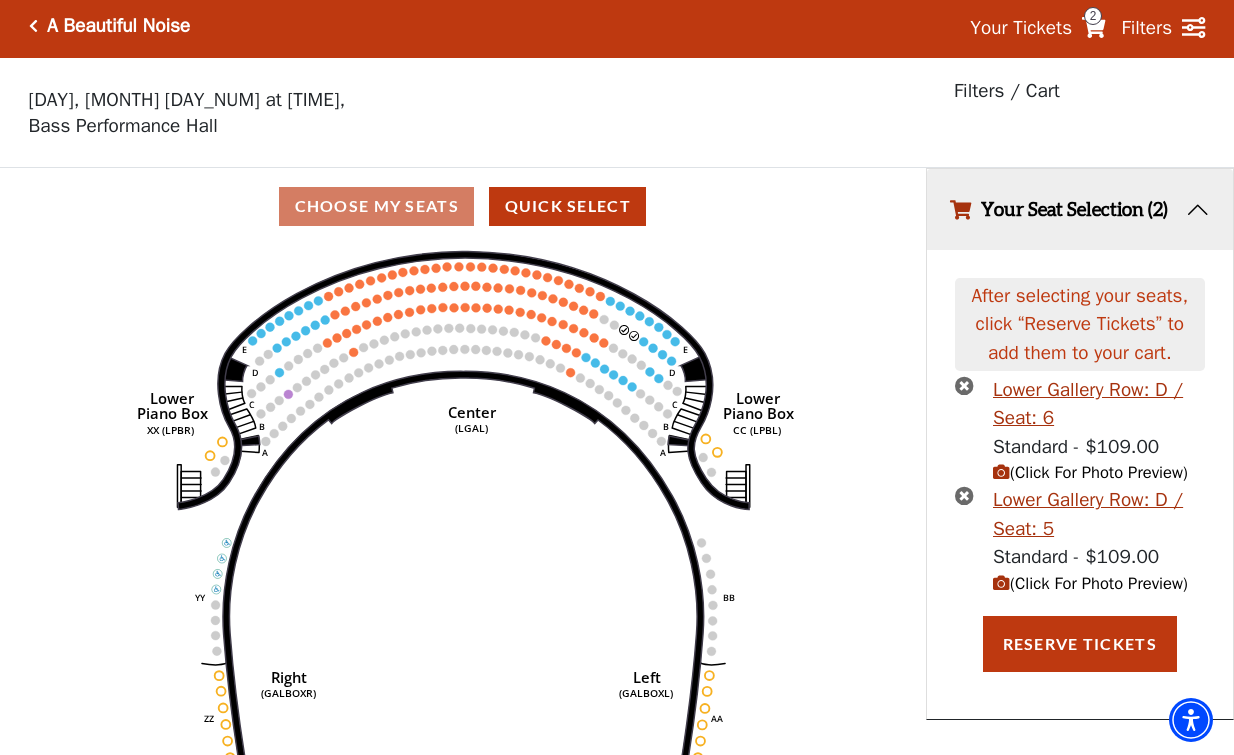 scroll, scrollTop: 49, scrollLeft: 0, axis: vertical 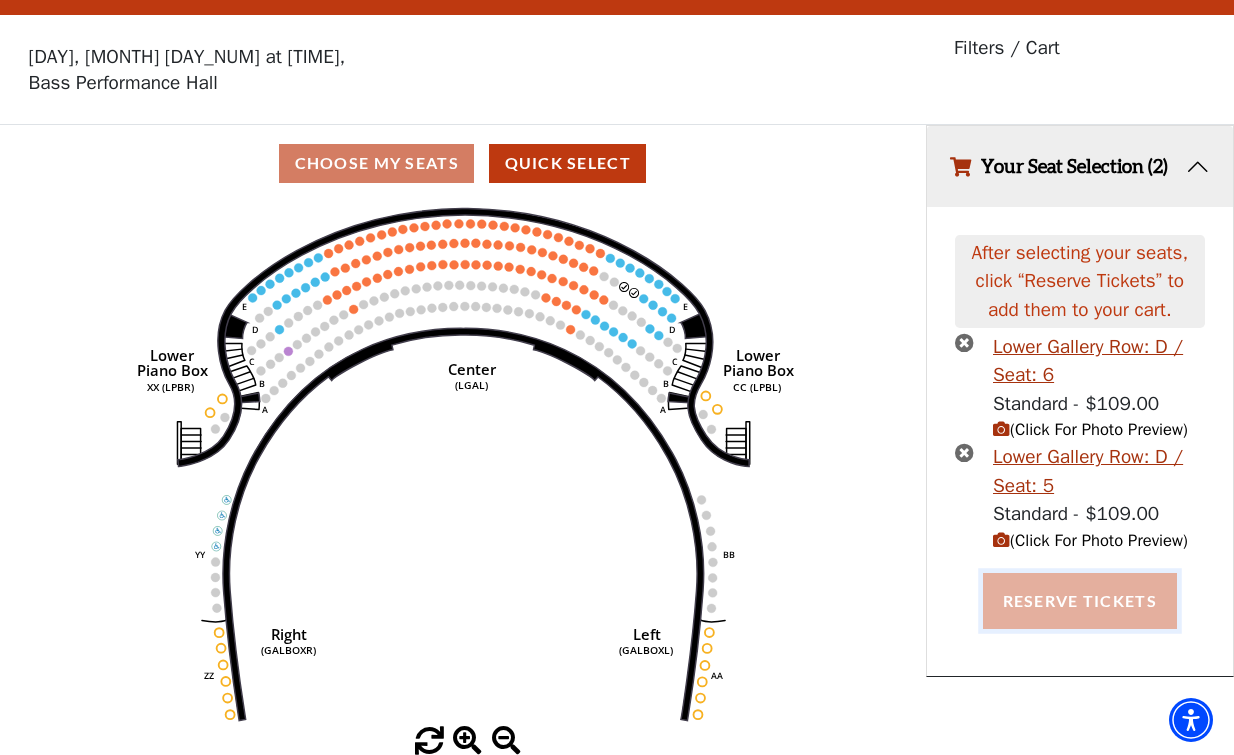 click on "Reserve Tickets" at bounding box center (1080, 601) 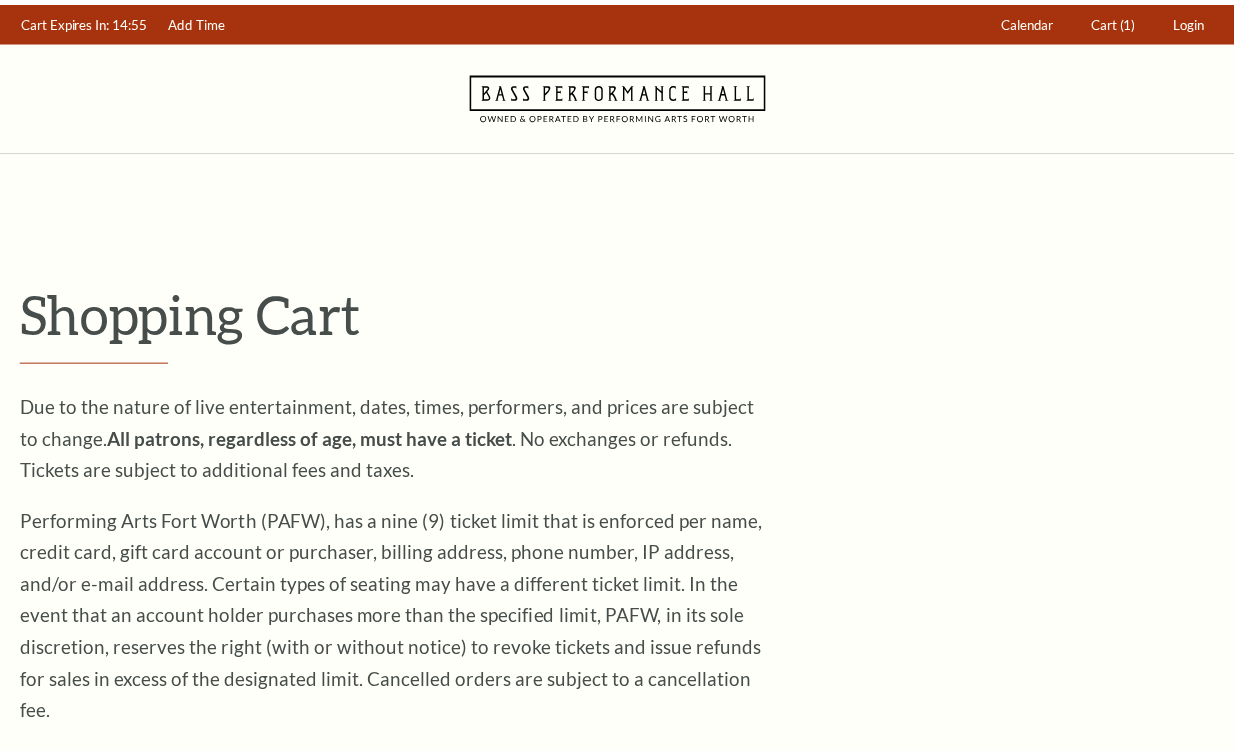 scroll, scrollTop: 0, scrollLeft: 0, axis: both 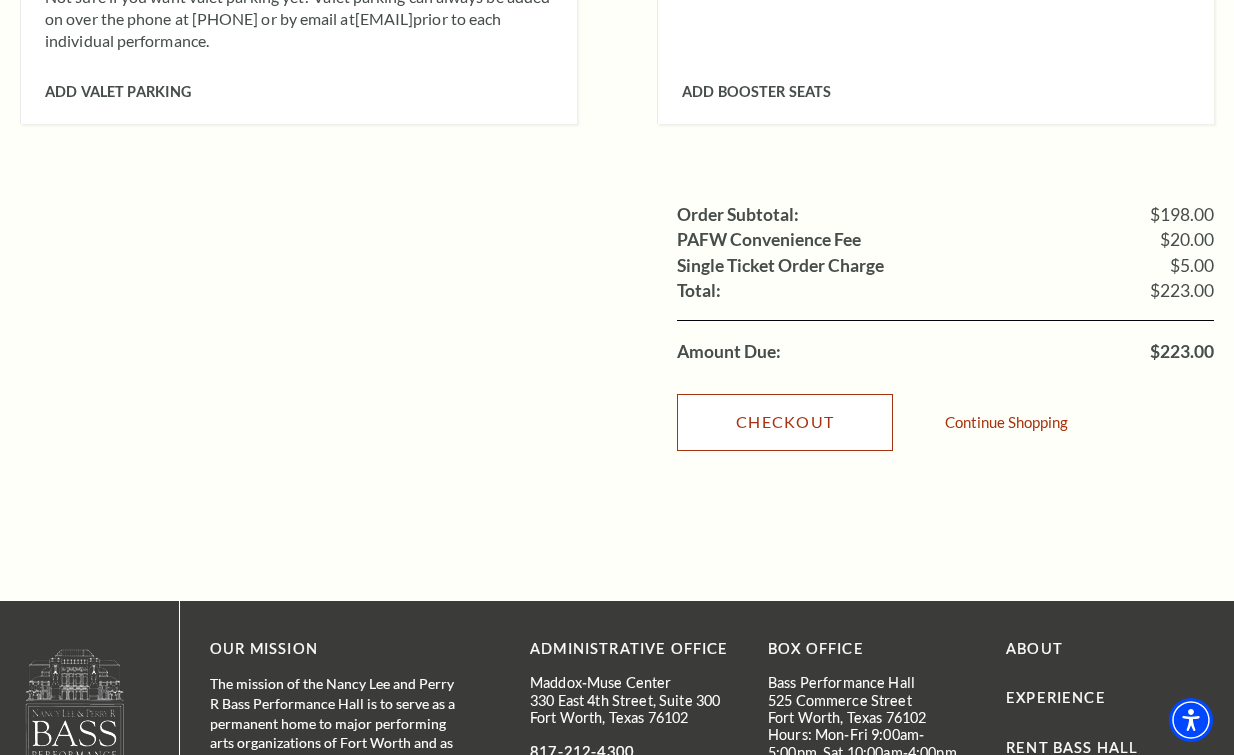 click on "Checkout" at bounding box center [785, 422] 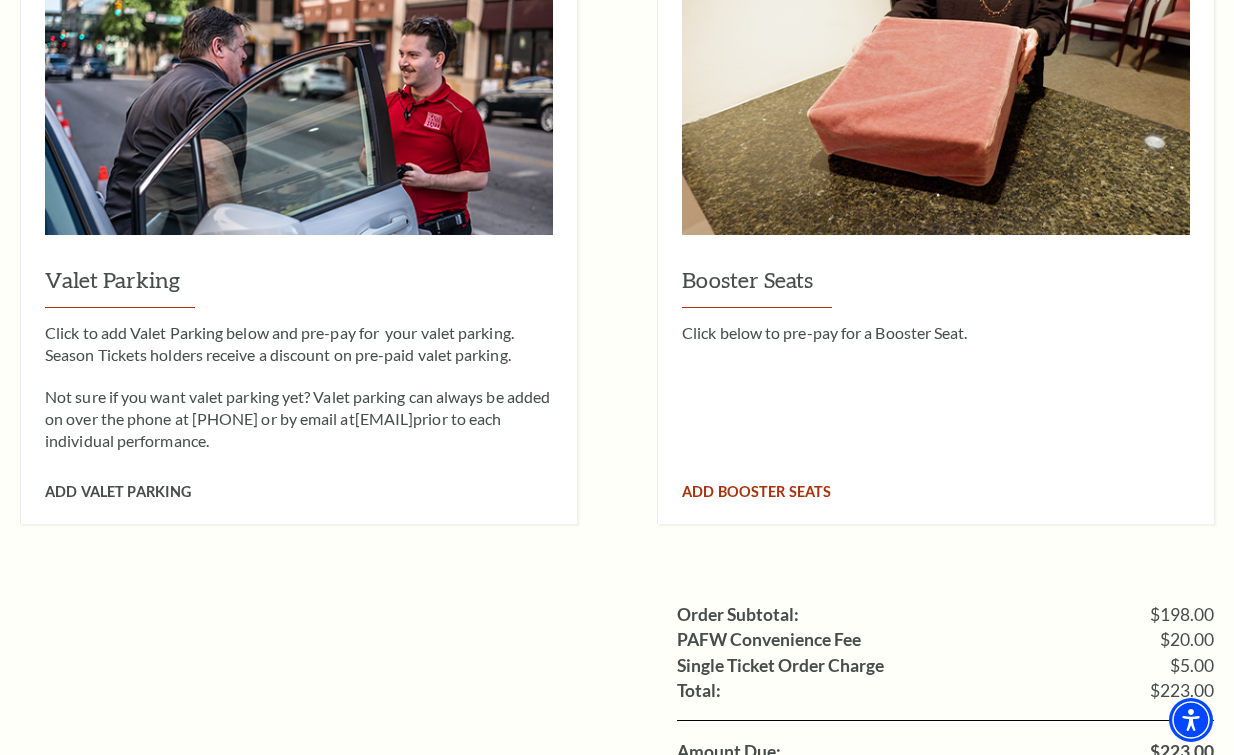 scroll, scrollTop: 1600, scrollLeft: 0, axis: vertical 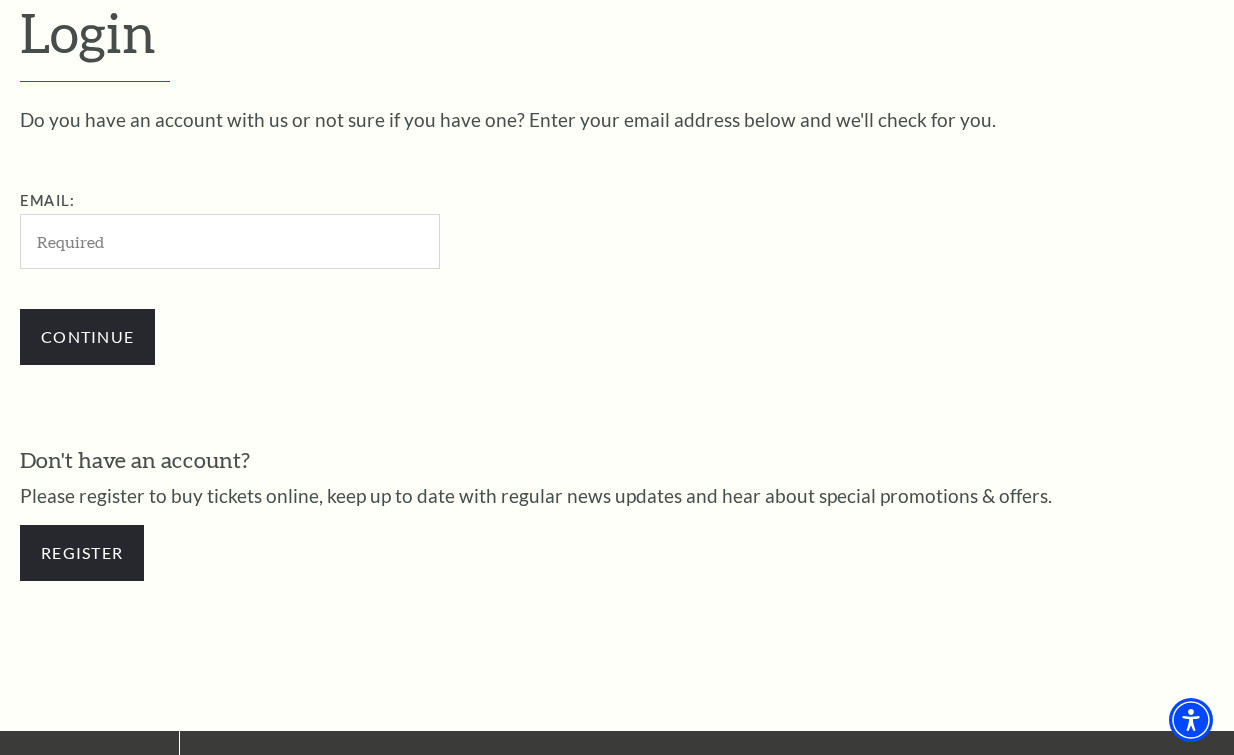 click on "Email:" at bounding box center [230, 241] 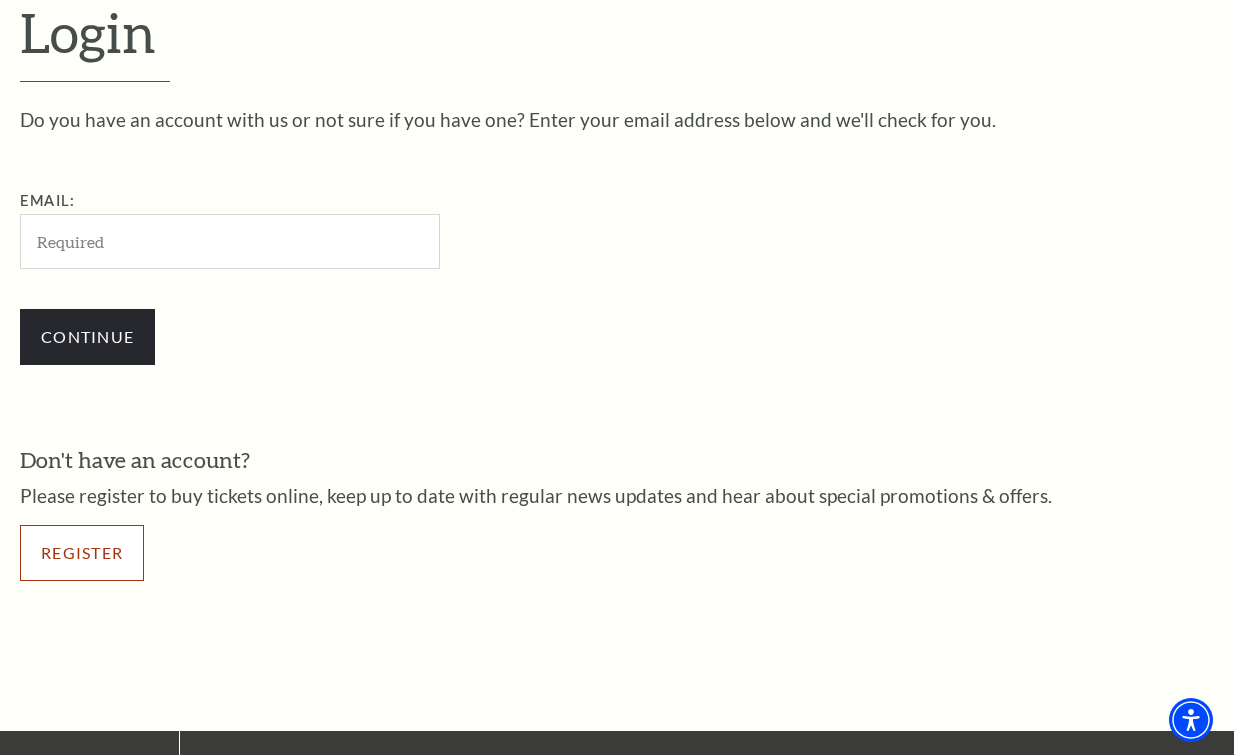 click on "Register" at bounding box center [82, 553] 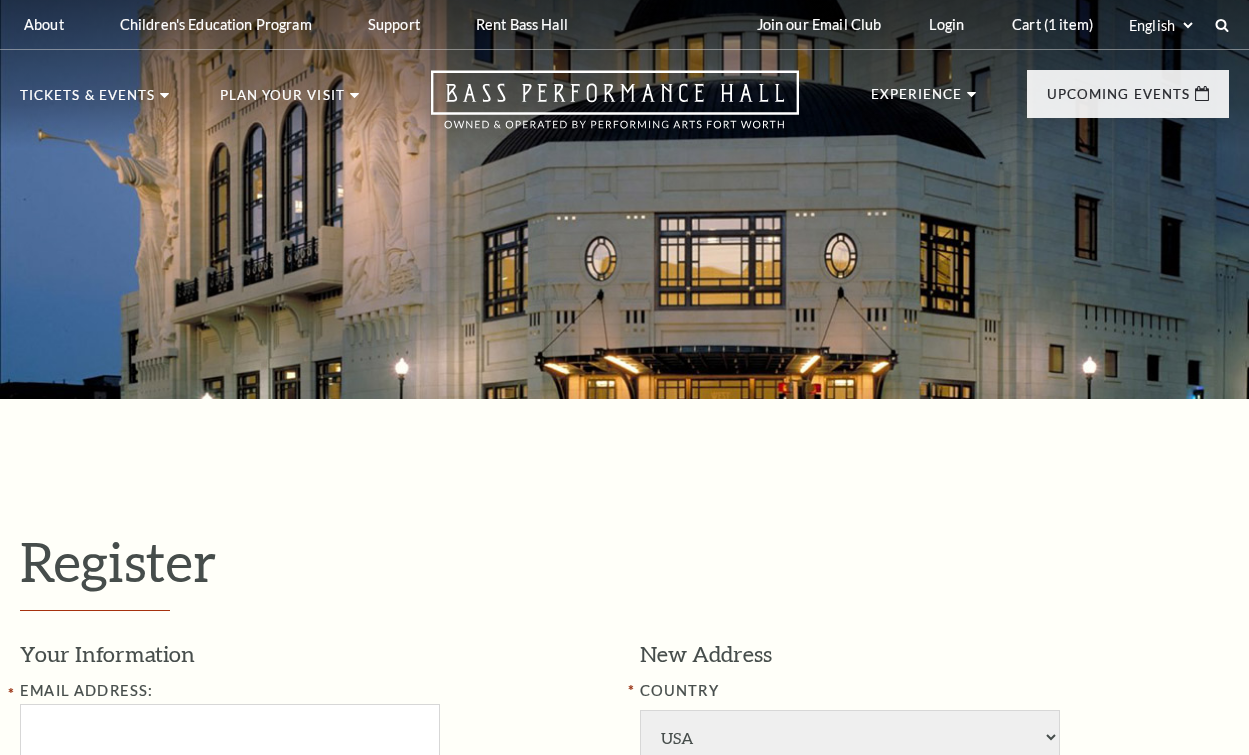 select on "1" 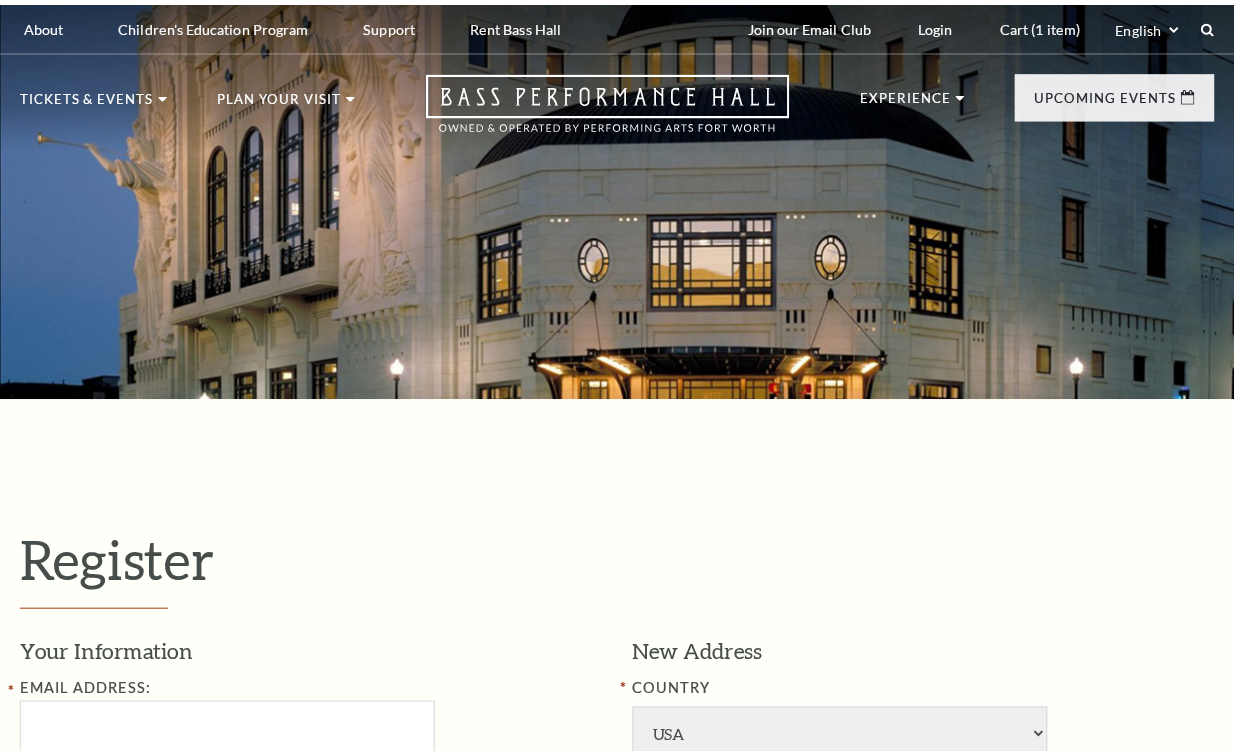scroll, scrollTop: 300, scrollLeft: 0, axis: vertical 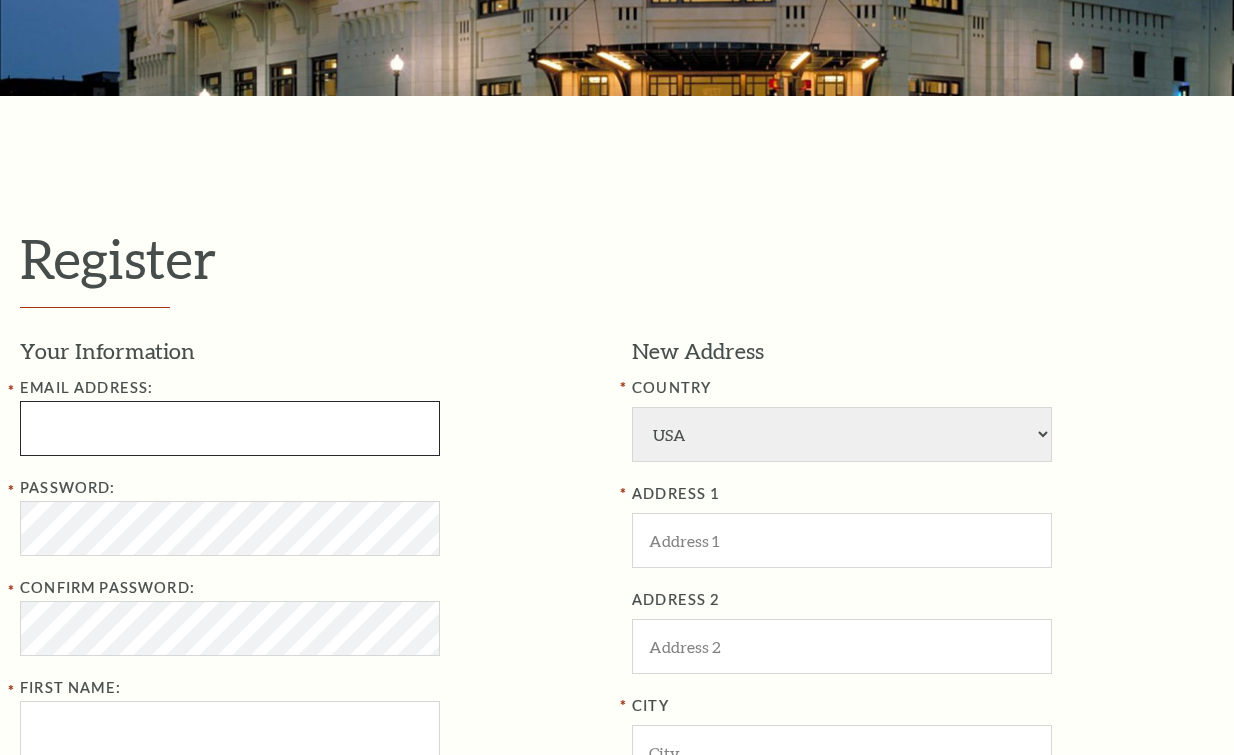click at bounding box center [230, 428] 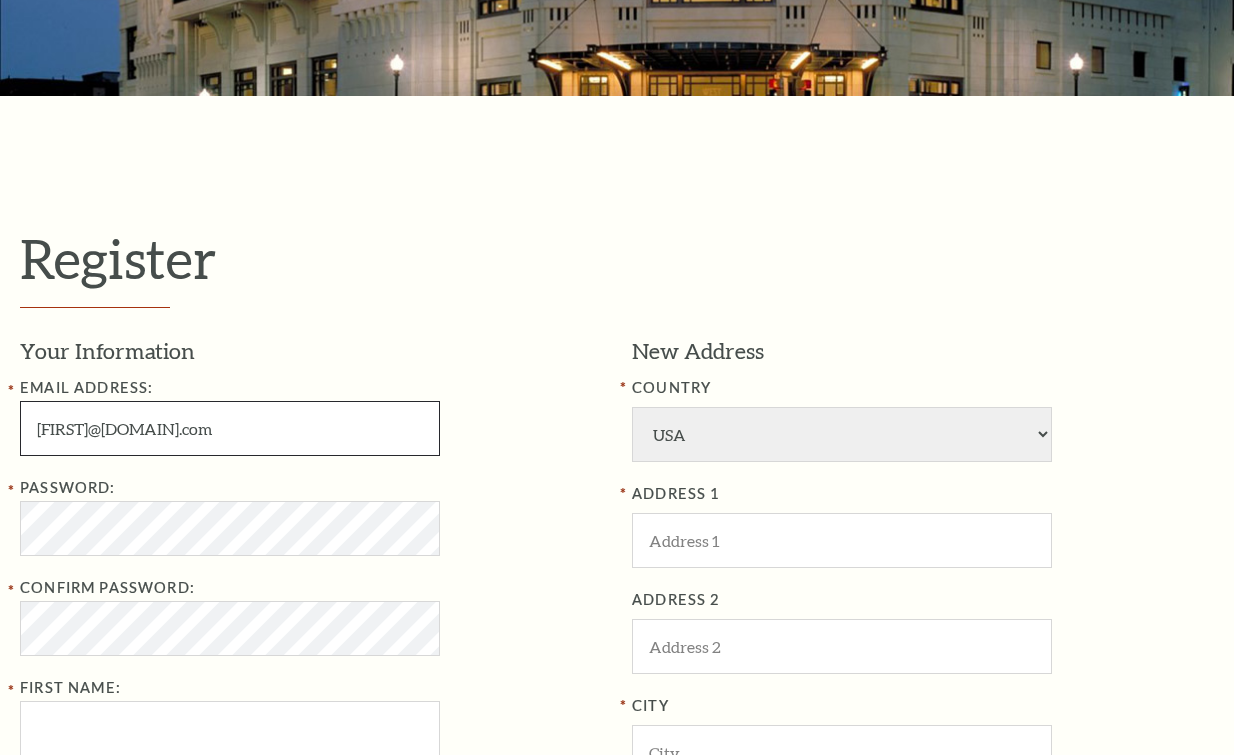 type on "[FIRST]@[DOMAIN].com" 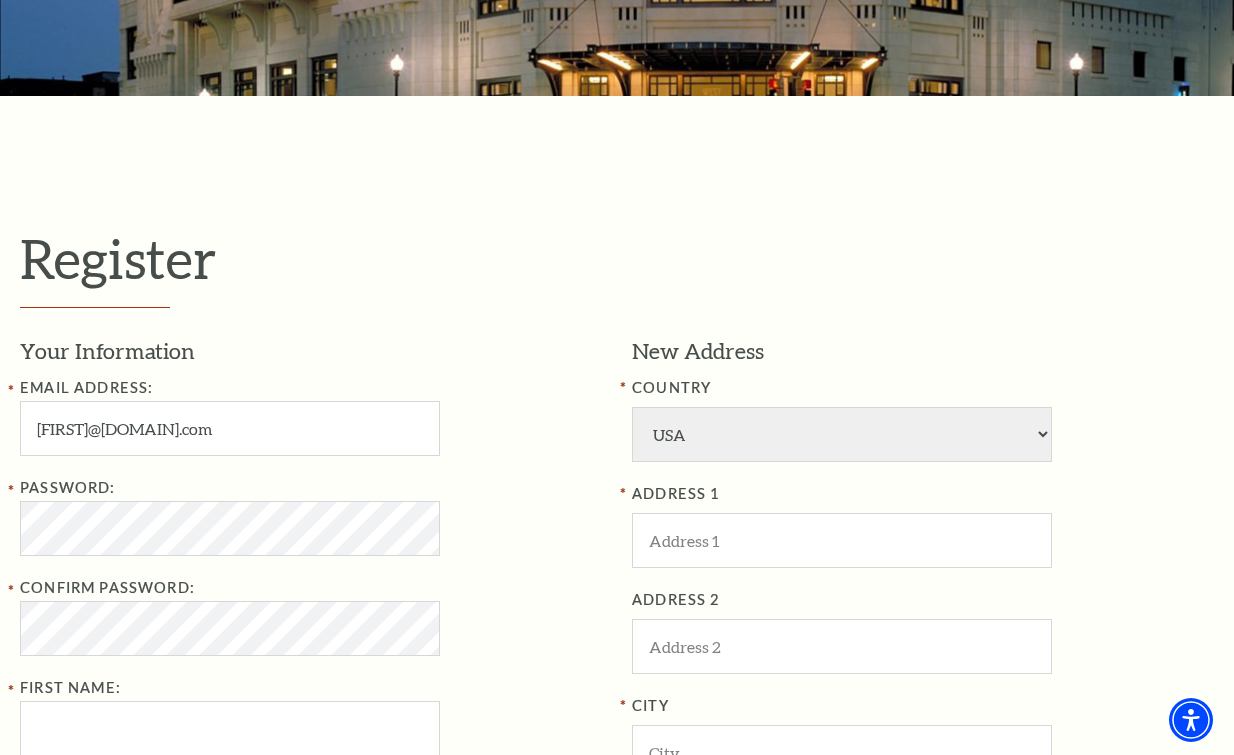 click on "Password:       Confirm Password:       First Name:" at bounding box center [311, 616] 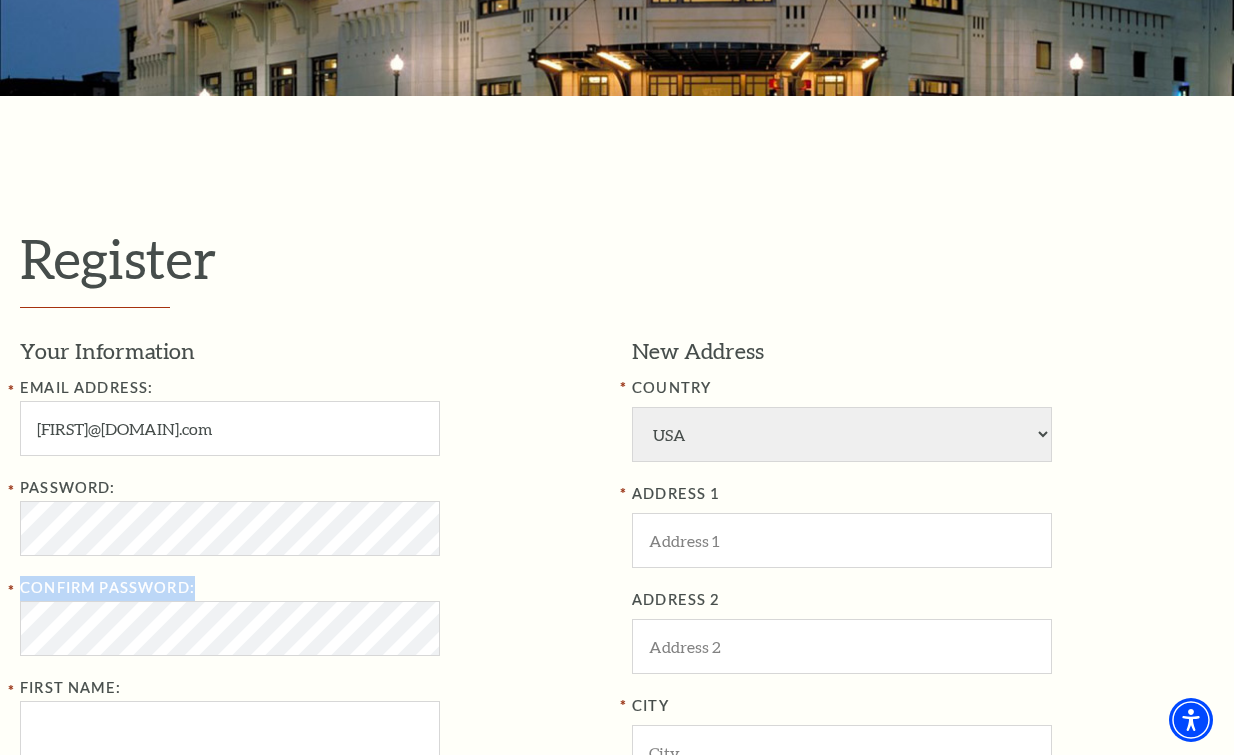 click on "Password:       Confirm Password:       First Name:" at bounding box center [311, 616] 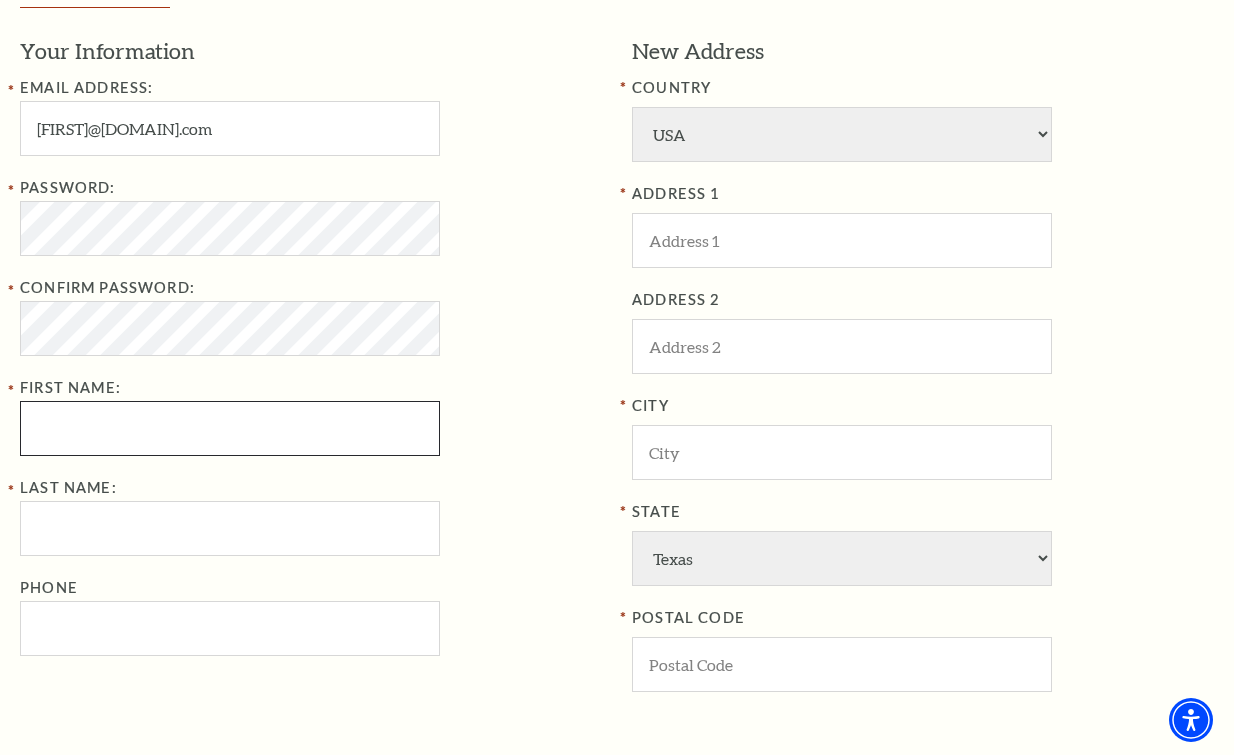click on "First Name:" at bounding box center [230, 428] 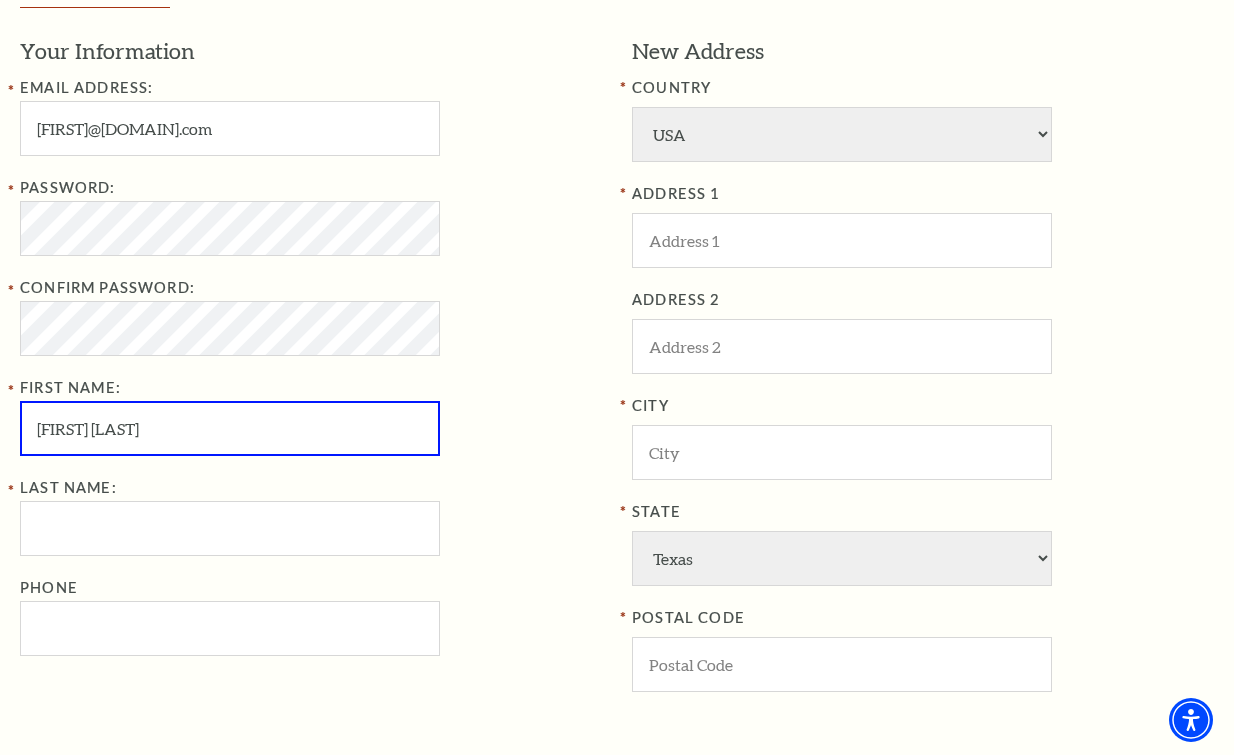 click on "Don Keller" at bounding box center [230, 428] 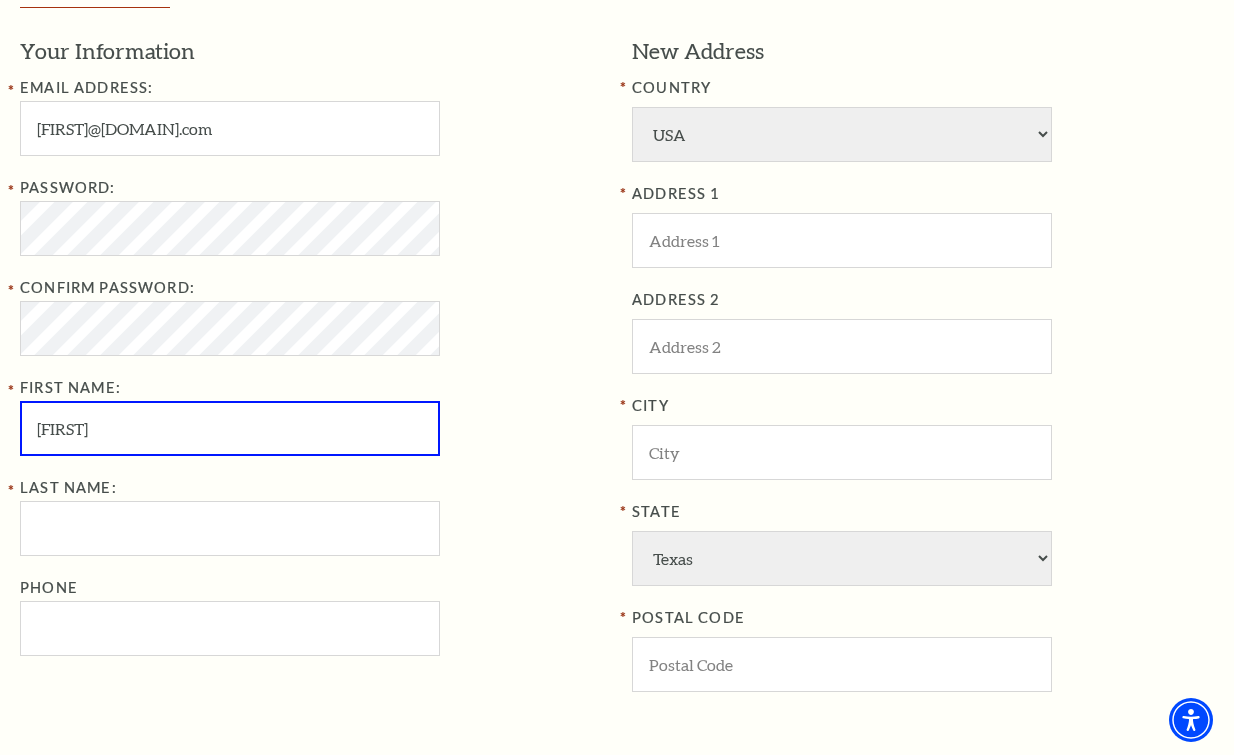 type on "Don" 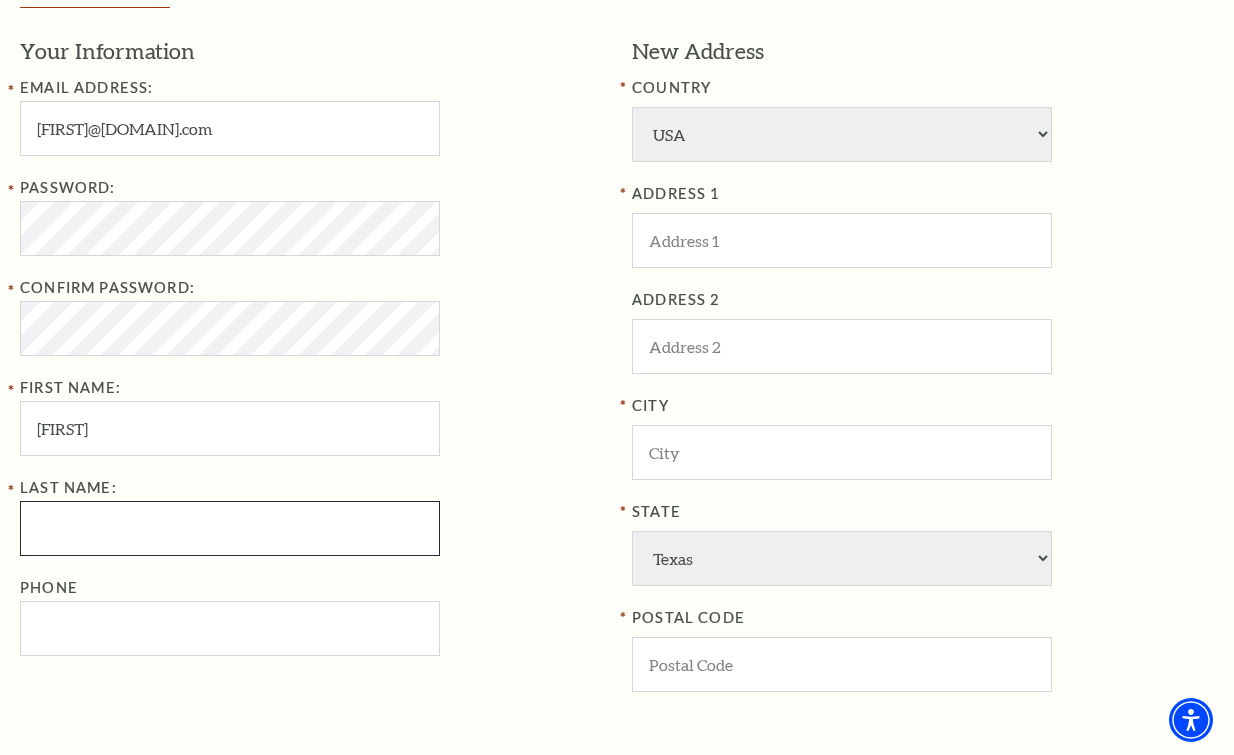 drag, startPoint x: 154, startPoint y: 543, endPoint x: 152, endPoint y: 529, distance: 14.142136 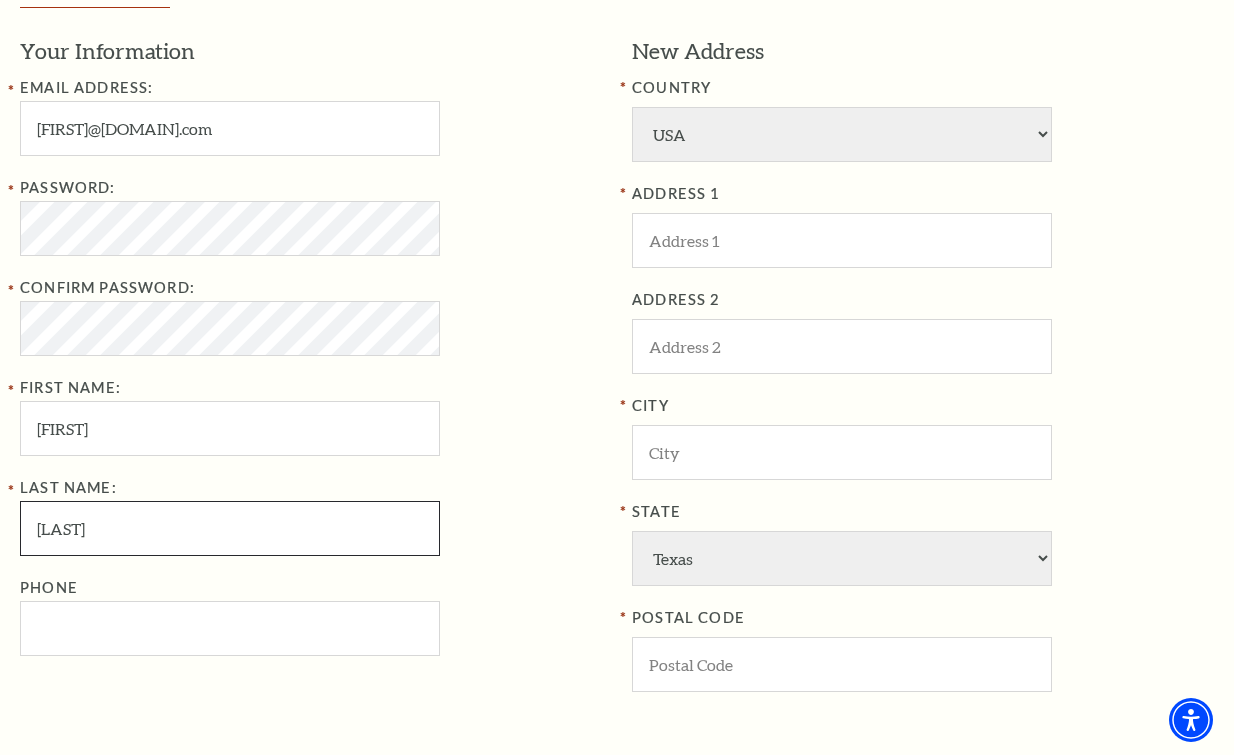 type on "Keller" 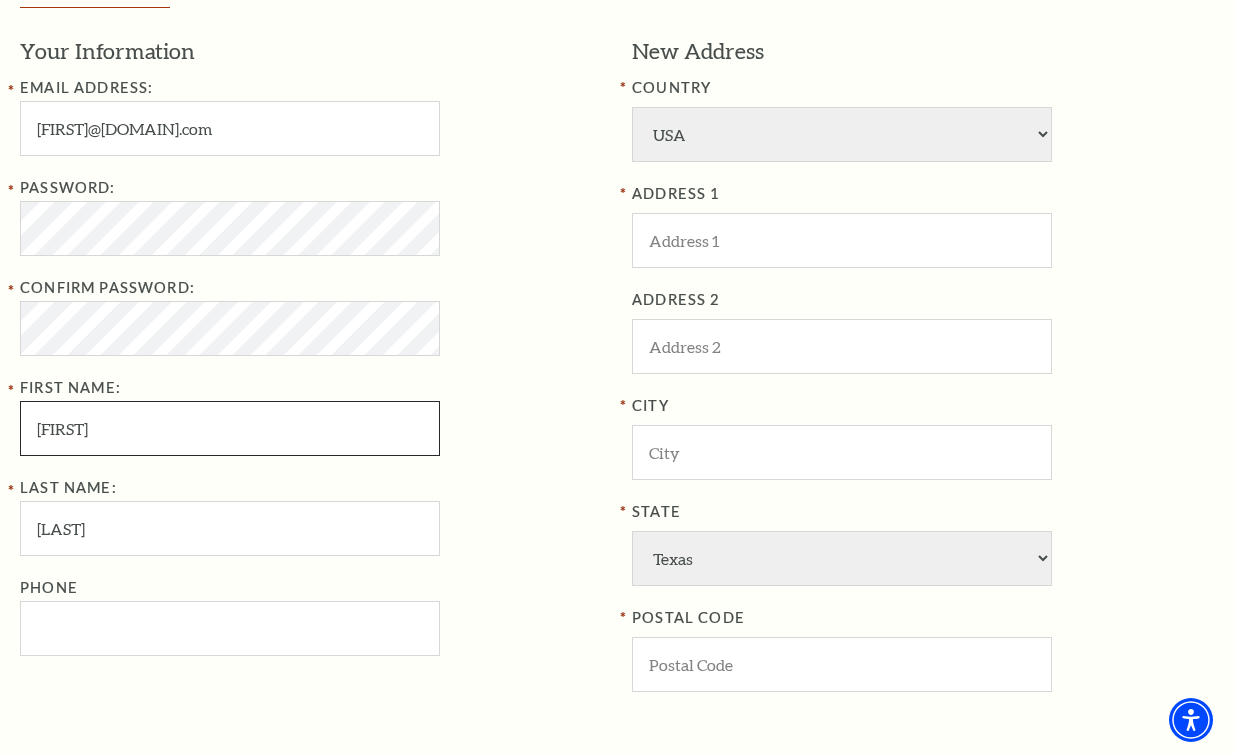 click on "Don" at bounding box center (230, 428) 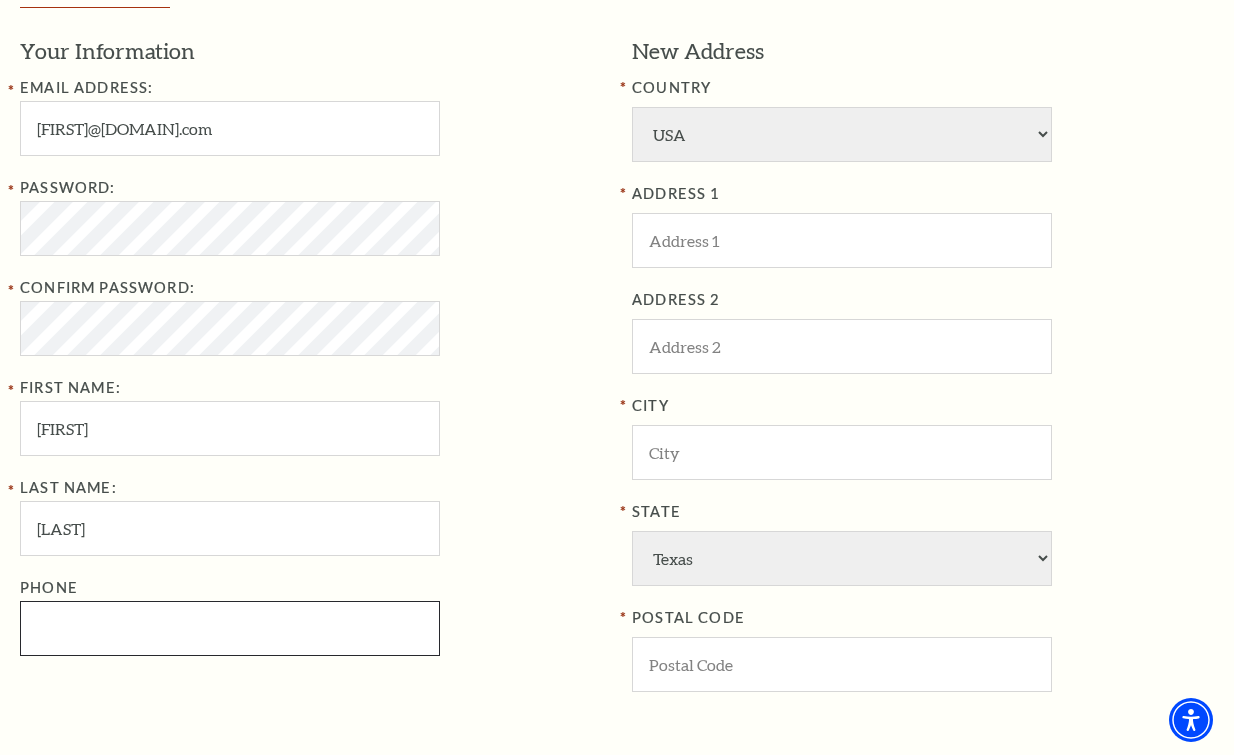 click on "Phone" at bounding box center [230, 628] 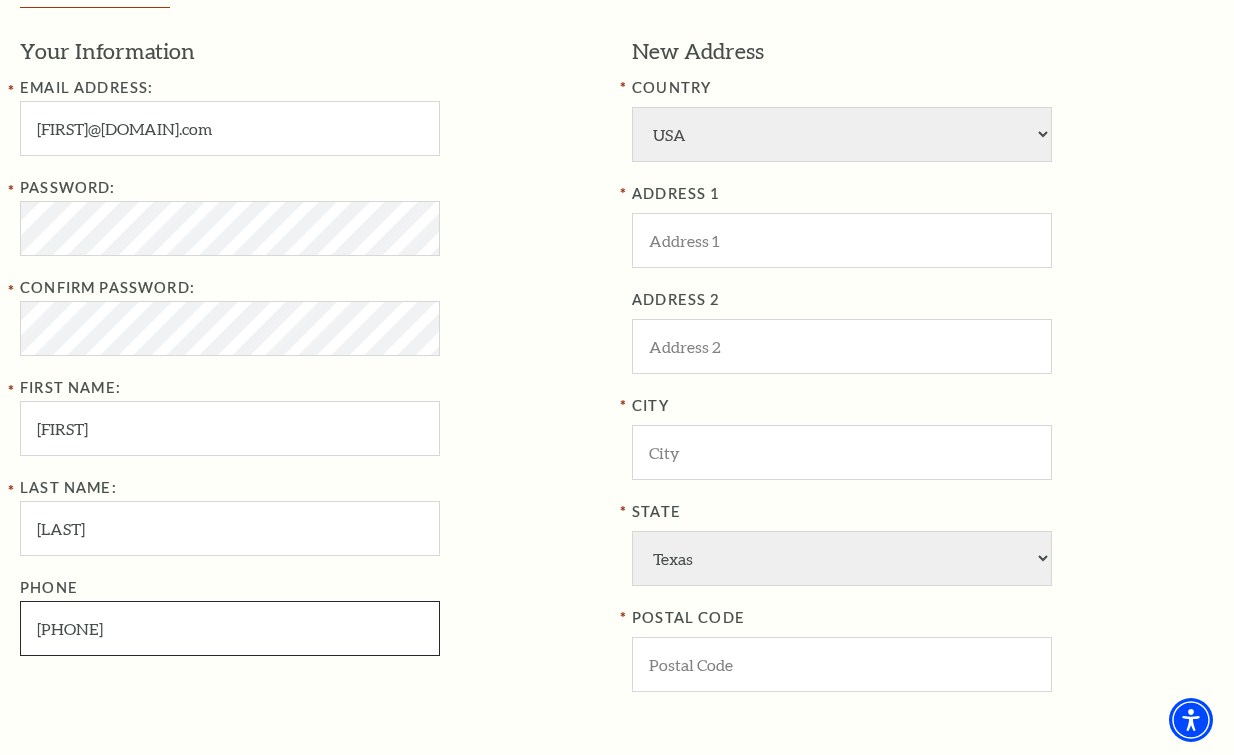 type on "682-708-5477" 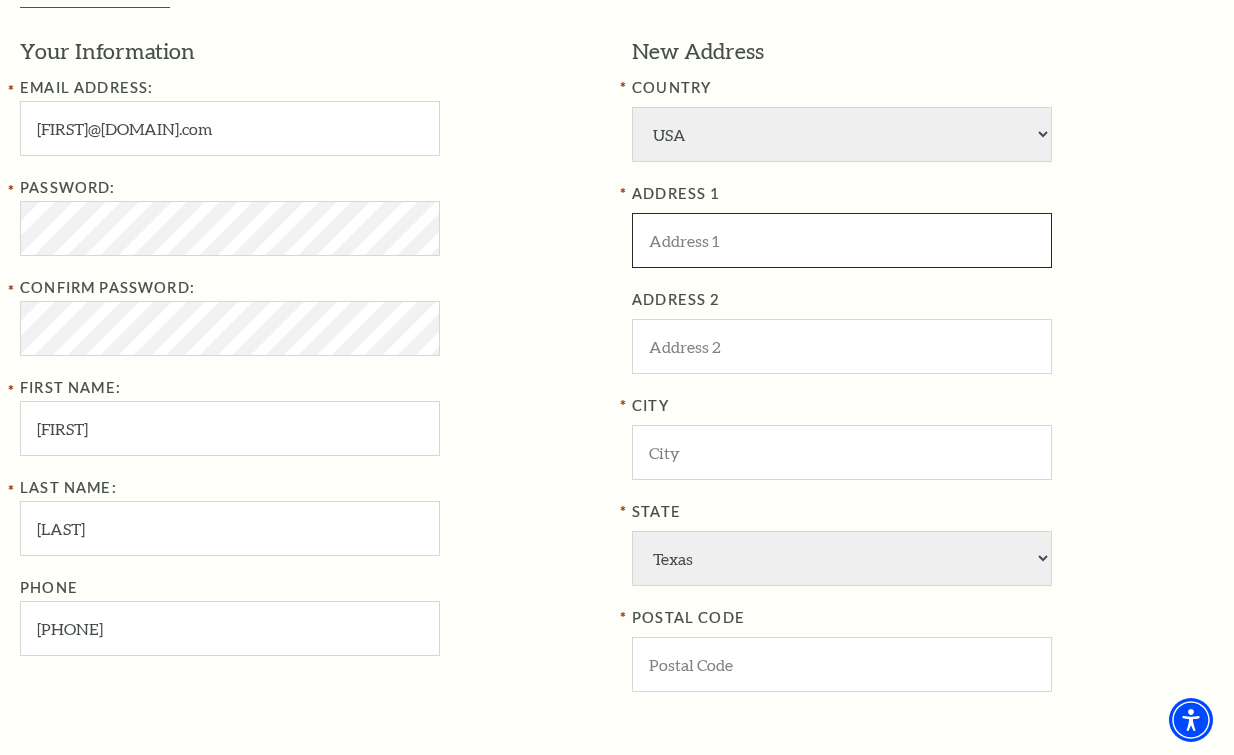 click at bounding box center (842, 240) 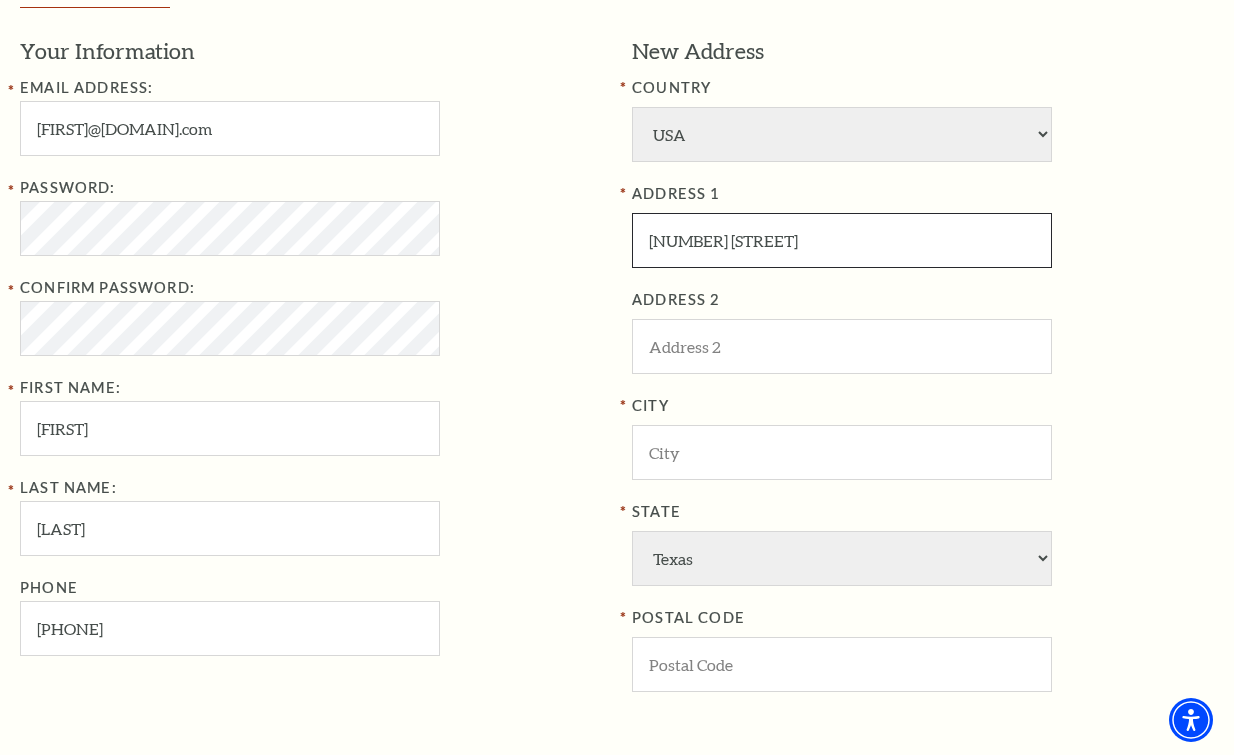 type on "3215 Avenue J" 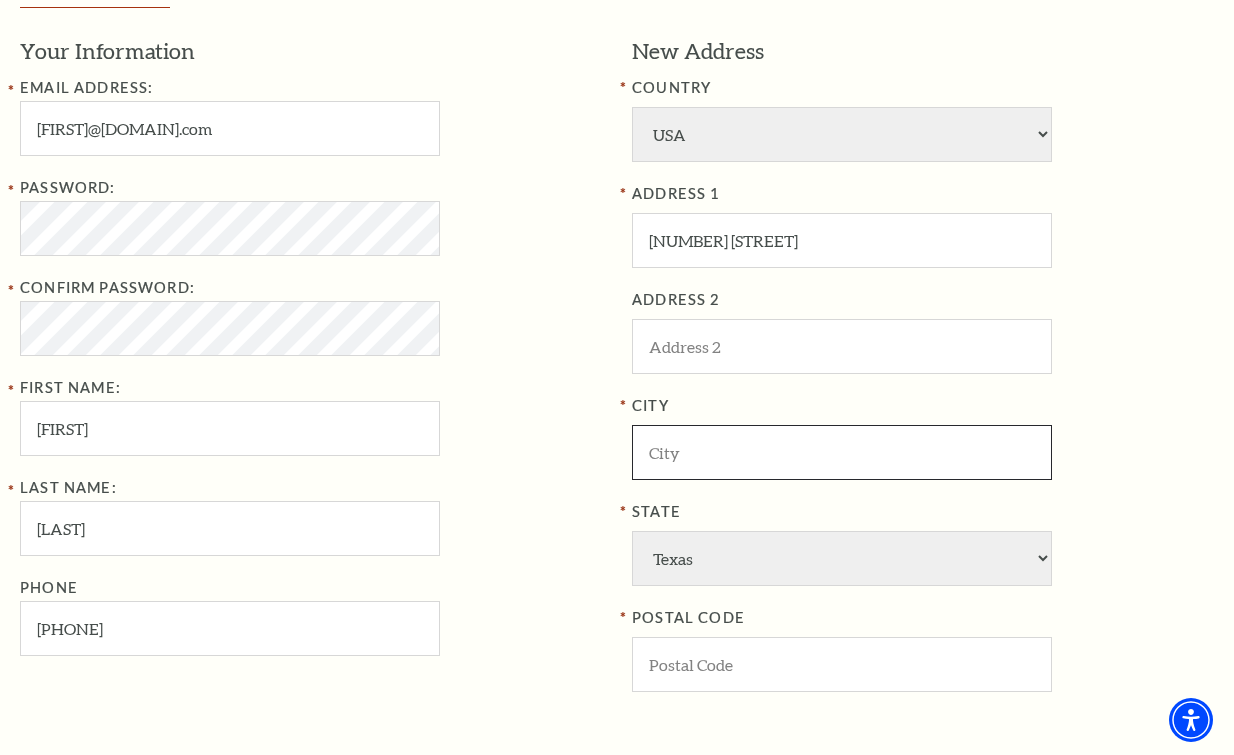 click at bounding box center (842, 452) 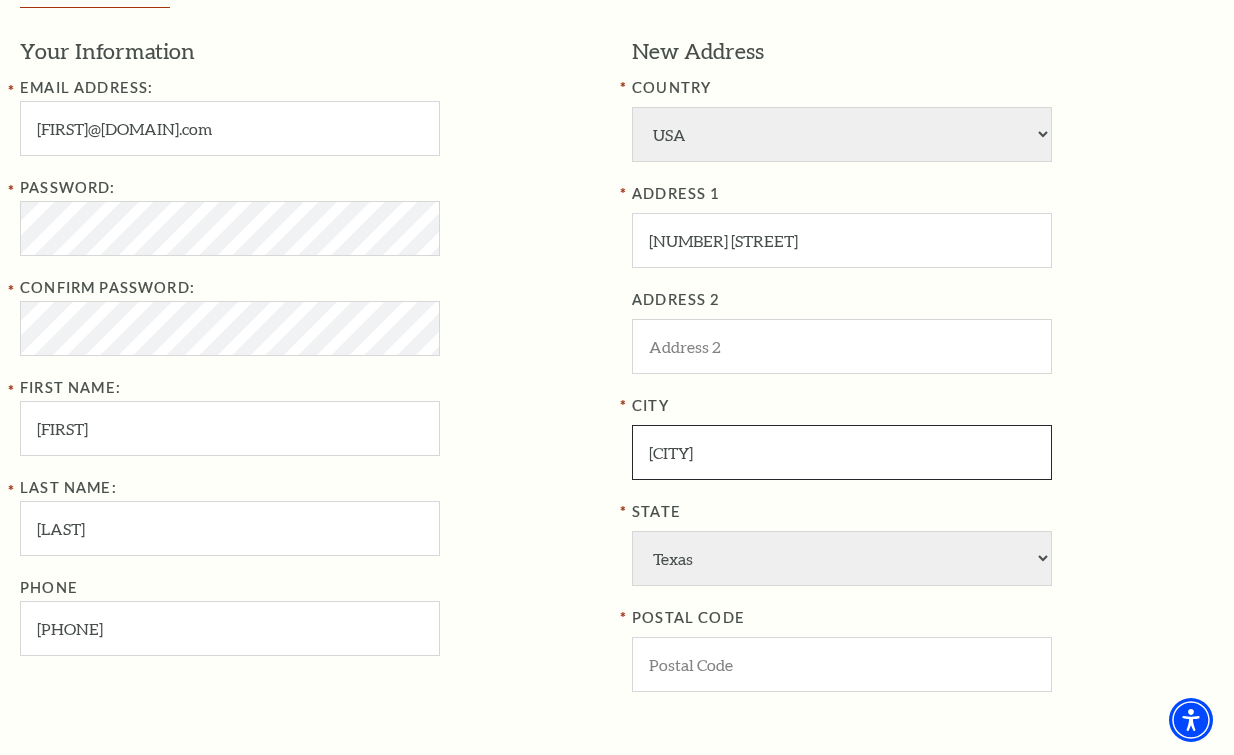 type on "Fort Worth" 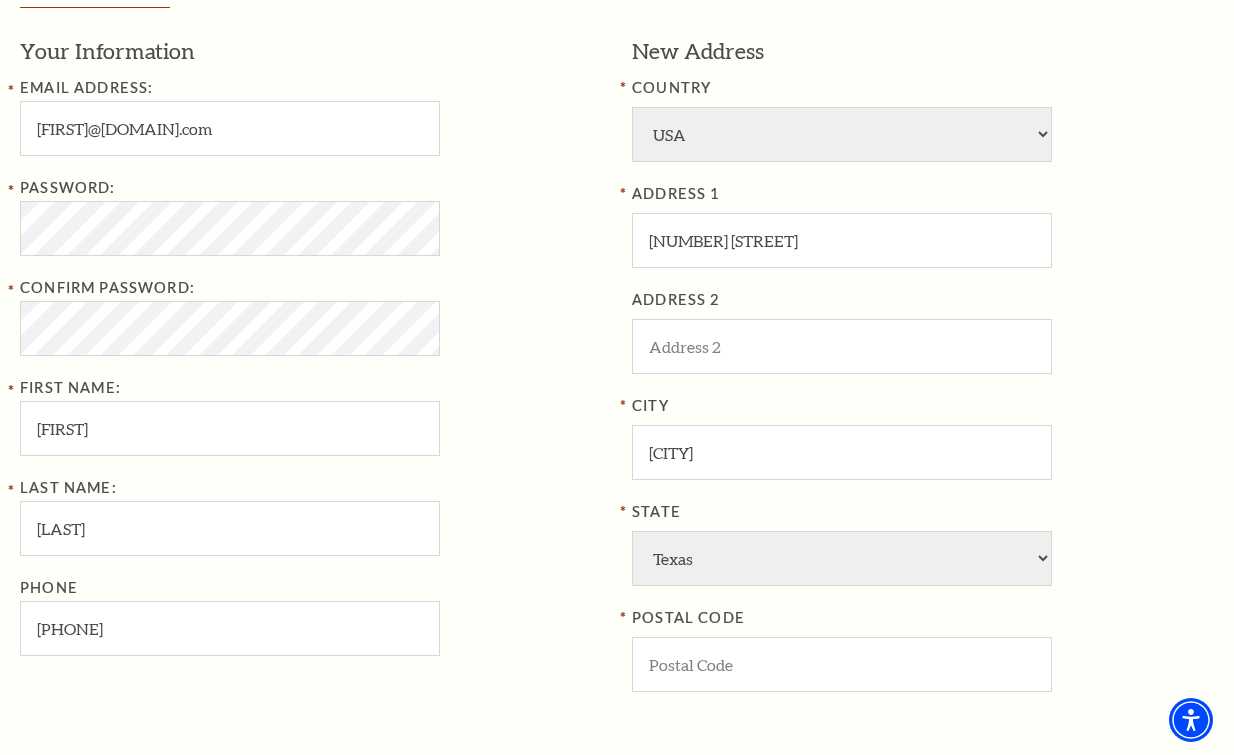 click on "New Address
COUNTRY   Afghanistan Albania Algeria Andorra Angola Antigua and Barbuda Argentina Aruba Australia Austria Azores Bahamas Bahrain Bangladesh Barbados Belgium Belize Benin Bermuda Bhutan Bolivia Botswana Brazil British Virgin Islnd Brunei Darussalam Bulgaria Burkina Faso Burma Burundi Cameroon Canada Canal Zone Canary Islands Cape Verde Cayman Islands Central African Rep Chad Channel Islands Chile Colombia Comoros Confed of Senegambia Congo Cook Islands Costa Rica Croatia Cuba Curacao Cyprus Czechoslovakia Dahomey Denmark Djibouti Dm People's Rp Korea Dominica Dominican Republic Ecuador Egypt El Salvador England Equatorial Guinea Estonia Ethiopia Faeroe Islands Falkland Islands Fed Rep of Germany Fiji Finland France French Guiana French Polynesia Gabon Germany Ghana Gibraltar Gilbert & Ellice Is Greece Greenland Grenada Guadaloupe Guatemala Guinea Guinea-Bissau Guyana Haiti Honduras Hong Kong Hungary USA" at bounding box center (923, 374) 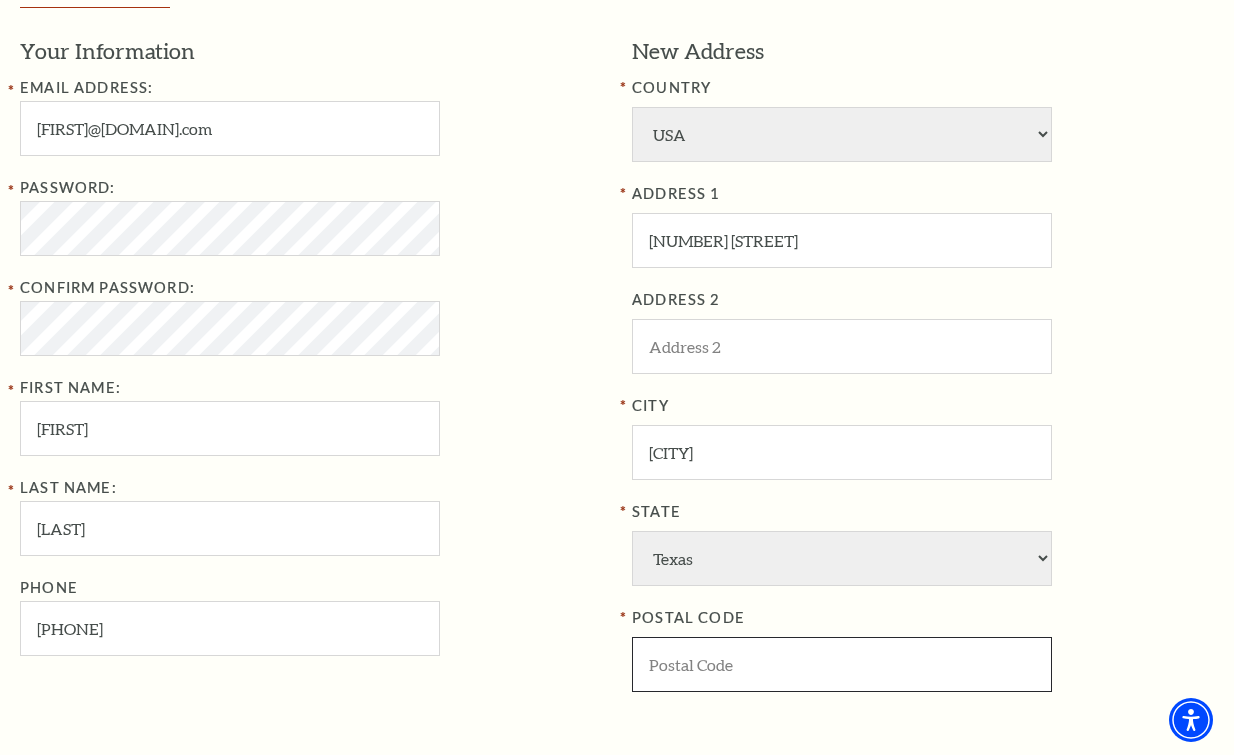 click at bounding box center (842, 664) 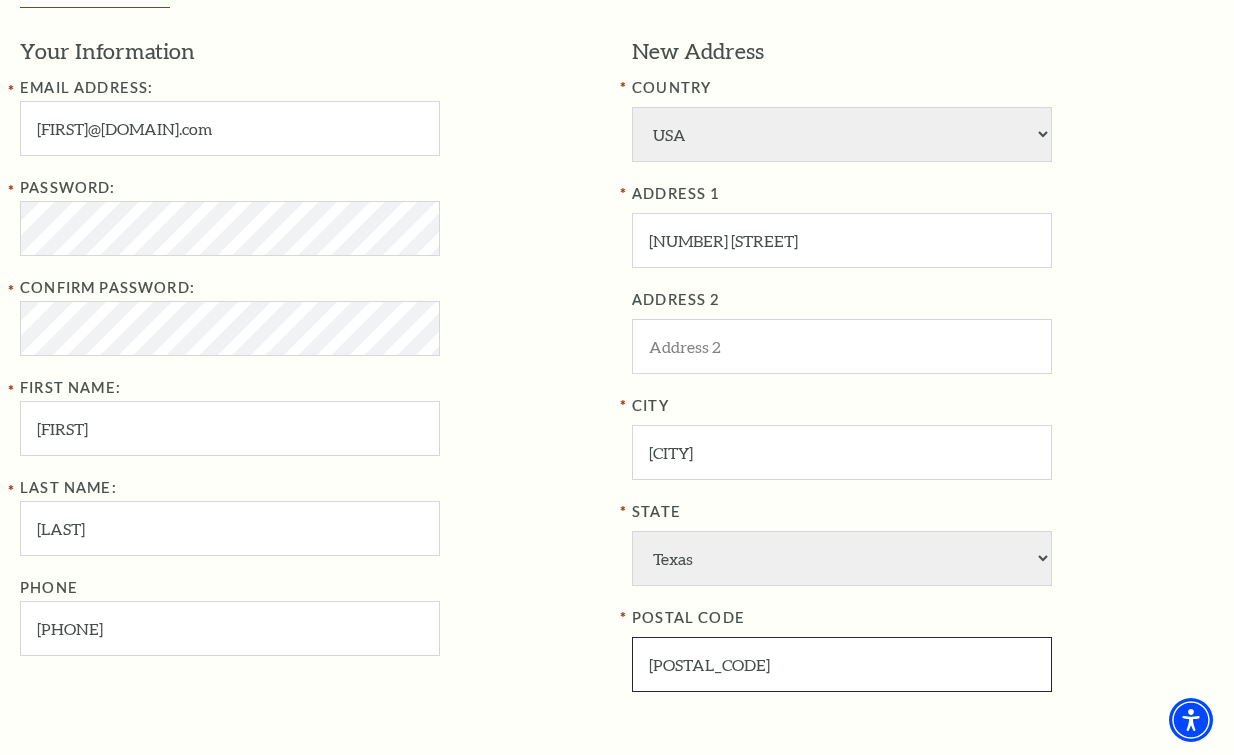 type on "76105" 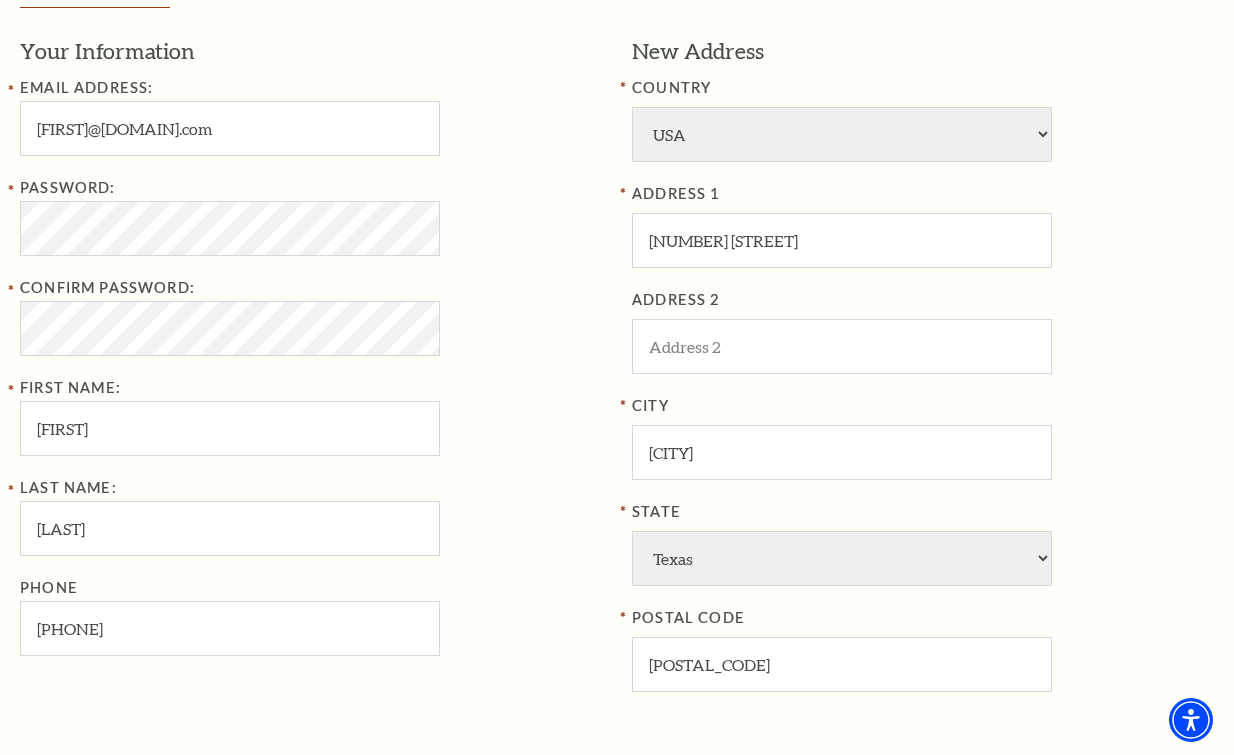 click on "Last Name:   Keller     Phone   682-708-5477" at bounding box center [311, 566] 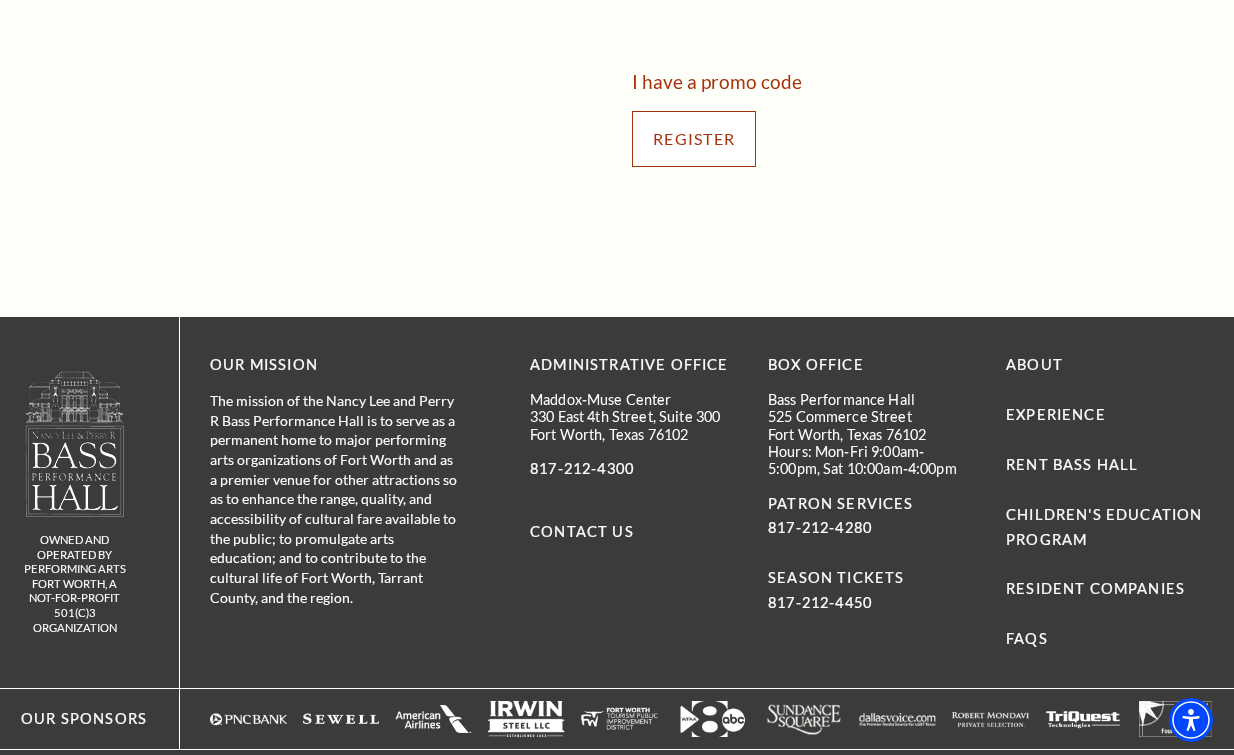click on "Register" at bounding box center [694, 139] 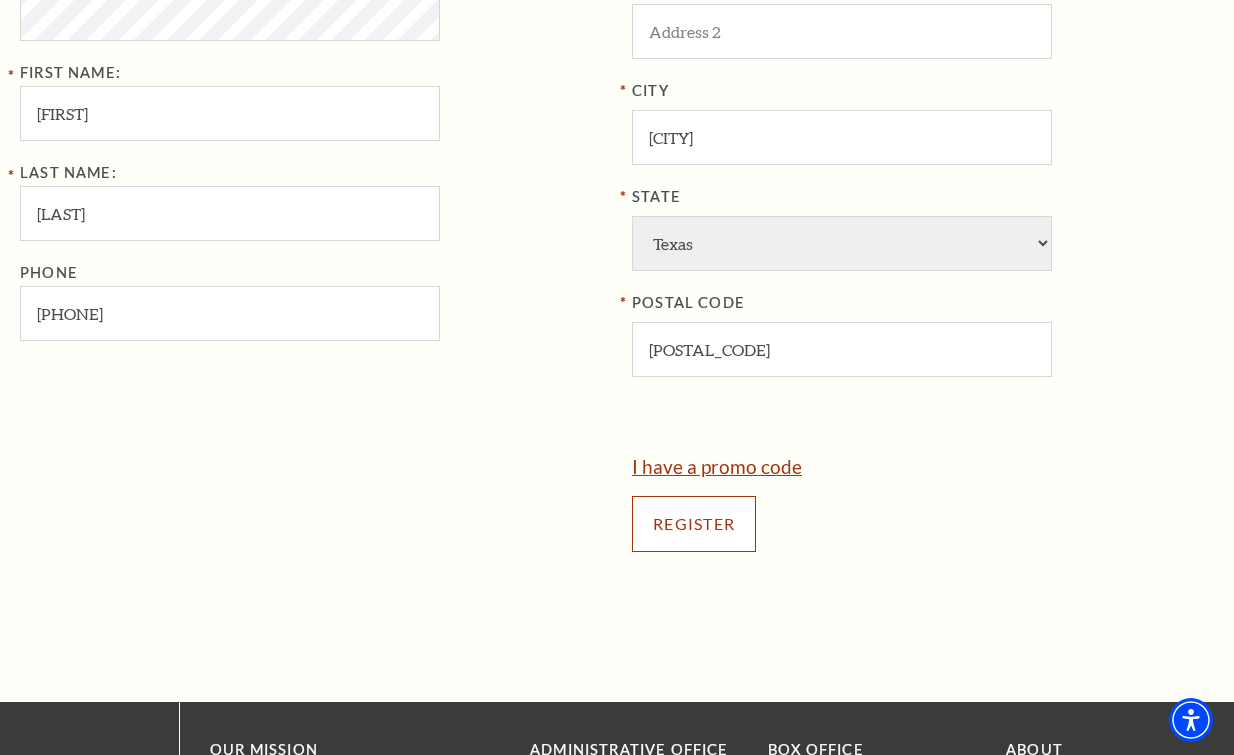 scroll, scrollTop: 900, scrollLeft: 0, axis: vertical 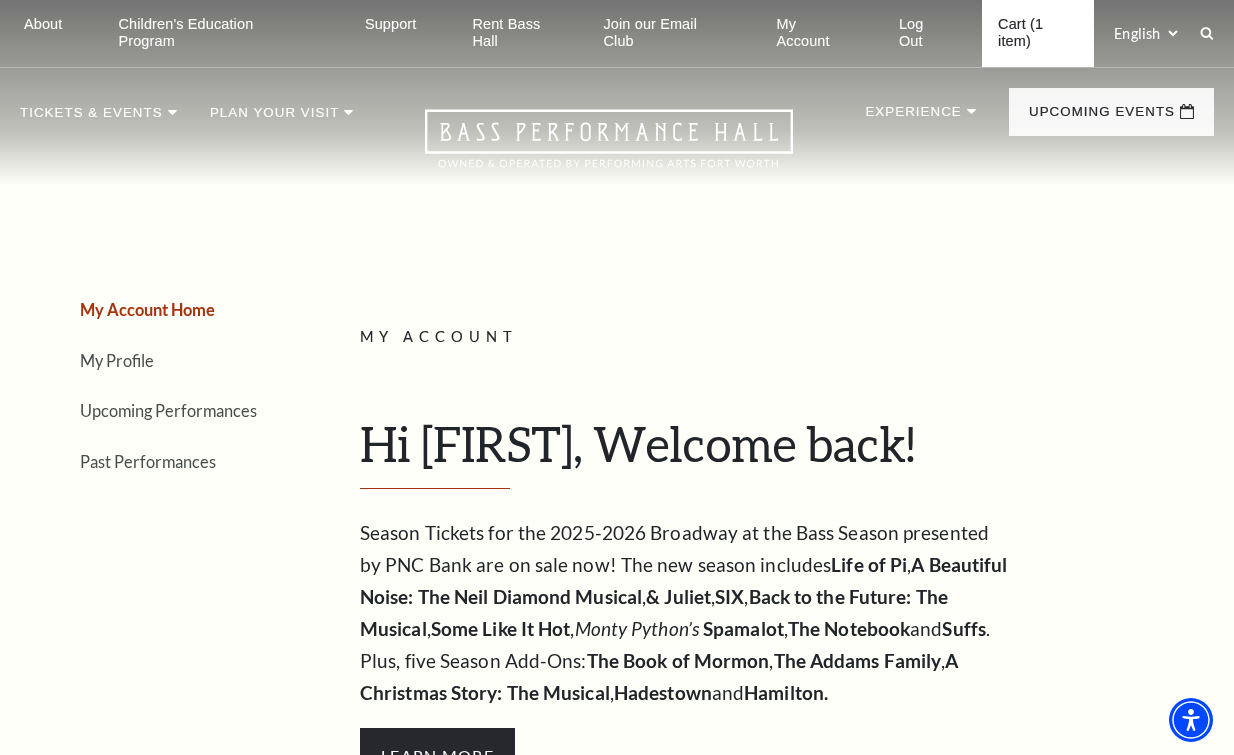 click on "Cart (1 item)" at bounding box center [1038, 33] 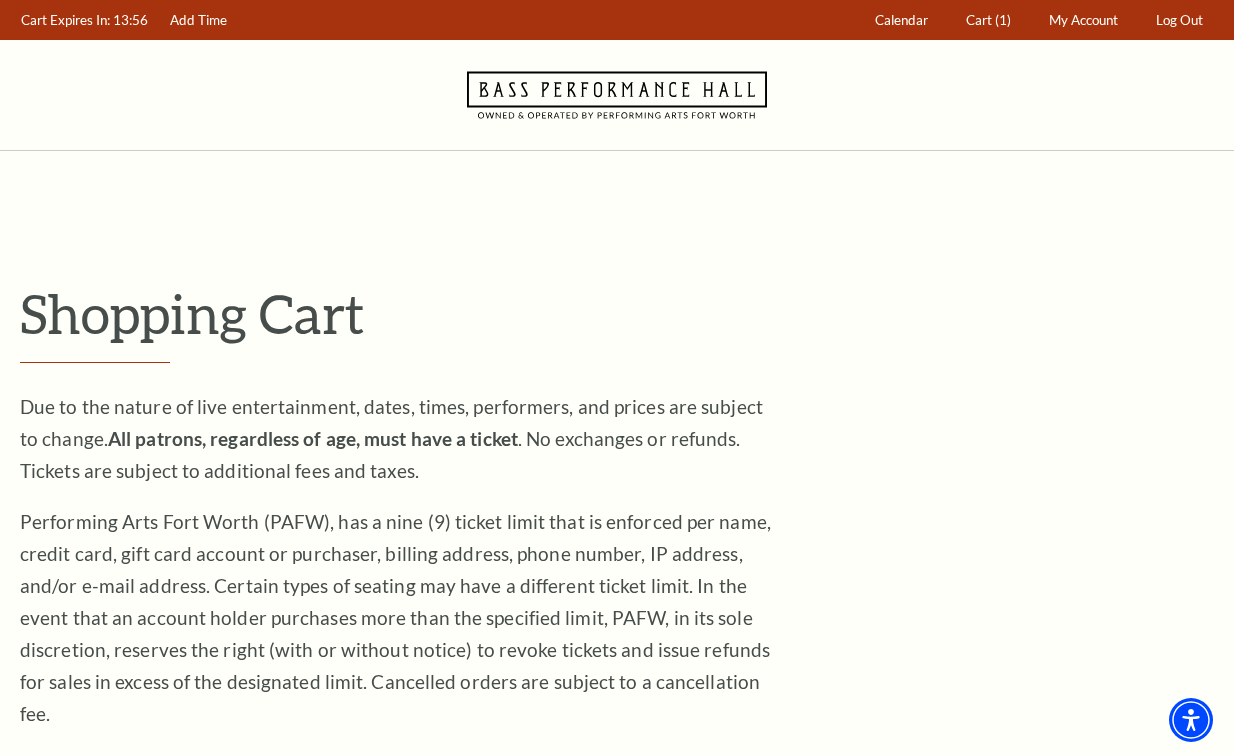 scroll, scrollTop: 0, scrollLeft: 0, axis: both 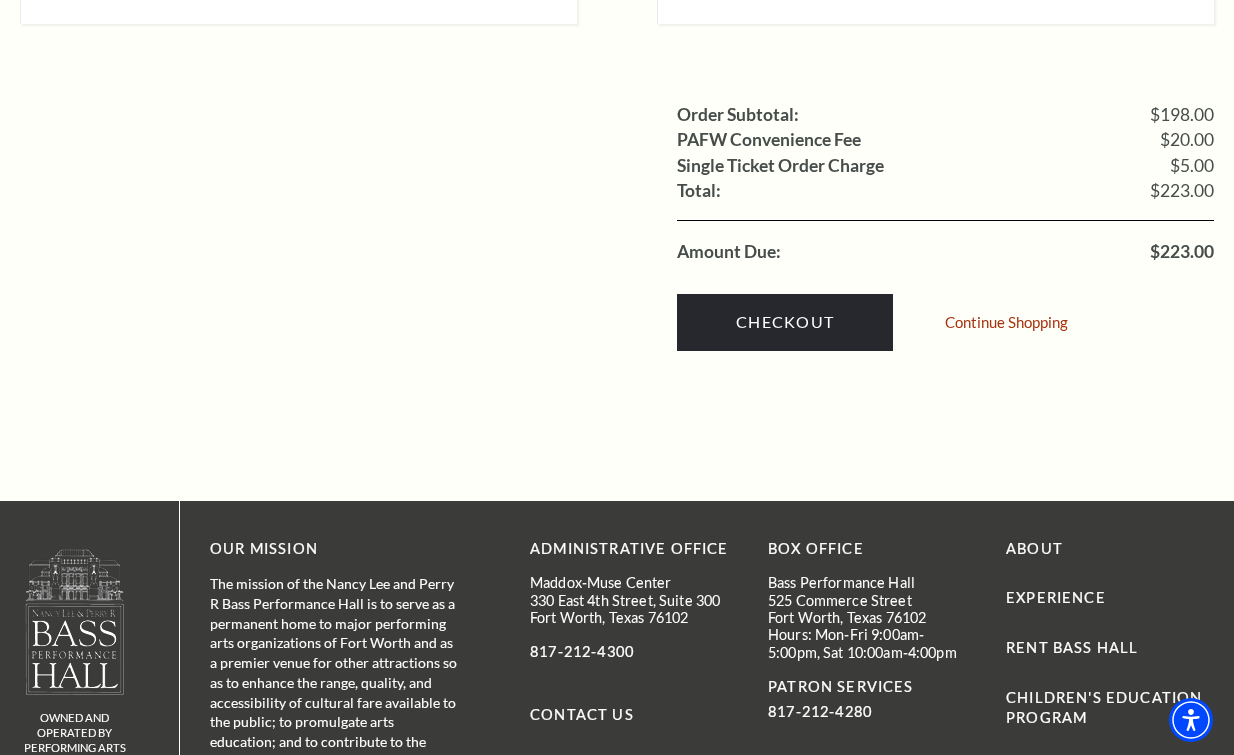 click on "Checkout
Continue Shopping" at bounding box center (945, 317) 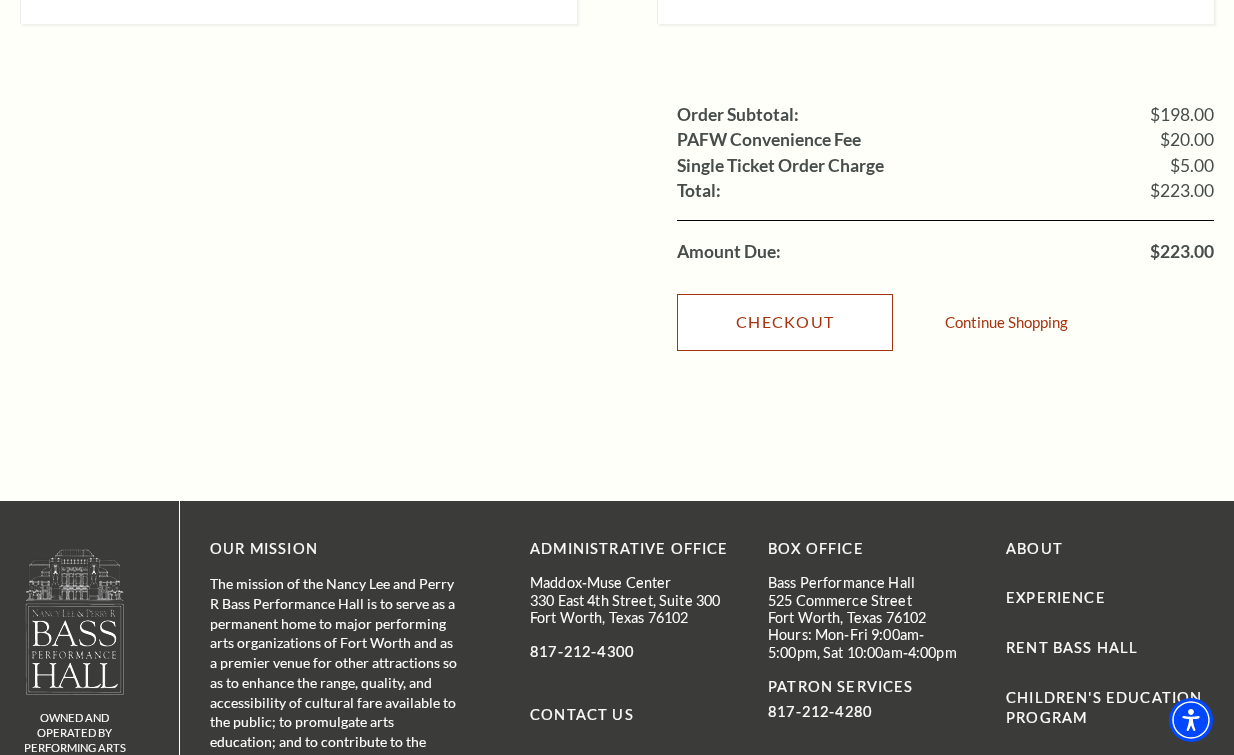 click on "Checkout" at bounding box center (785, 322) 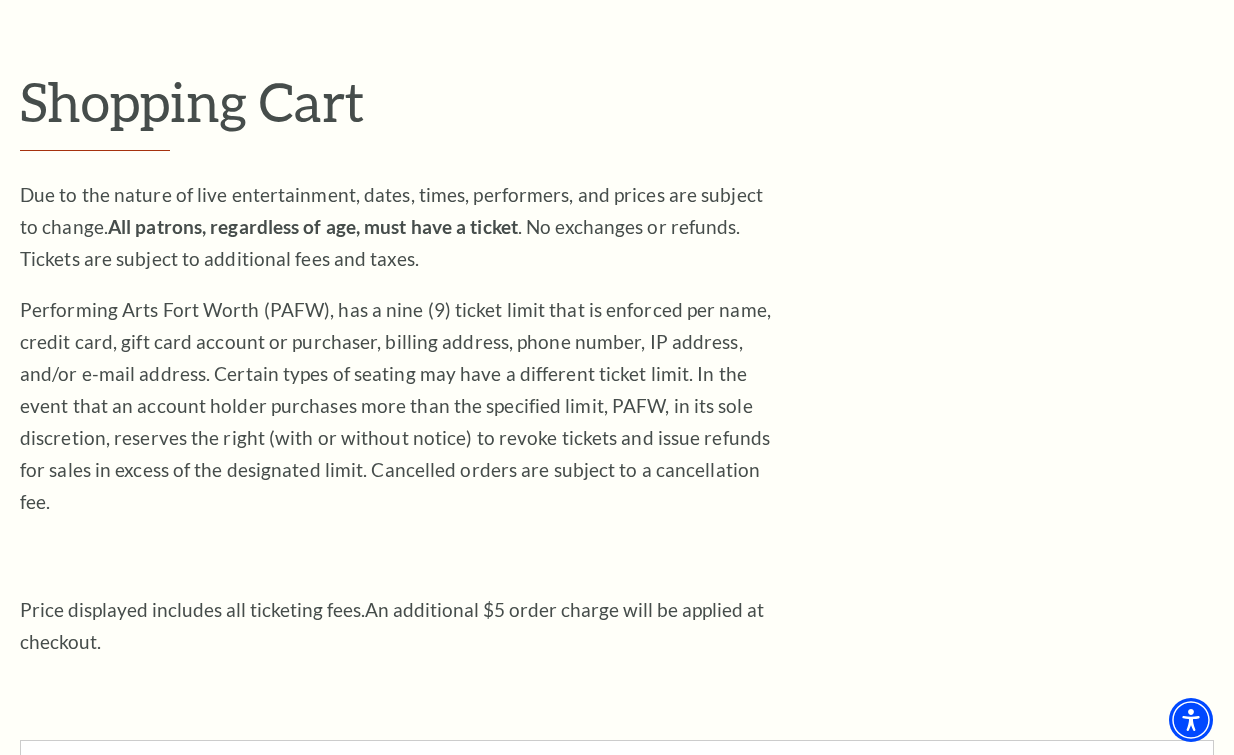 scroll, scrollTop: 200, scrollLeft: 0, axis: vertical 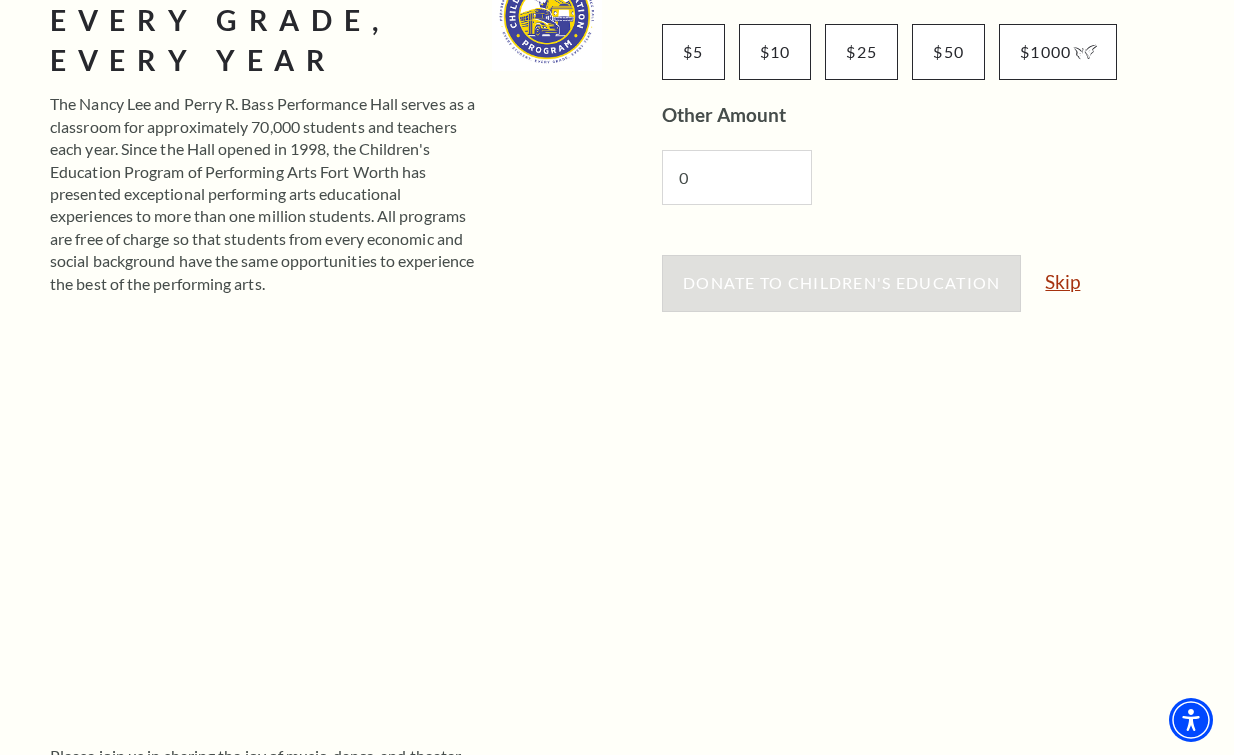 click on "Skip" at bounding box center (1062, 281) 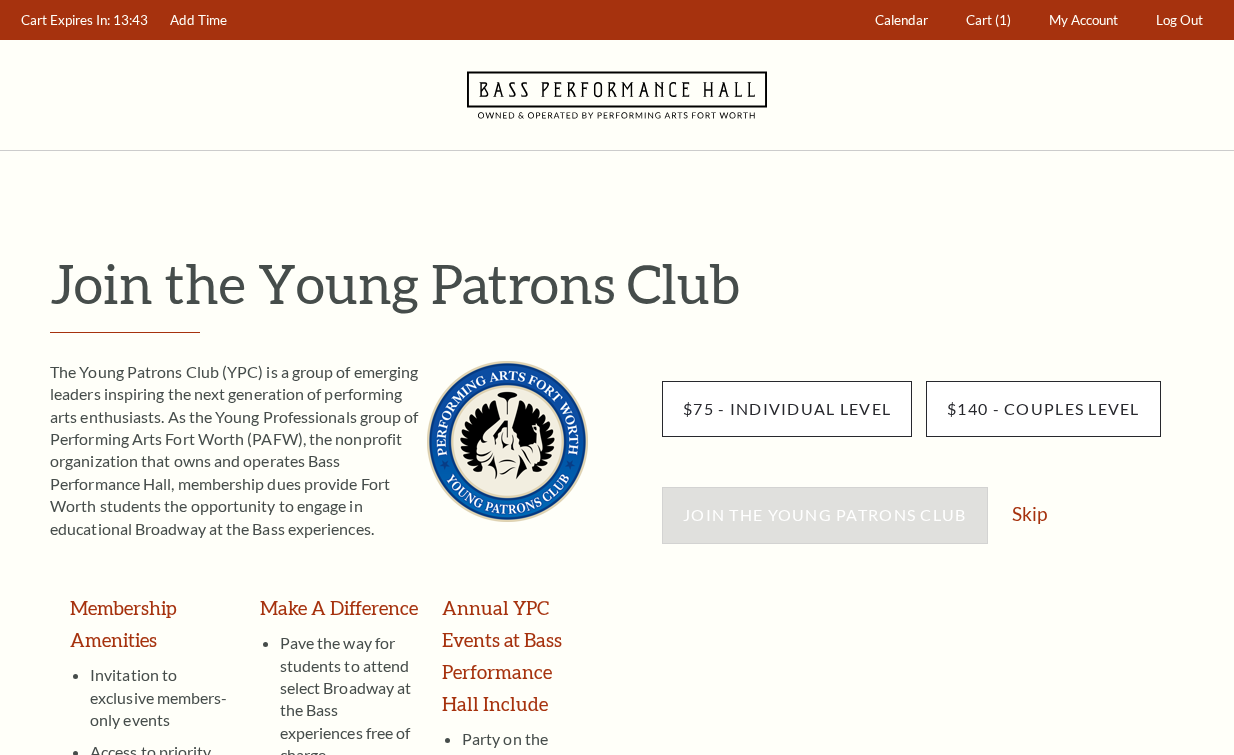 scroll, scrollTop: 0, scrollLeft: 0, axis: both 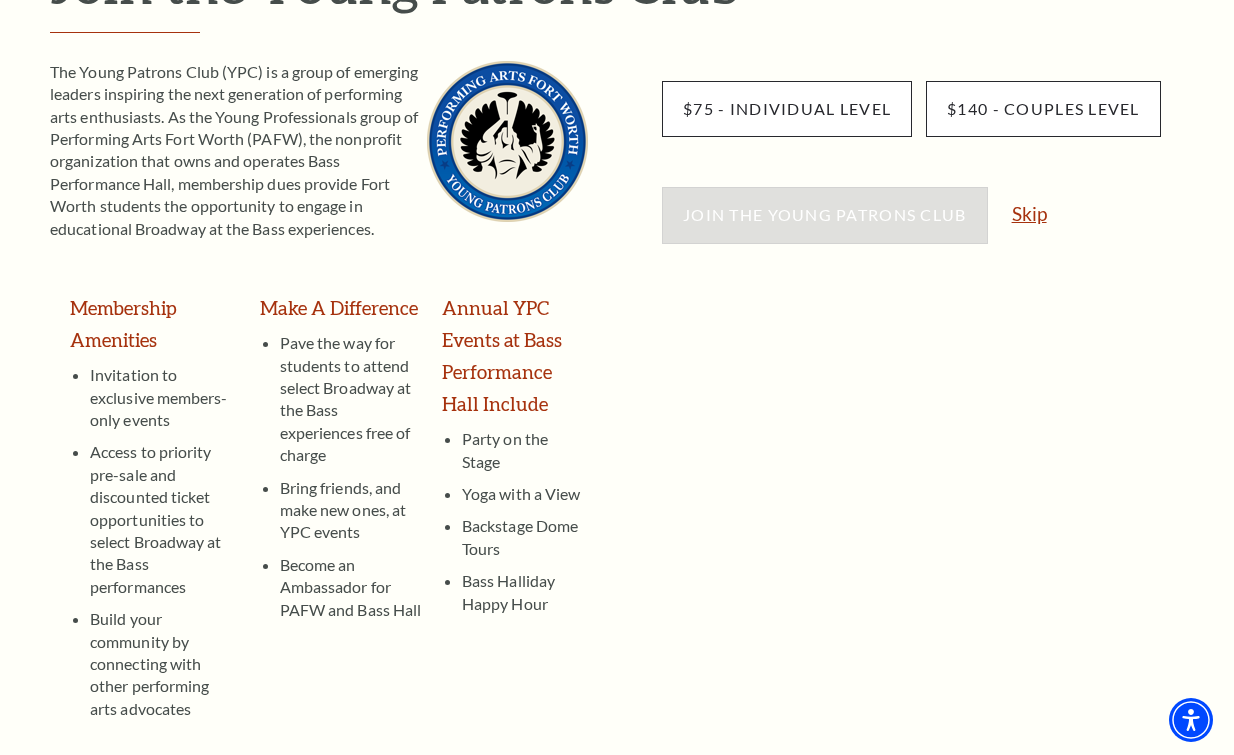 click on "Skip" at bounding box center [1029, 213] 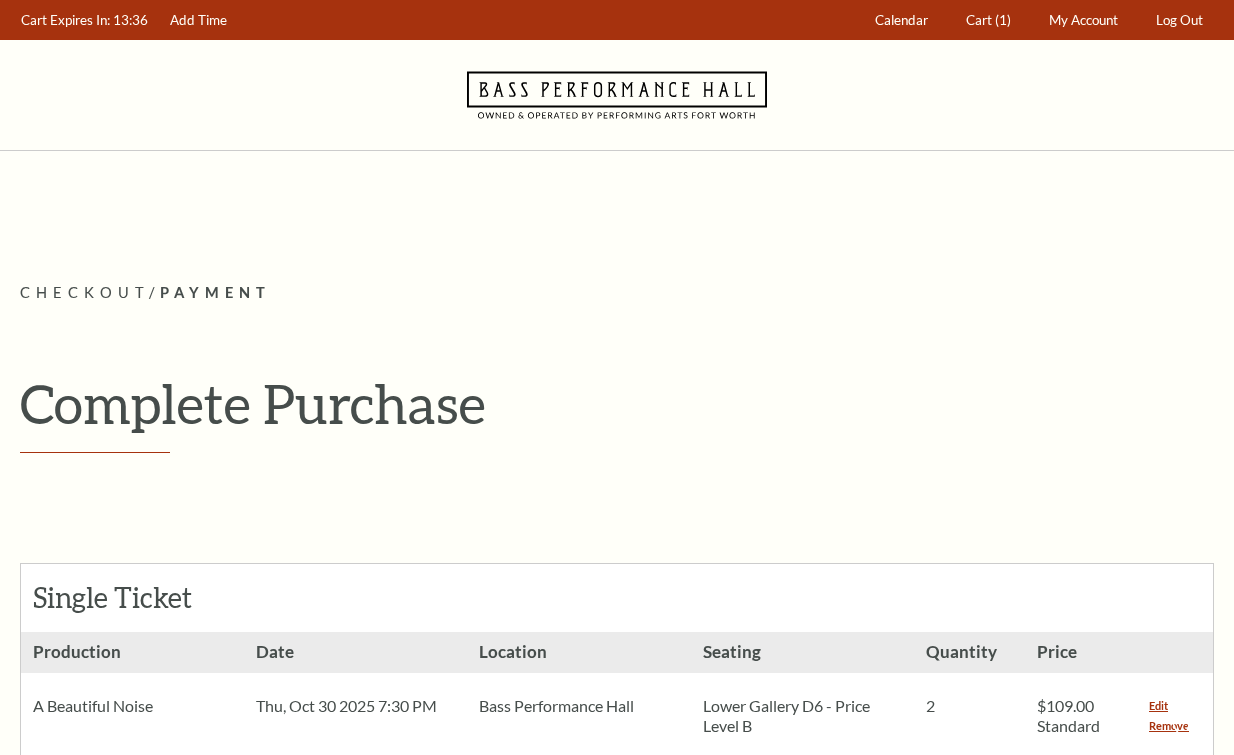 scroll, scrollTop: 1000, scrollLeft: 0, axis: vertical 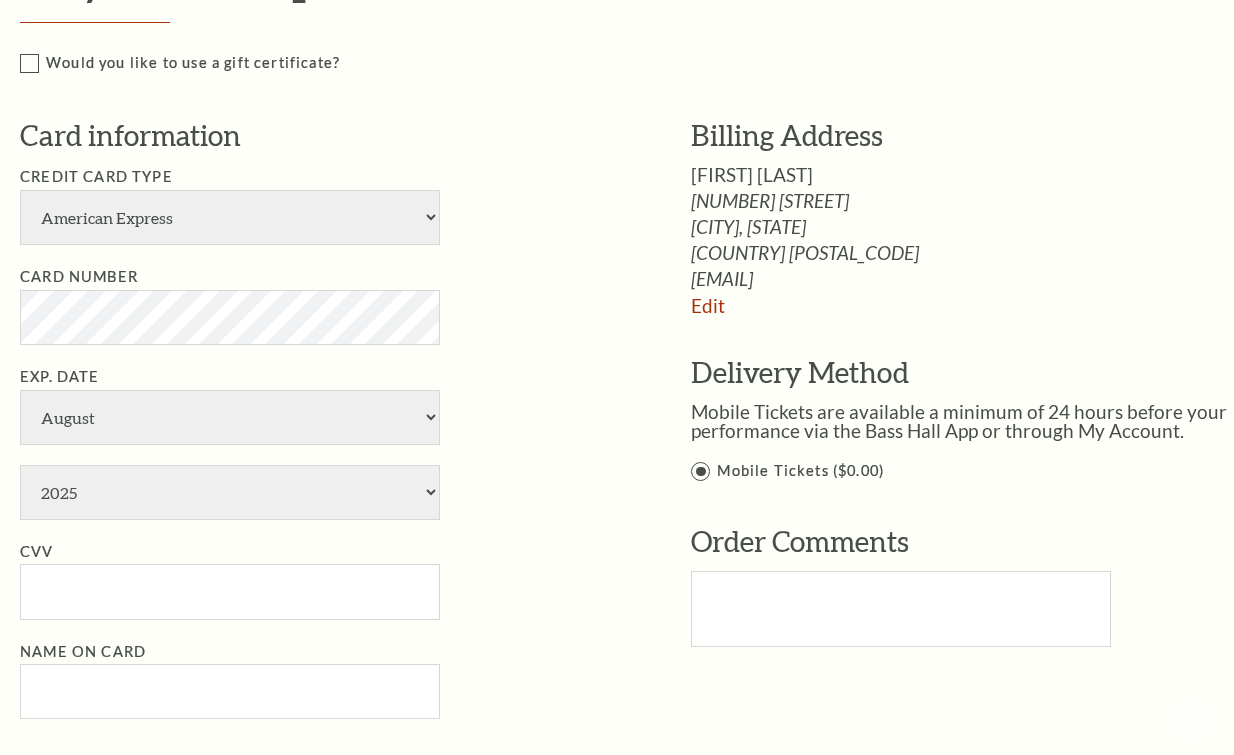 click on "American Express
Visa
Master Card
Discover" at bounding box center (230, 217) 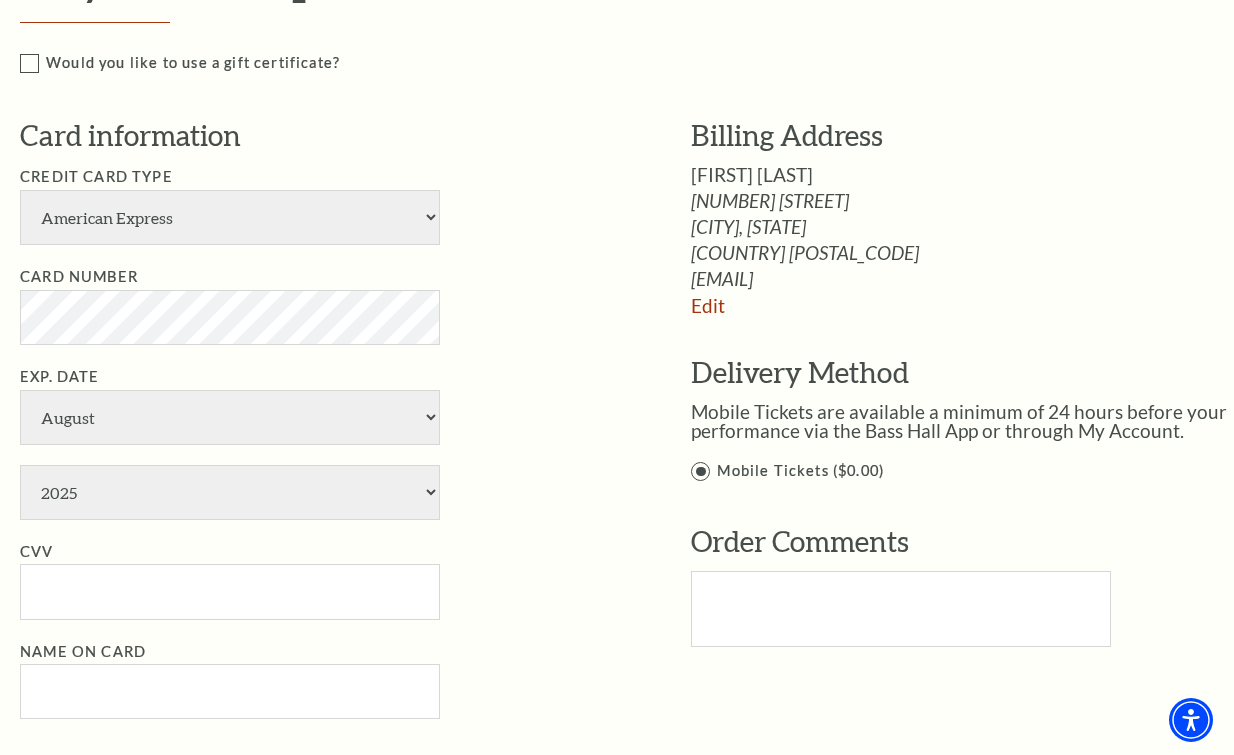 select on "24" 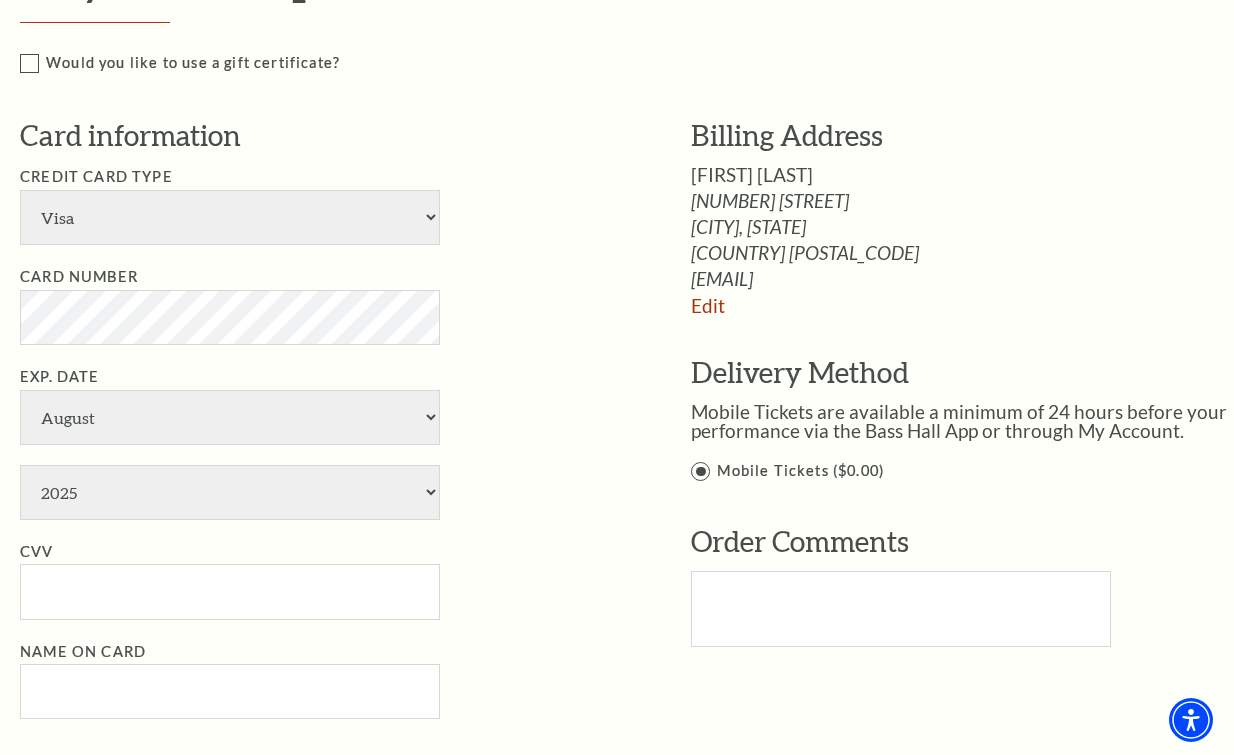 click on "American Express
Visa
Master Card
Discover" at bounding box center (230, 217) 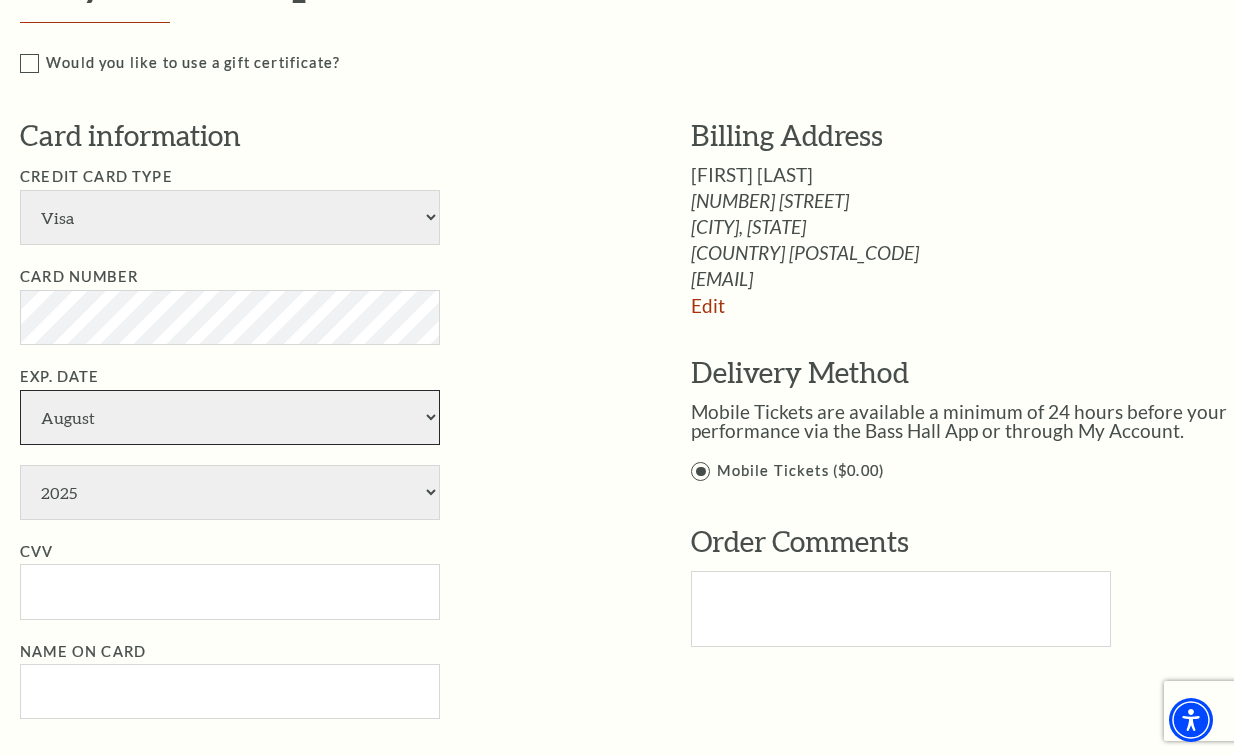 click on "January
February
March
April
May
June
July
August
September
October
November
December" at bounding box center (230, 417) 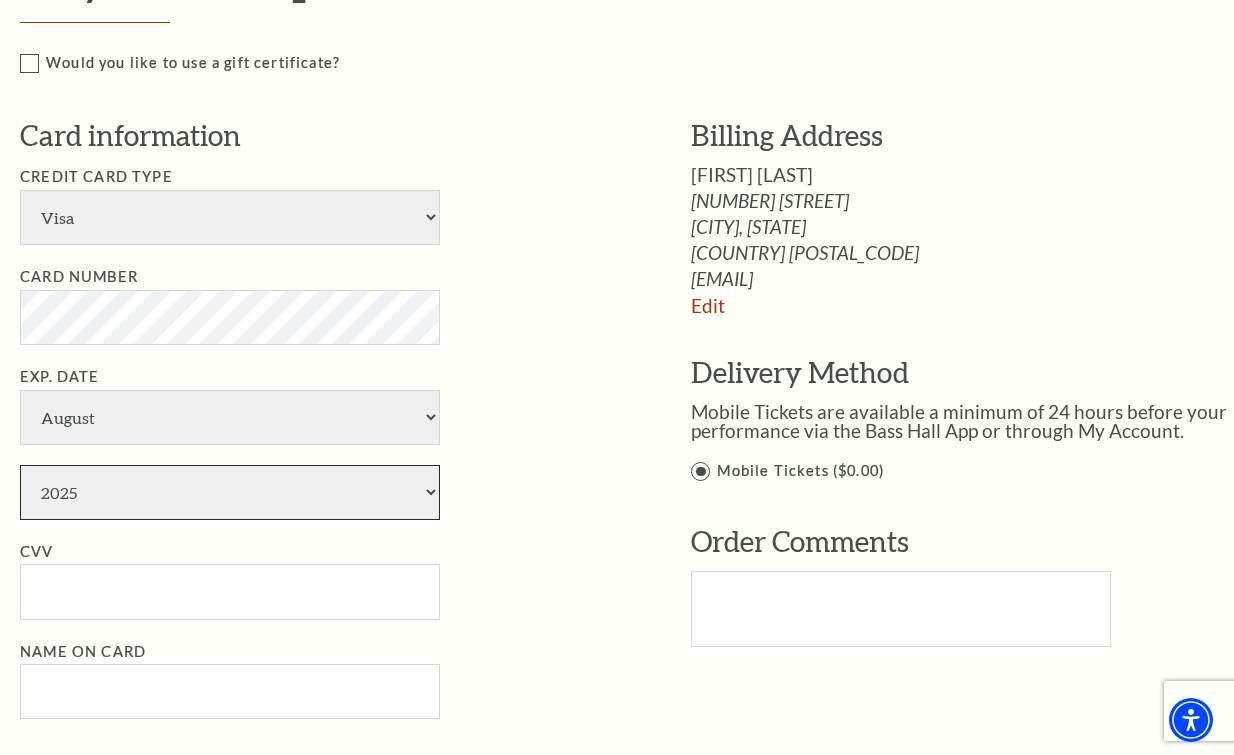click on "2025
2026
2027
2028
2029
2030
2031
2032
2033
2034" at bounding box center (230, 492) 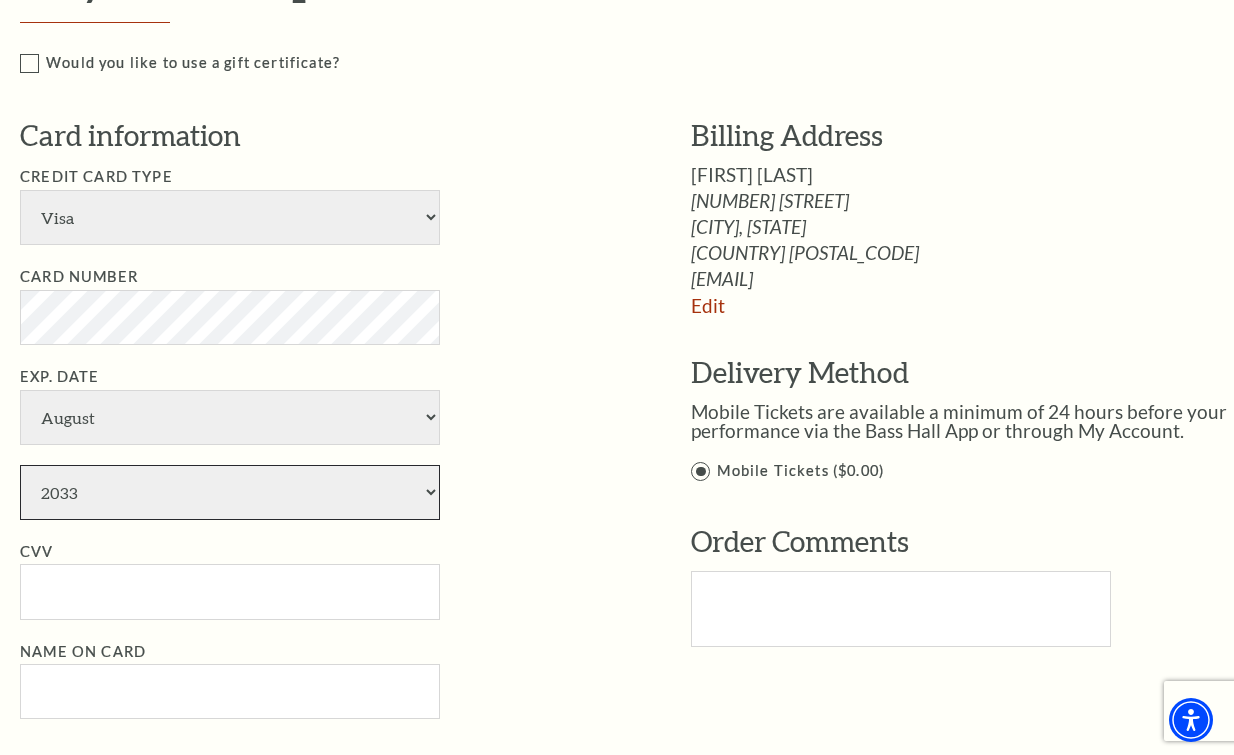 click on "2025
2026
2027
2028
2029
2030
2031
2032
2033
2034" at bounding box center [230, 492] 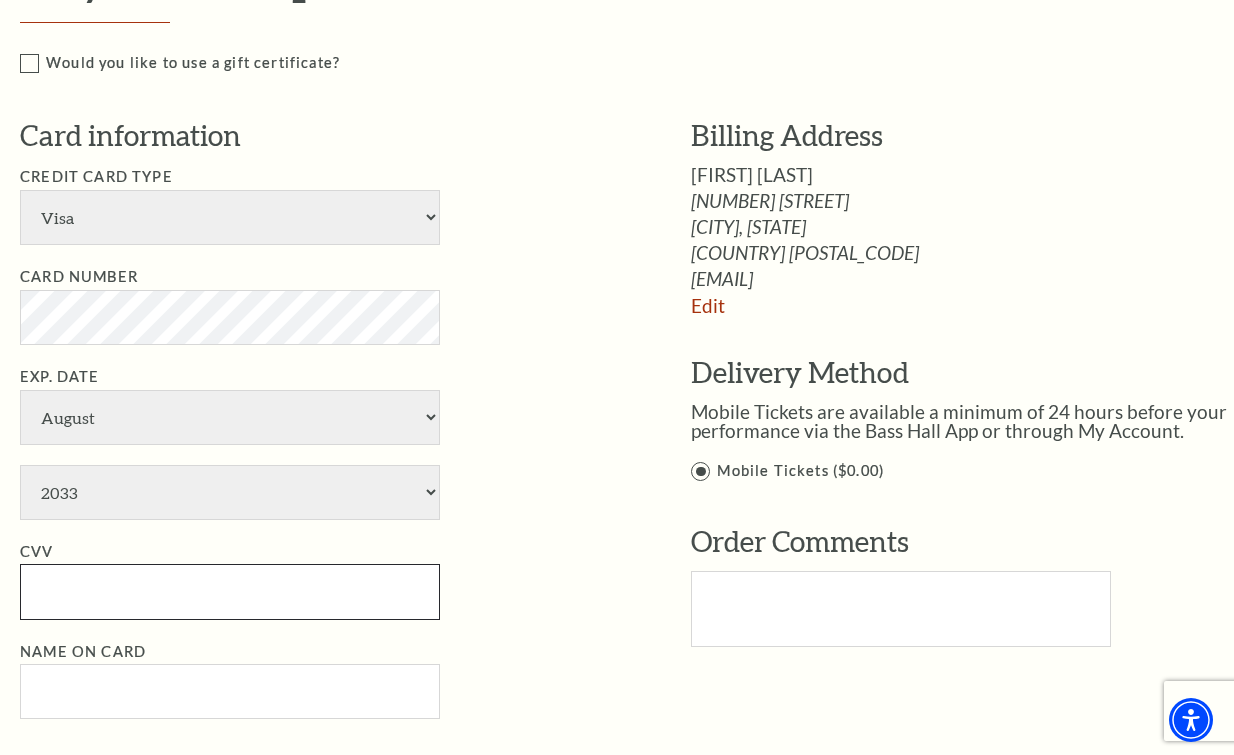 click on "CVV" at bounding box center [230, 591] 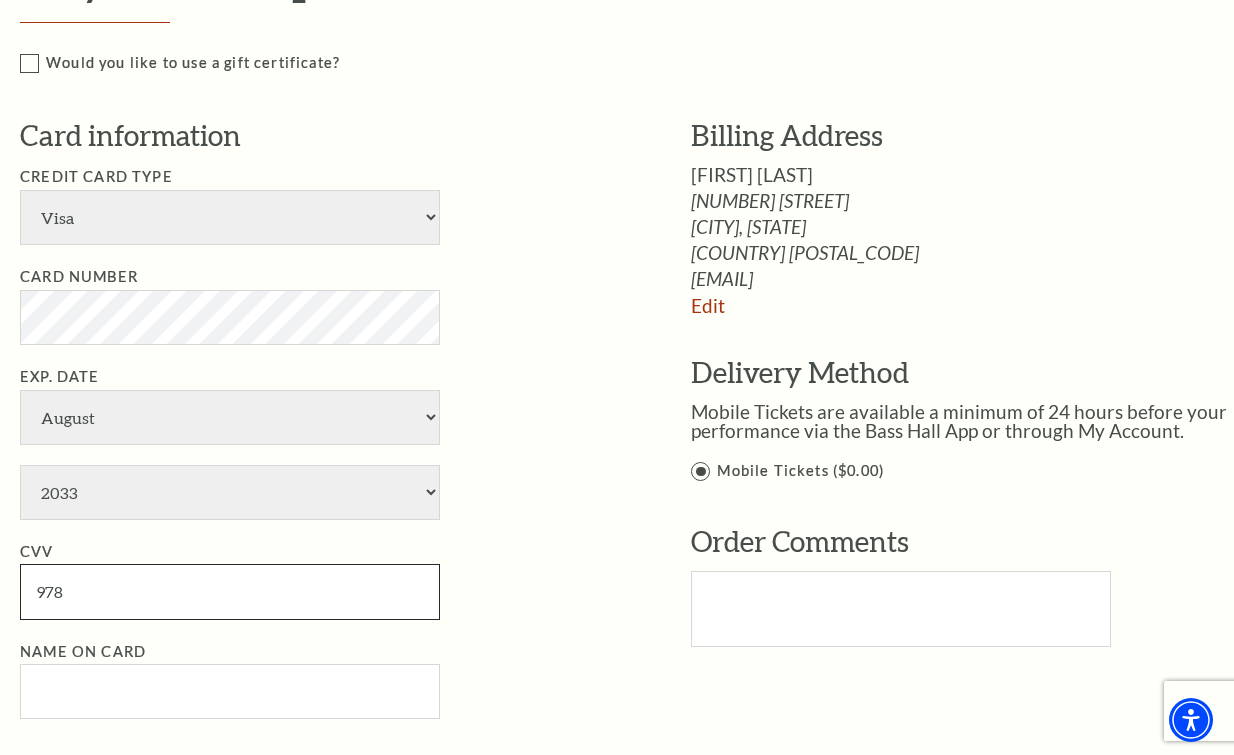 type on "978" 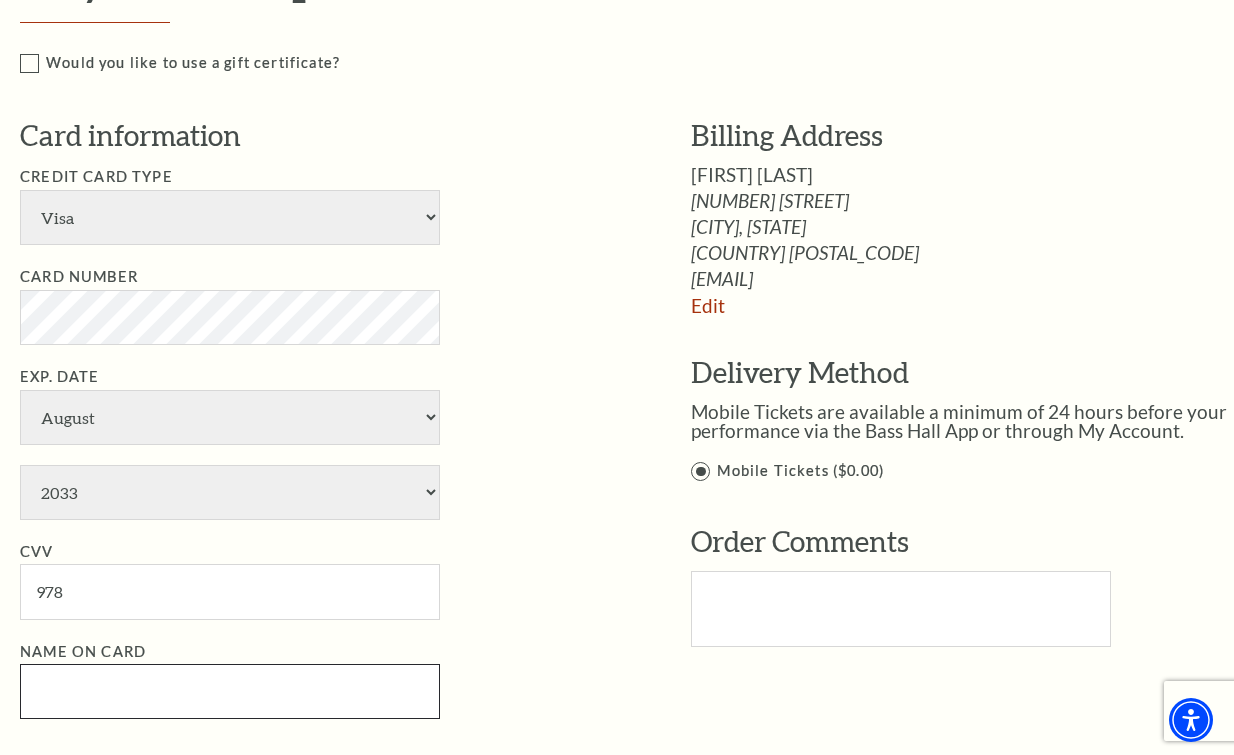 click on "Name on Card" at bounding box center (230, 691) 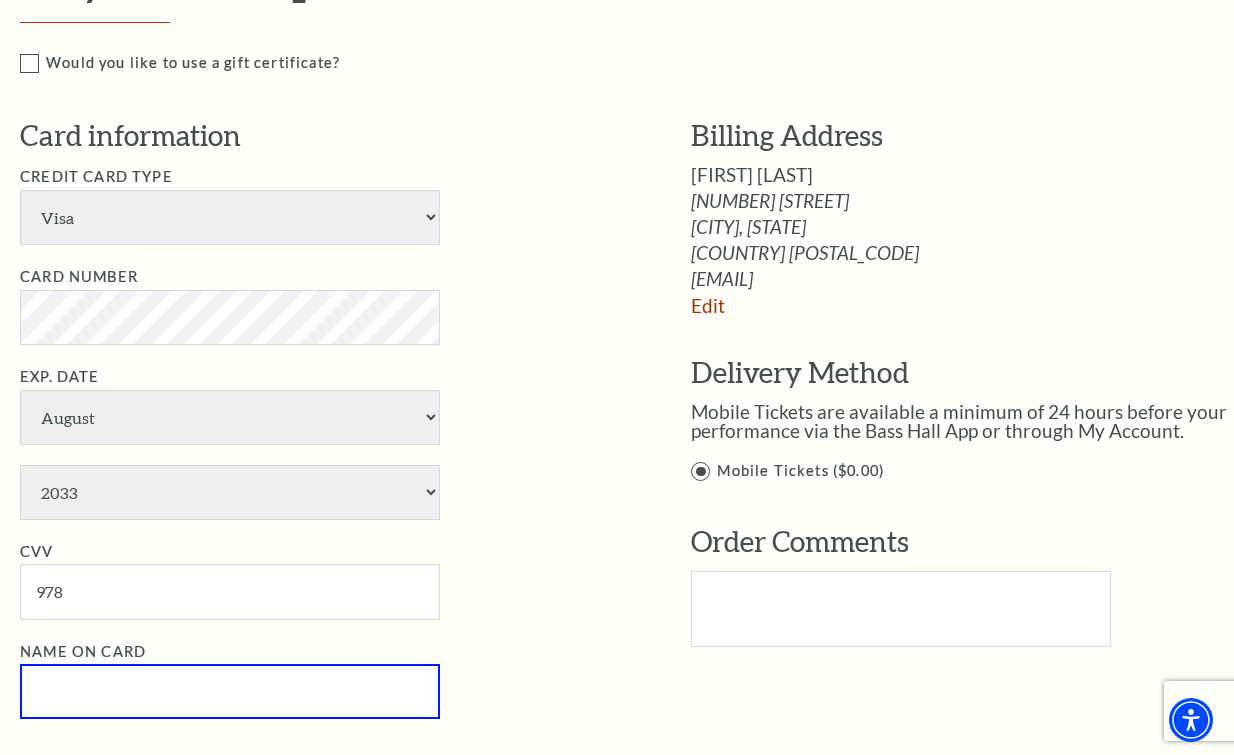 paste on "Don Keller" 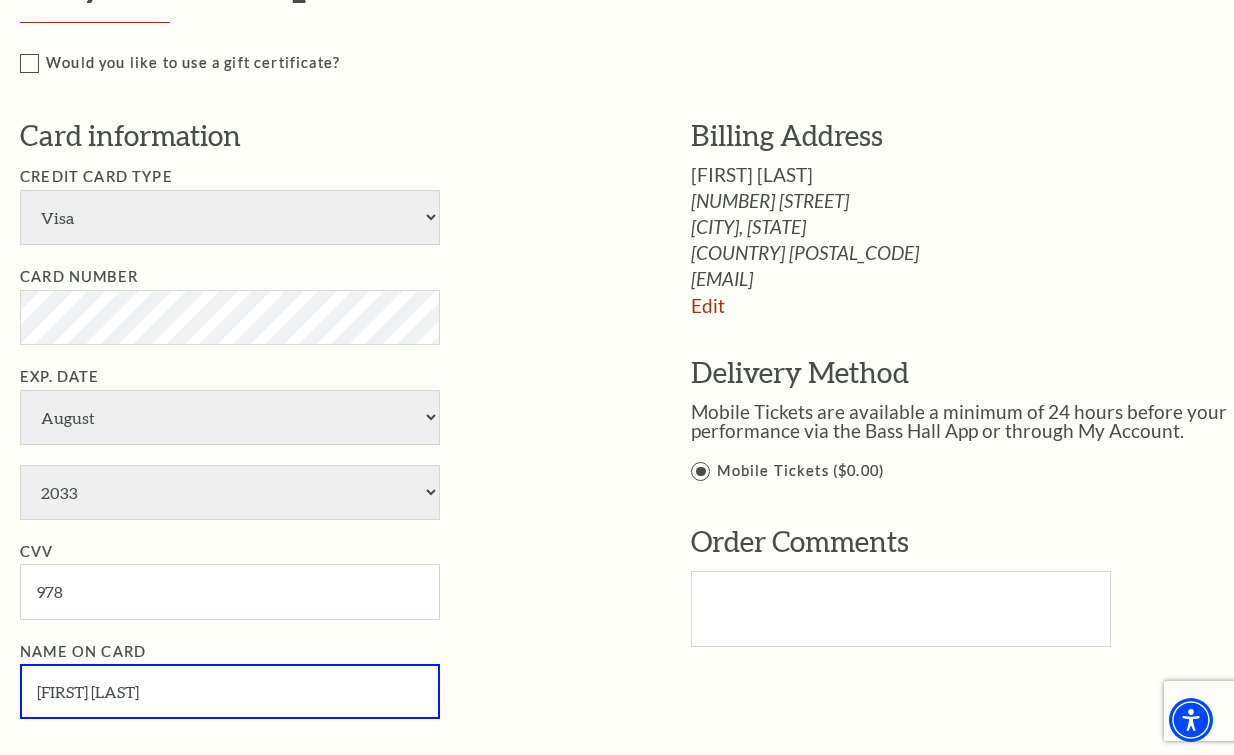 type on "Don Keller" 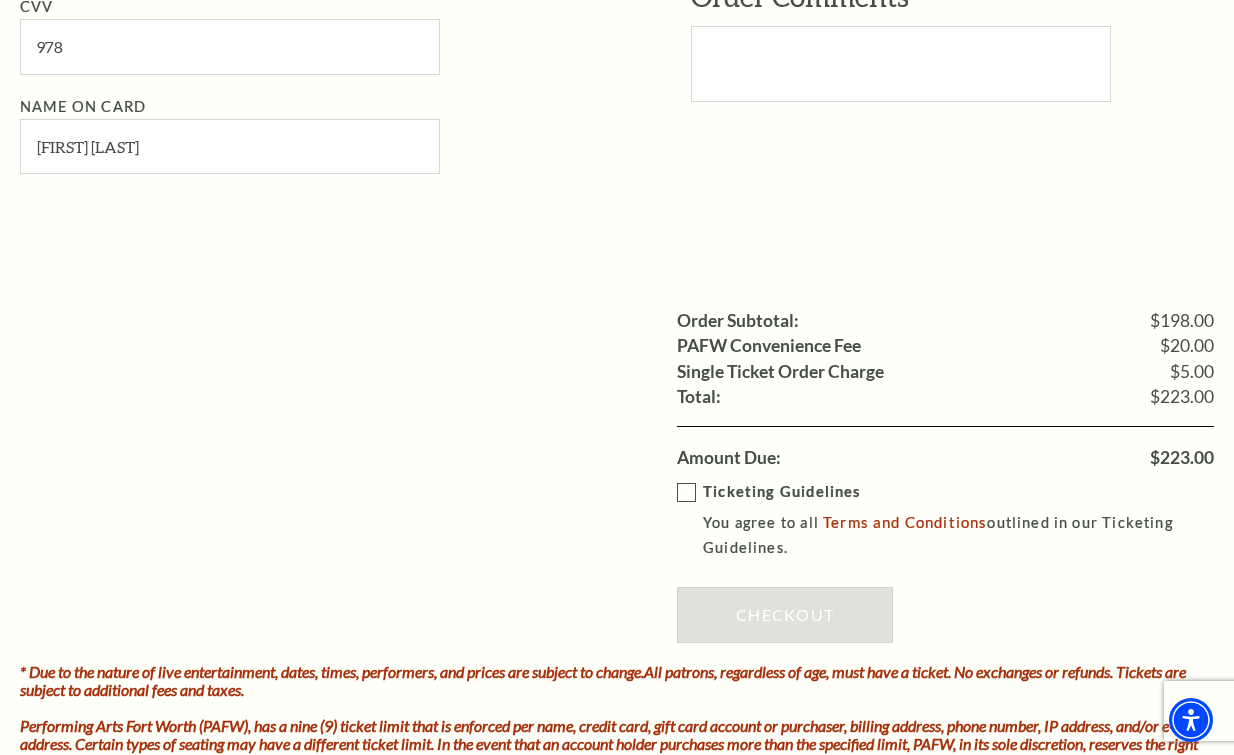 scroll, scrollTop: 1700, scrollLeft: 0, axis: vertical 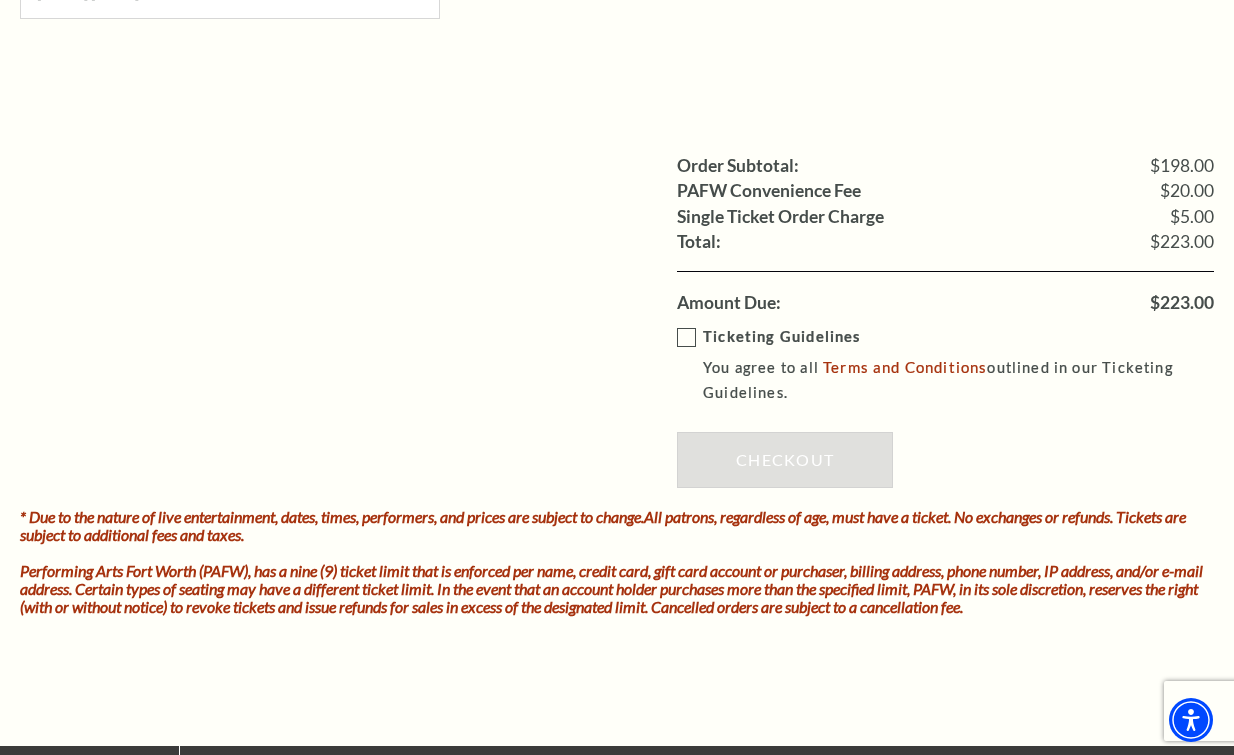 click on "Ticketing Guidelines
You agree to all   Terms and Conditions  outlined in our Ticketing Guidelines." at bounding box center [960, 365] 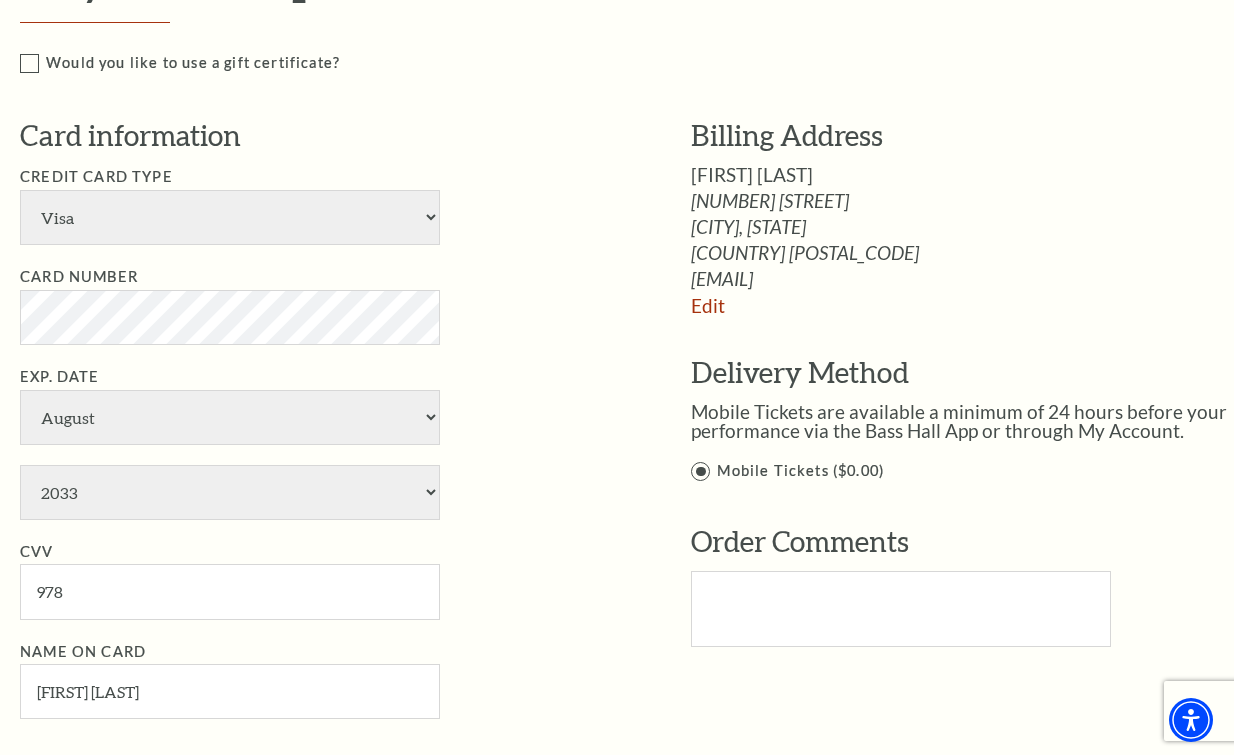 scroll, scrollTop: 500, scrollLeft: 0, axis: vertical 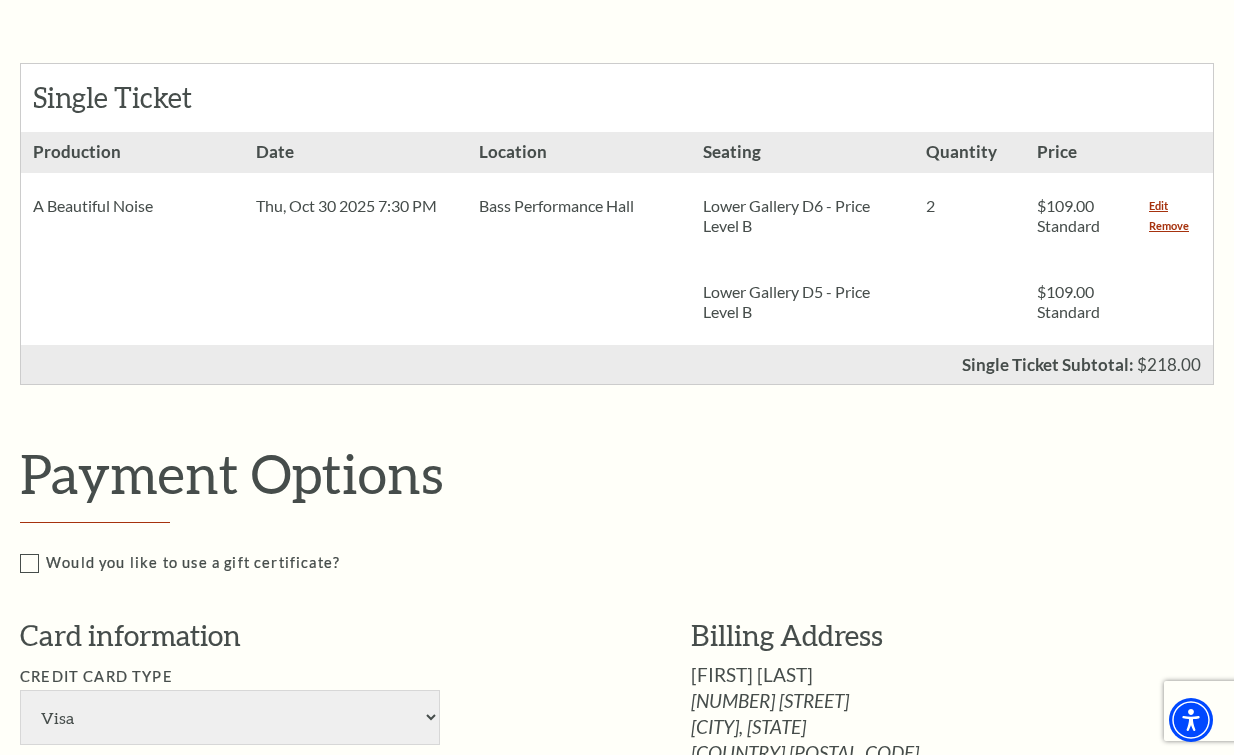 click on "Location
Bass Performance Hall" at bounding box center [578, 238] 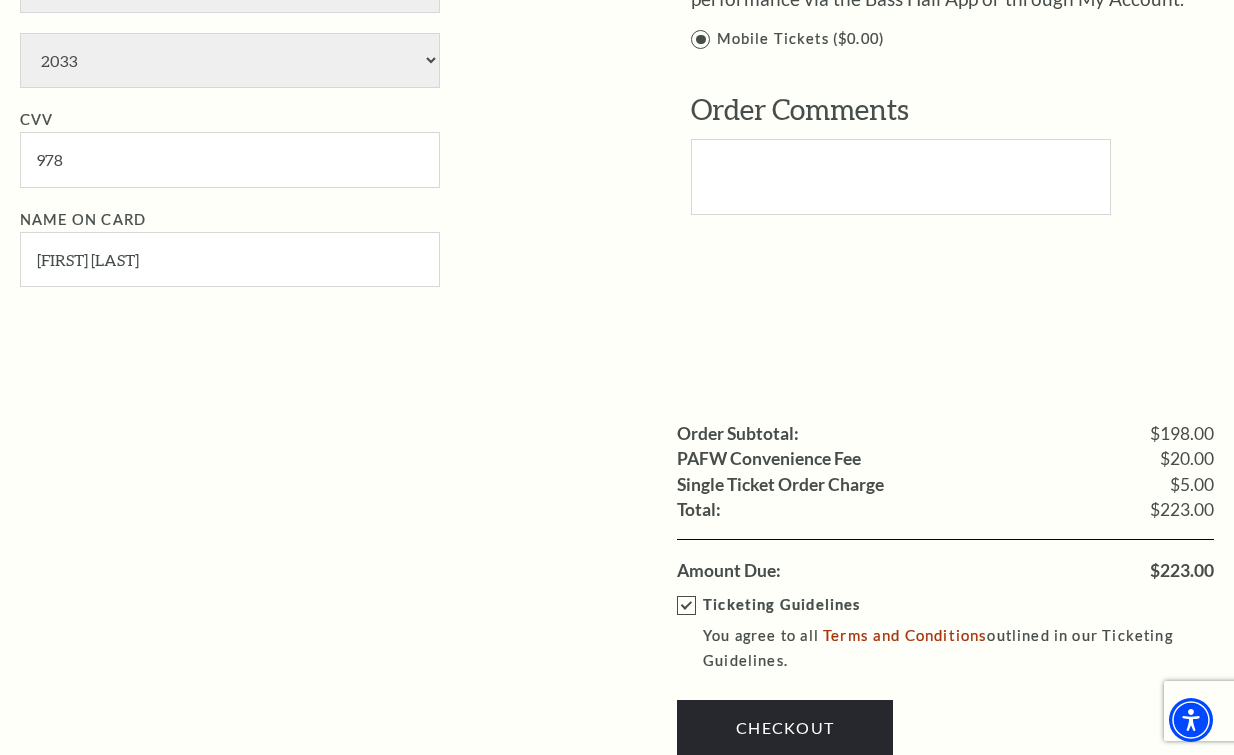 scroll, scrollTop: 1900, scrollLeft: 0, axis: vertical 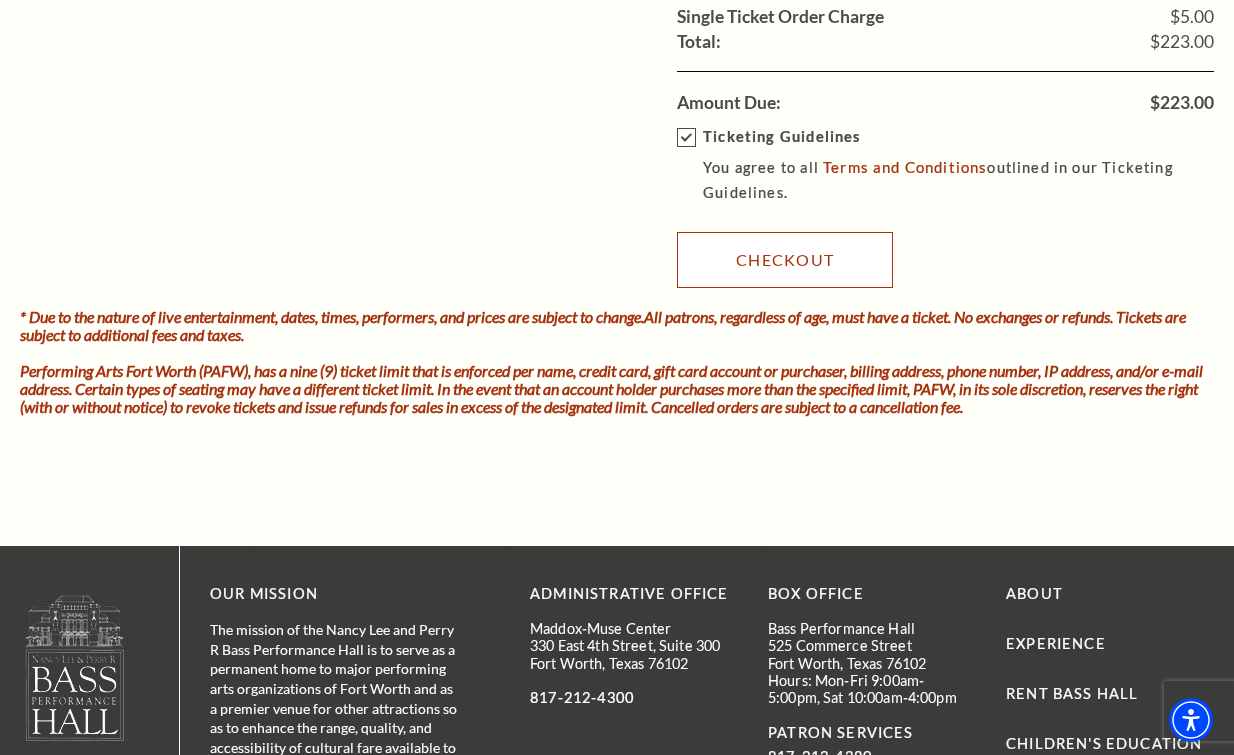 click on "Checkout" at bounding box center (785, 260) 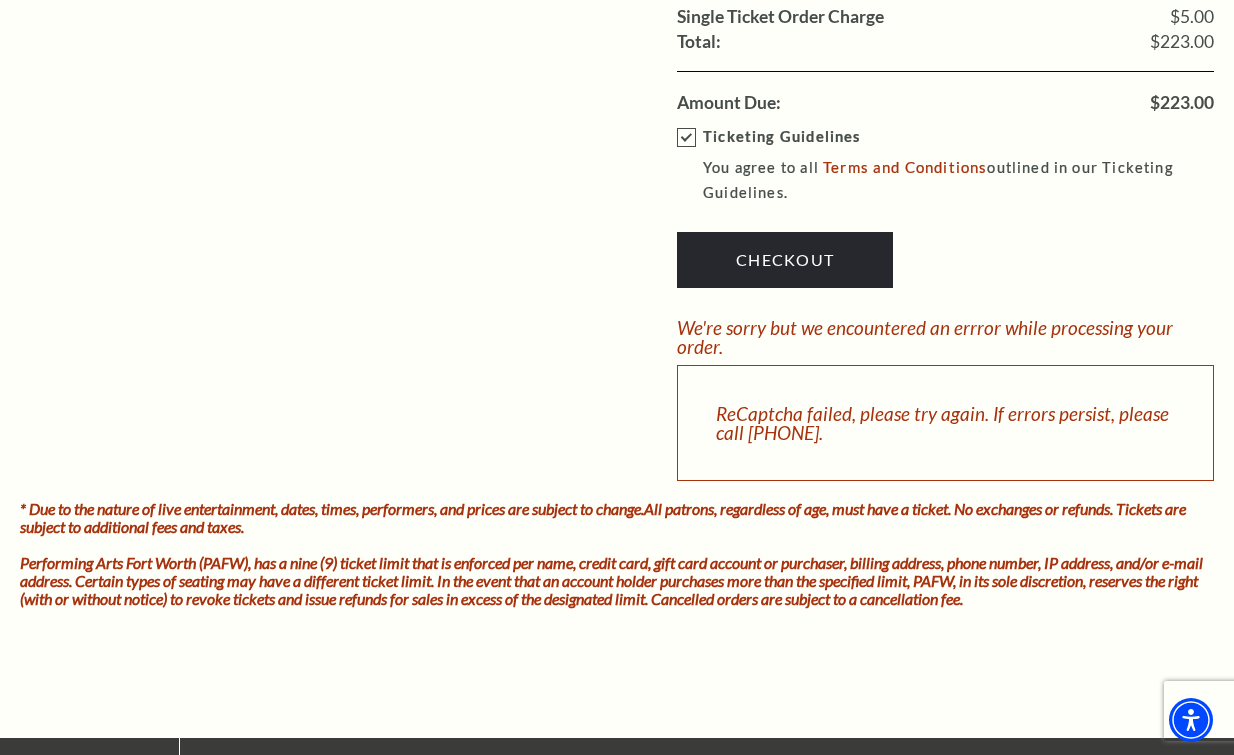 click on "Payment Header
Checkout  /  Payment
Complete Purchase
Single Ticket
Show Details
2 $109.00" at bounding box center (617, -506) 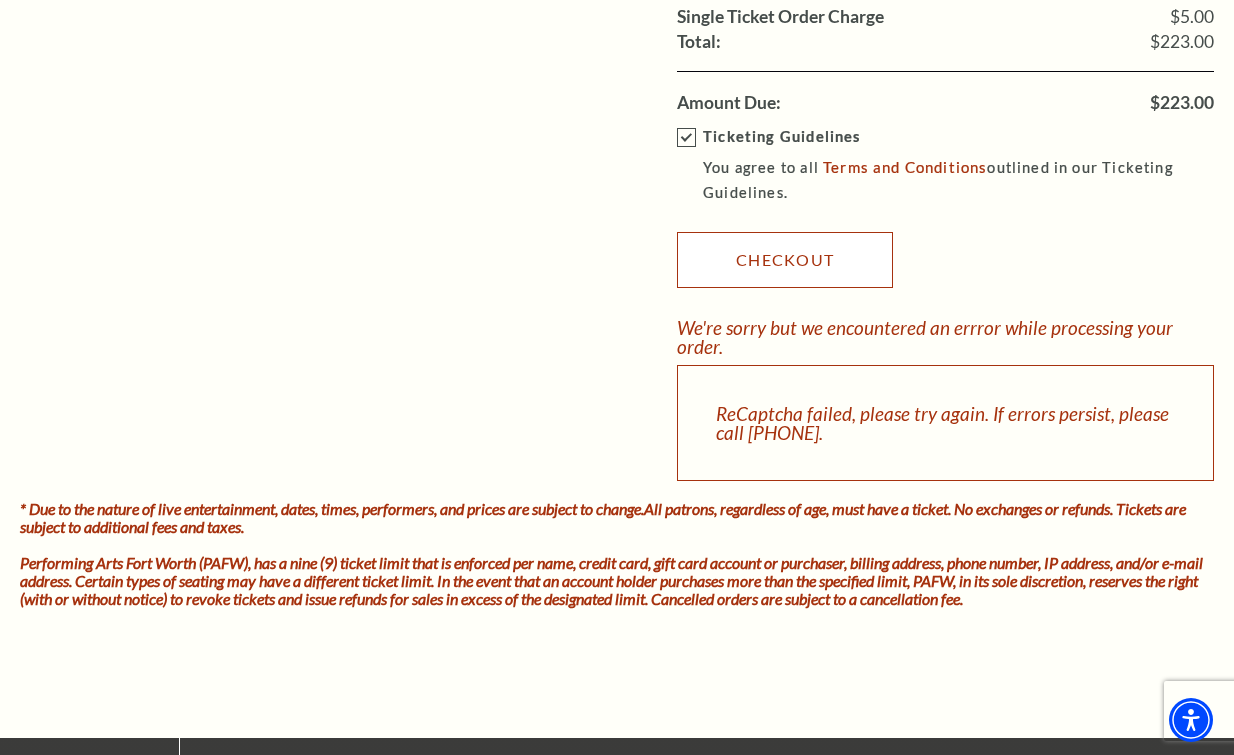 click on "Checkout" at bounding box center (785, 260) 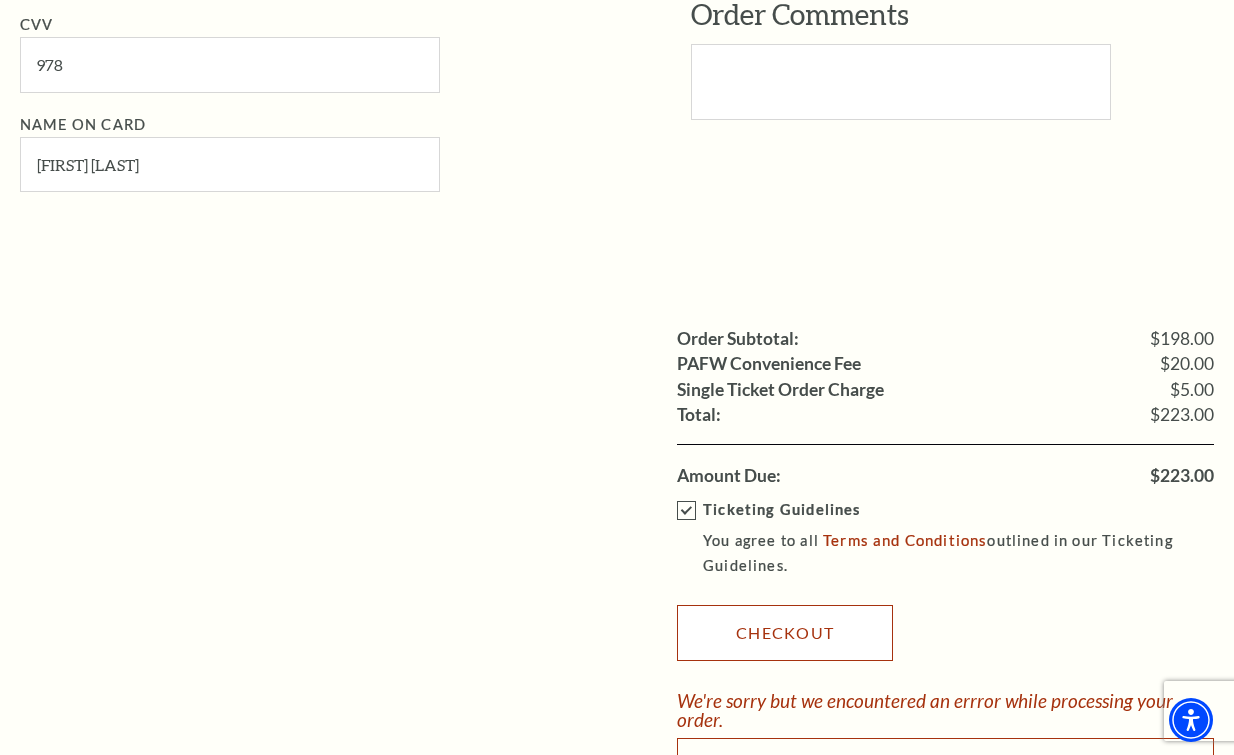 scroll, scrollTop: 1200, scrollLeft: 0, axis: vertical 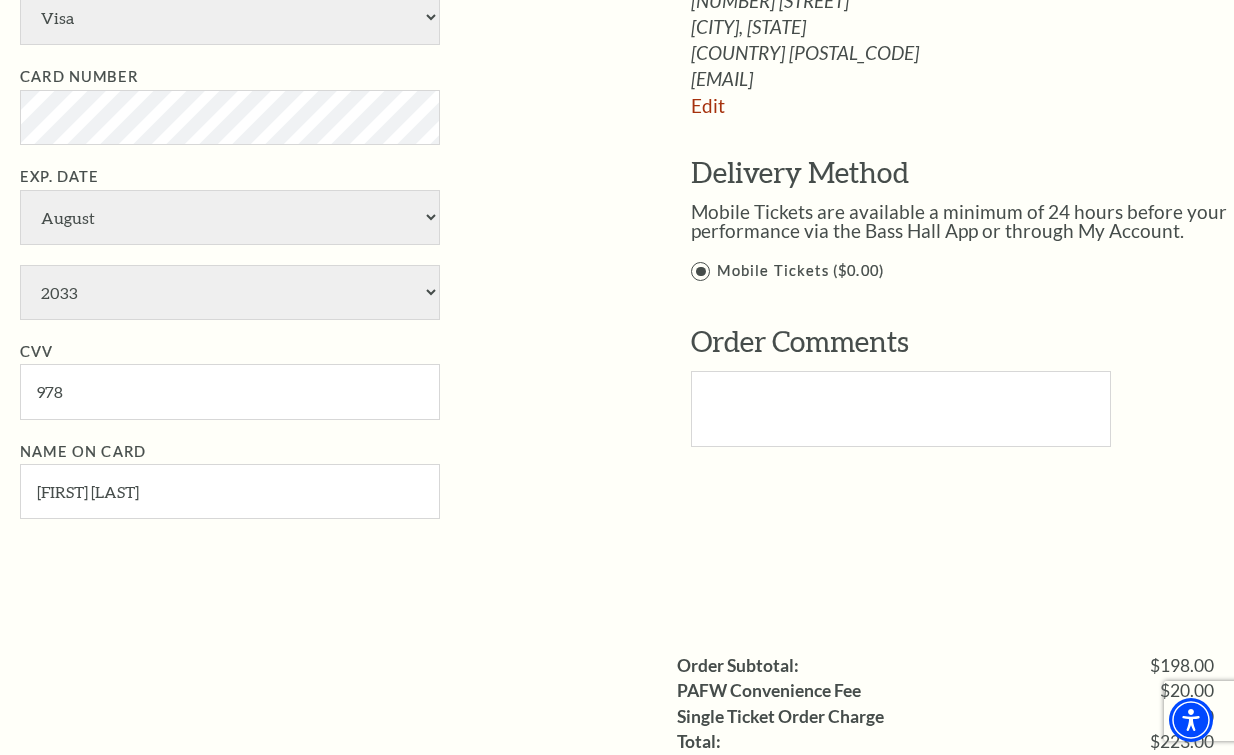 click on "Credit Card Type
American Express
Visa
Master Card
Discover
Card Number
Exp. Date
January
February
March
April
May
June
July
August
September
October
November
December
2025
2026
2027
2028
2029" at bounding box center [325, 242] 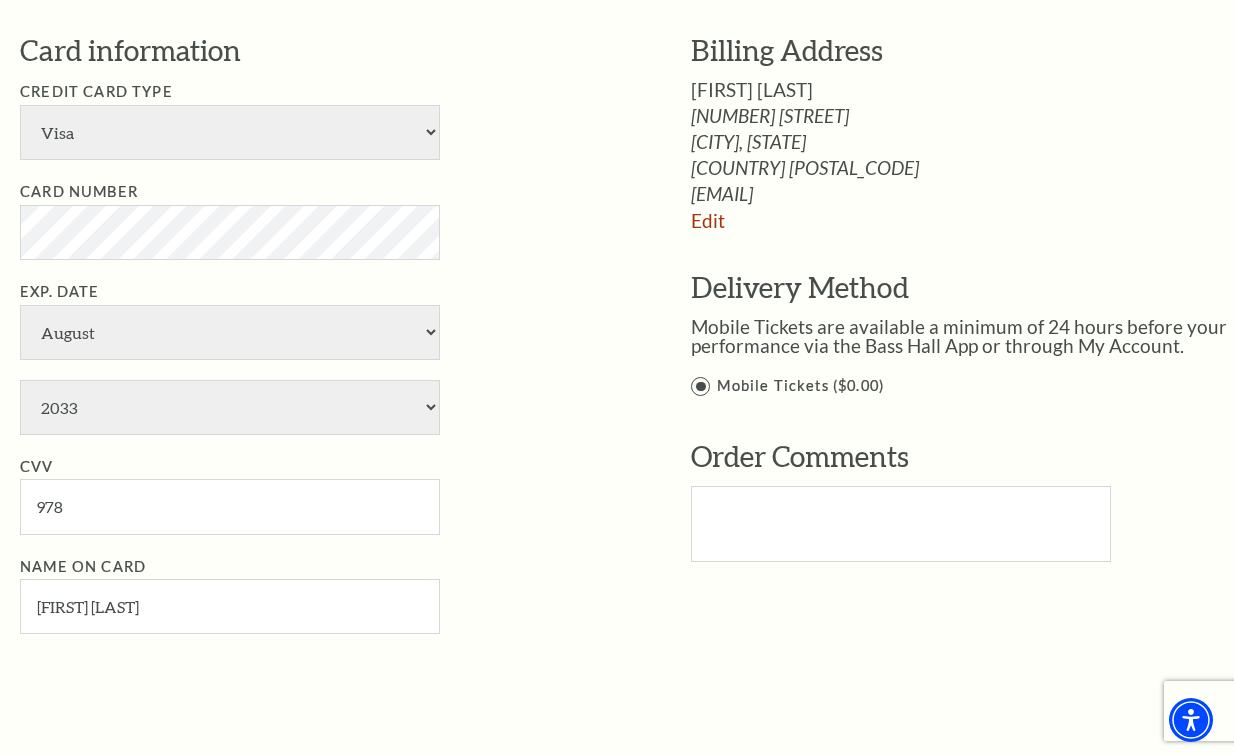 scroll, scrollTop: 1000, scrollLeft: 0, axis: vertical 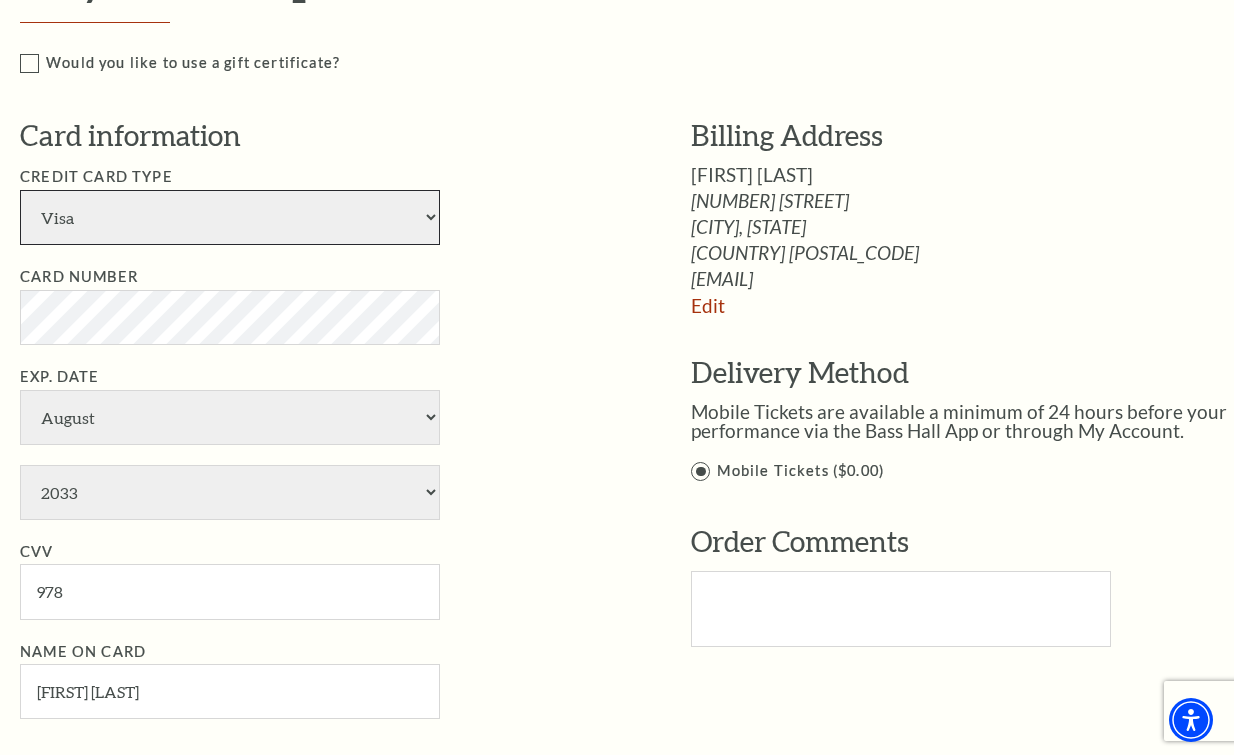 click on "American Express
Visa
Master Card
Discover" at bounding box center (230, 217) 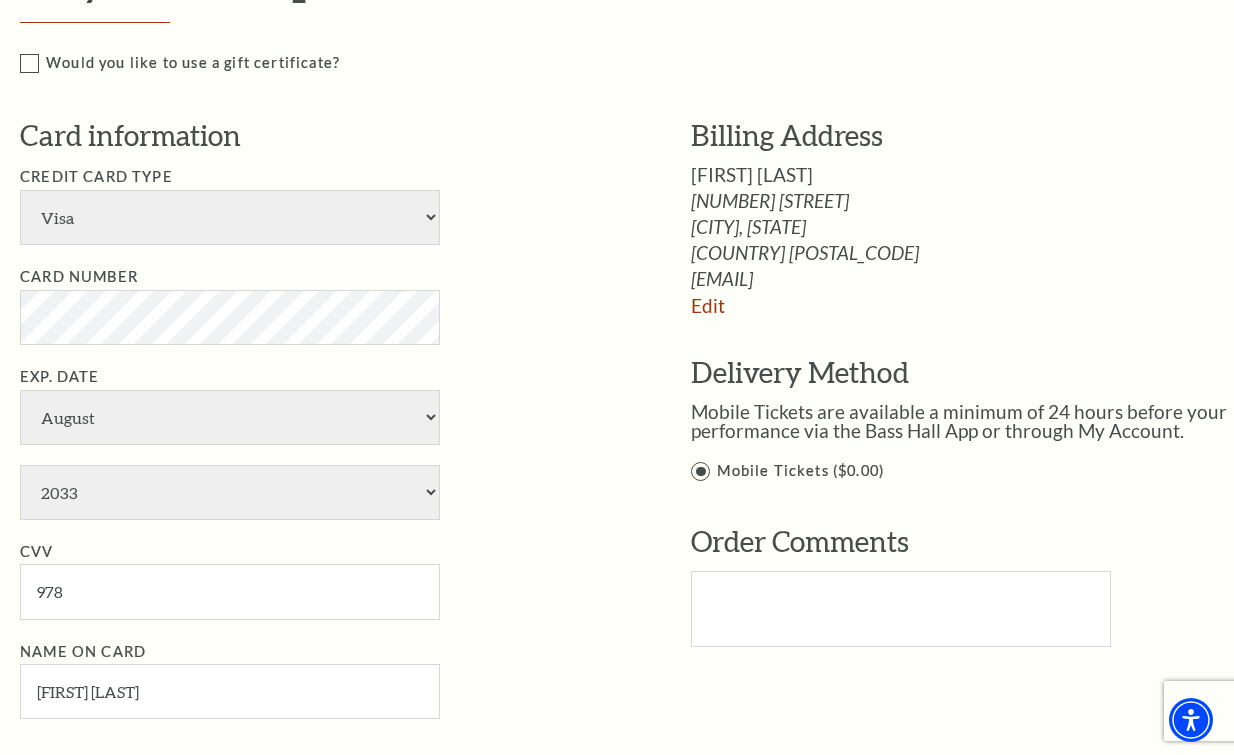 click on "Credit Card Type
American Express
Visa
Master Card
Discover" at bounding box center [325, 205] 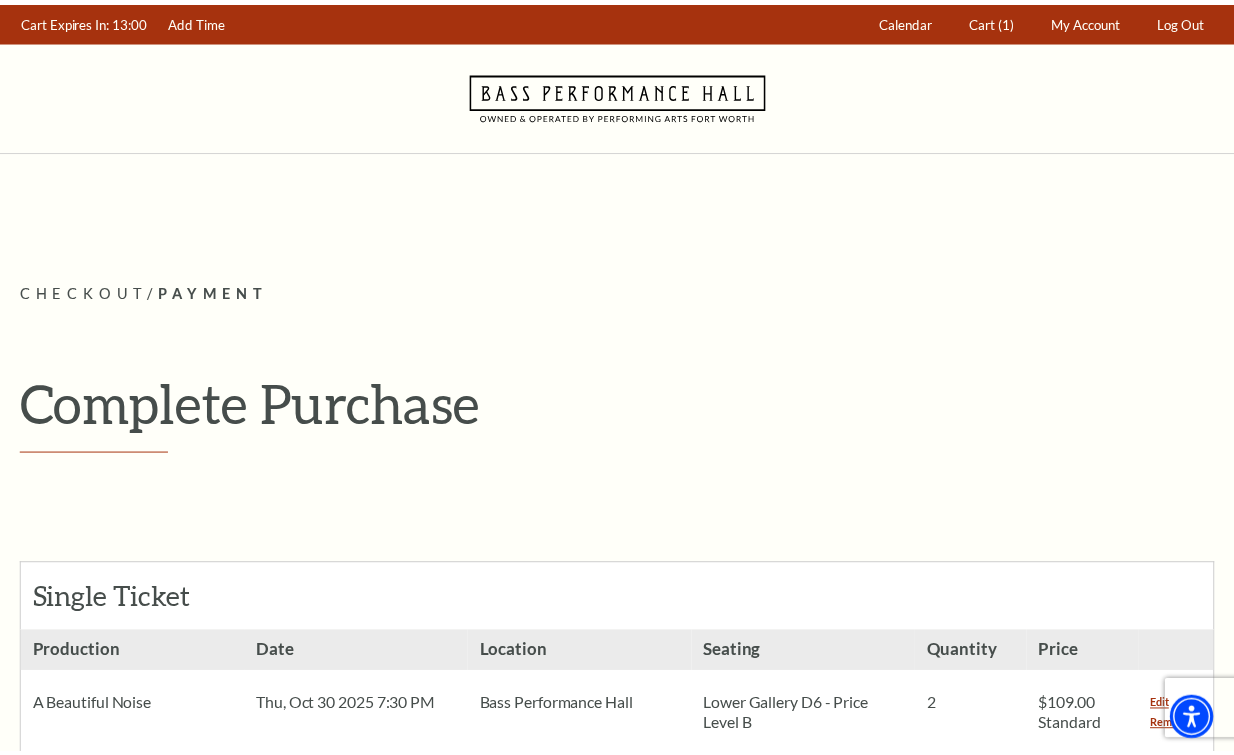 scroll, scrollTop: 1264, scrollLeft: 0, axis: vertical 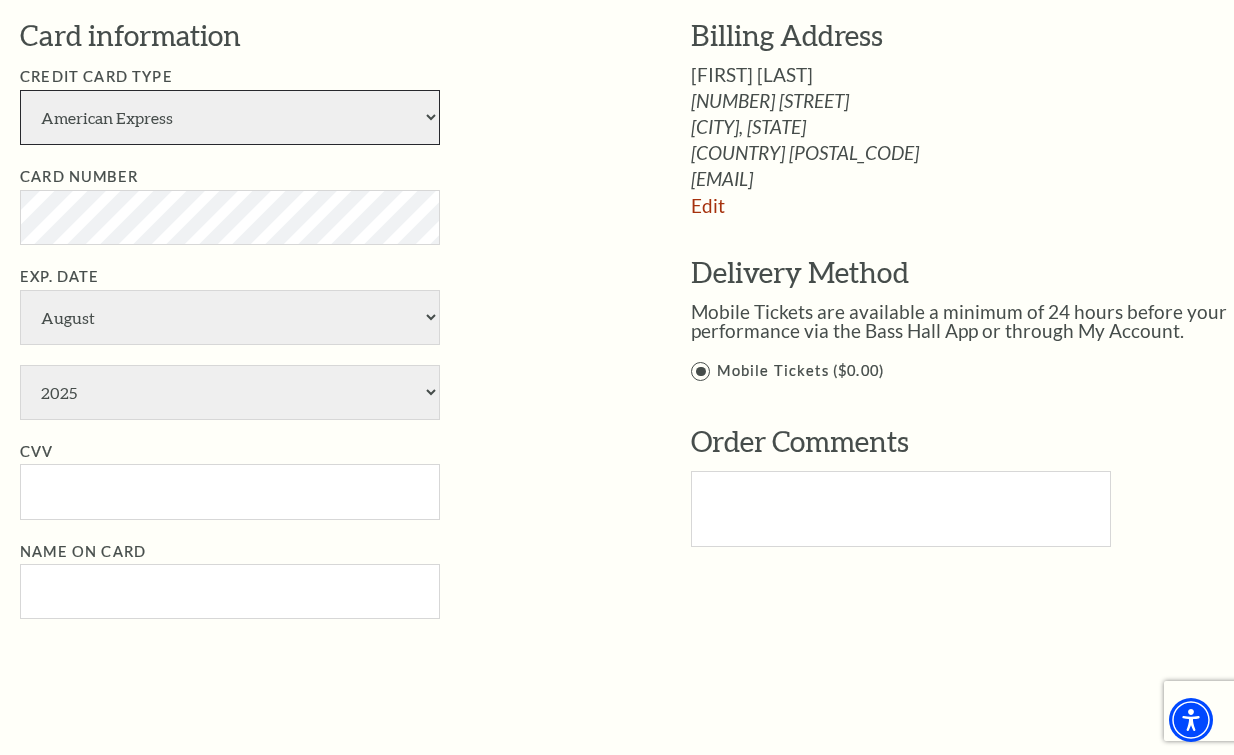 click on "American Express
Visa
Master Card
Discover" at bounding box center (230, 117) 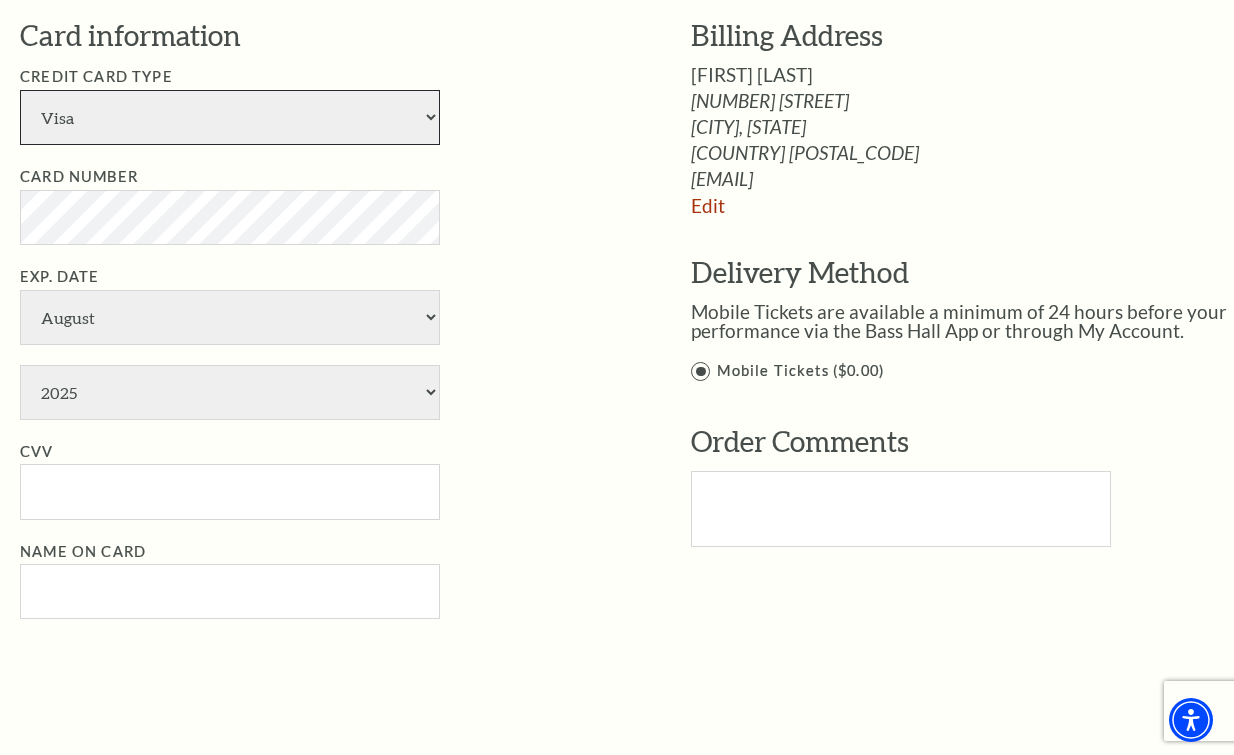 click on "American Express
Visa
Master Card
Discover" at bounding box center (230, 117) 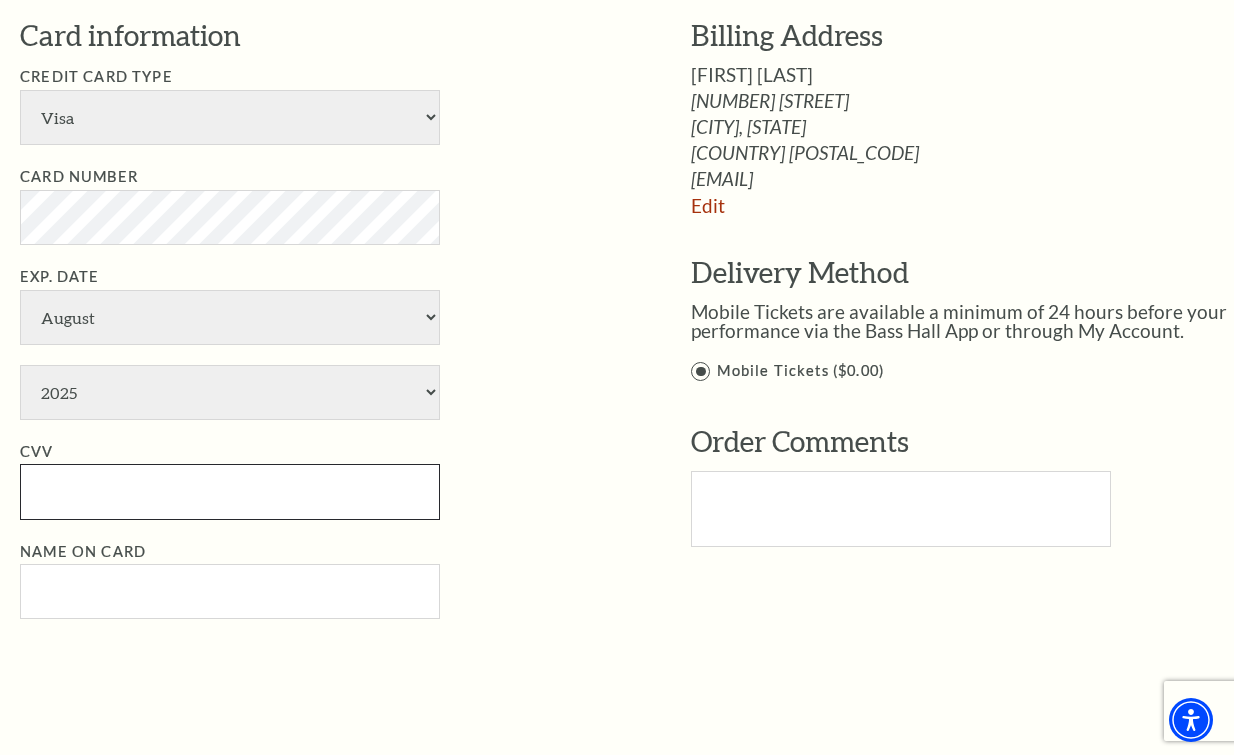 click on "CVV" at bounding box center (230, 491) 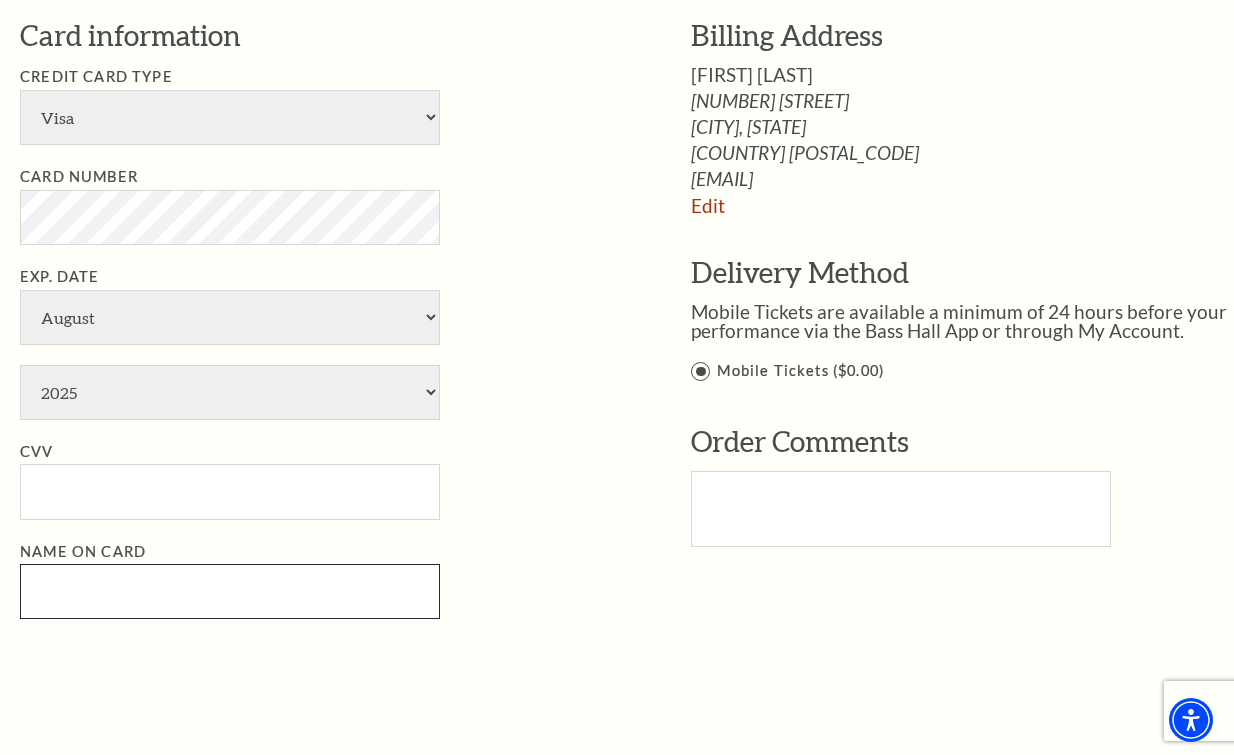 drag, startPoint x: 180, startPoint y: 586, endPoint x: 194, endPoint y: 569, distance: 22.022715 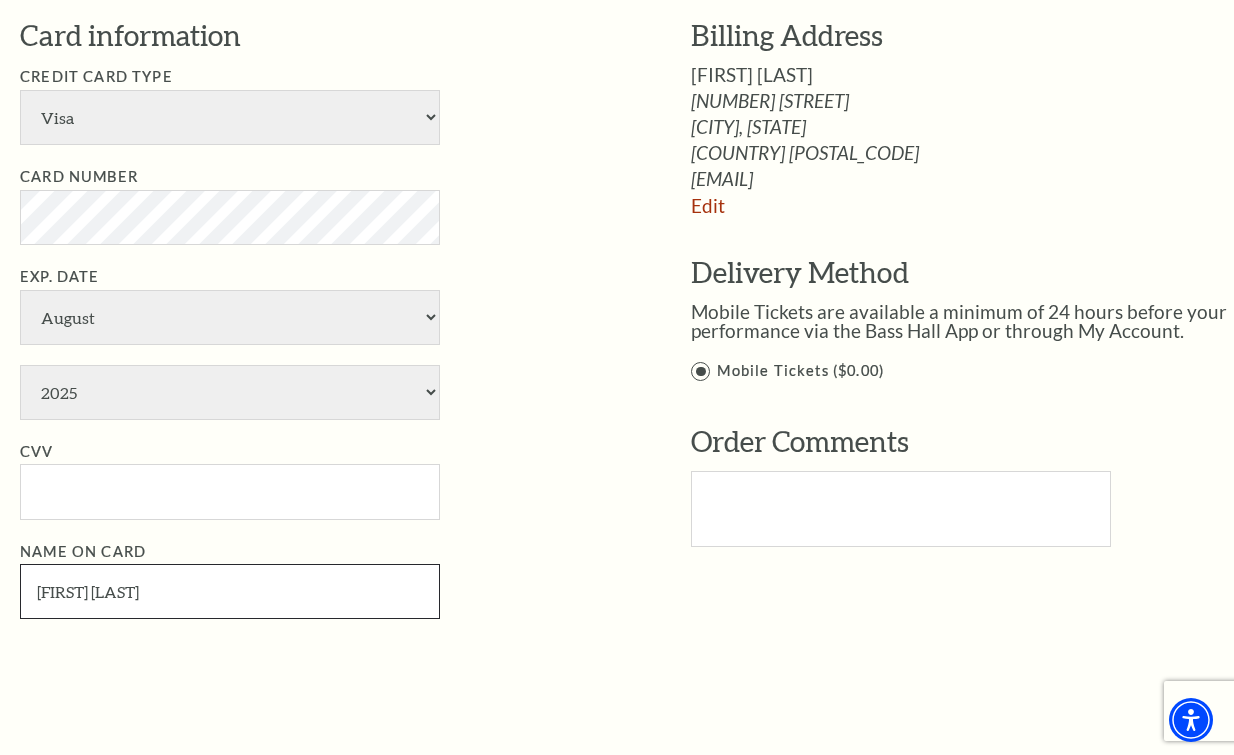 type on "[FIRST] [LAST]" 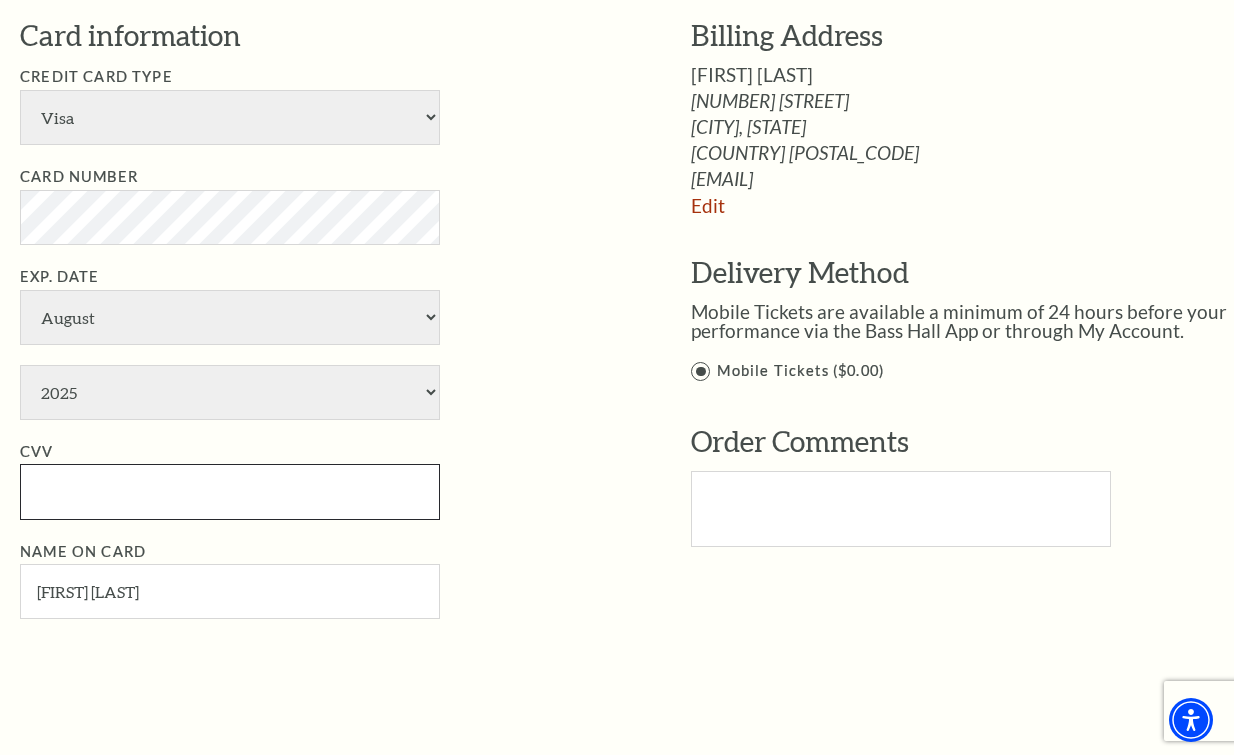 click on "CVV" at bounding box center (230, 491) 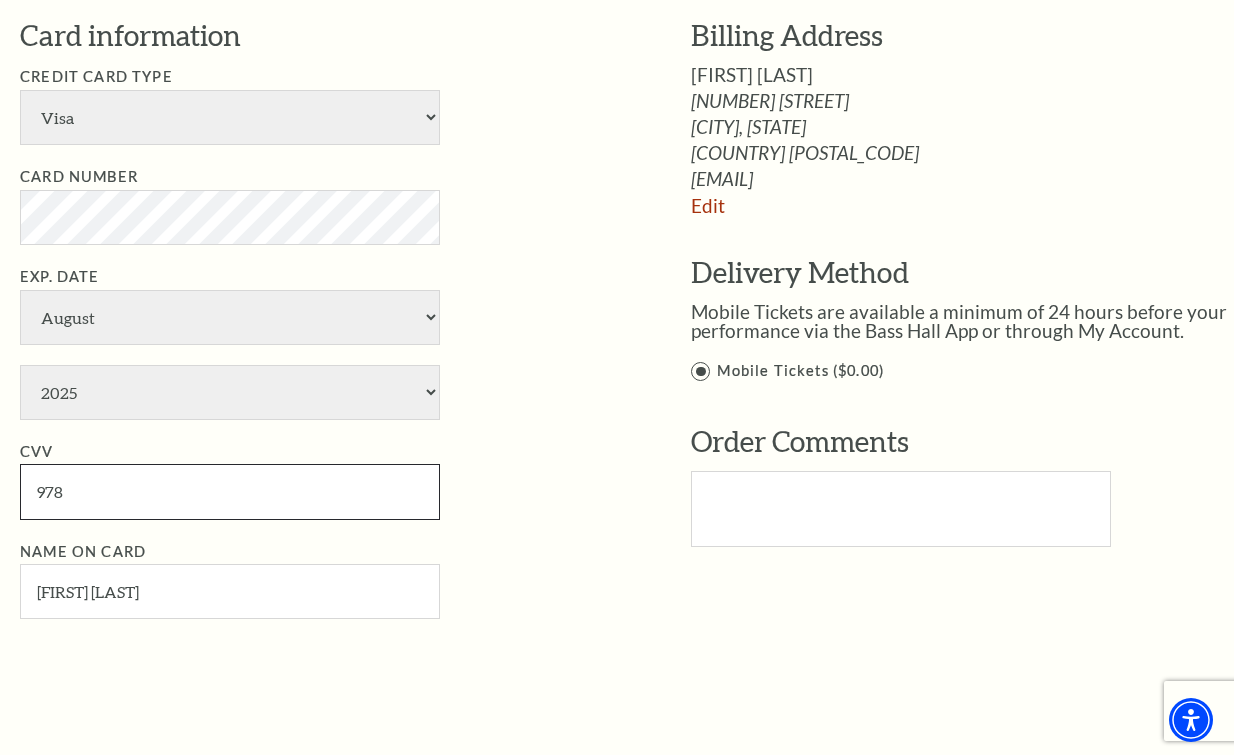 type on "978" 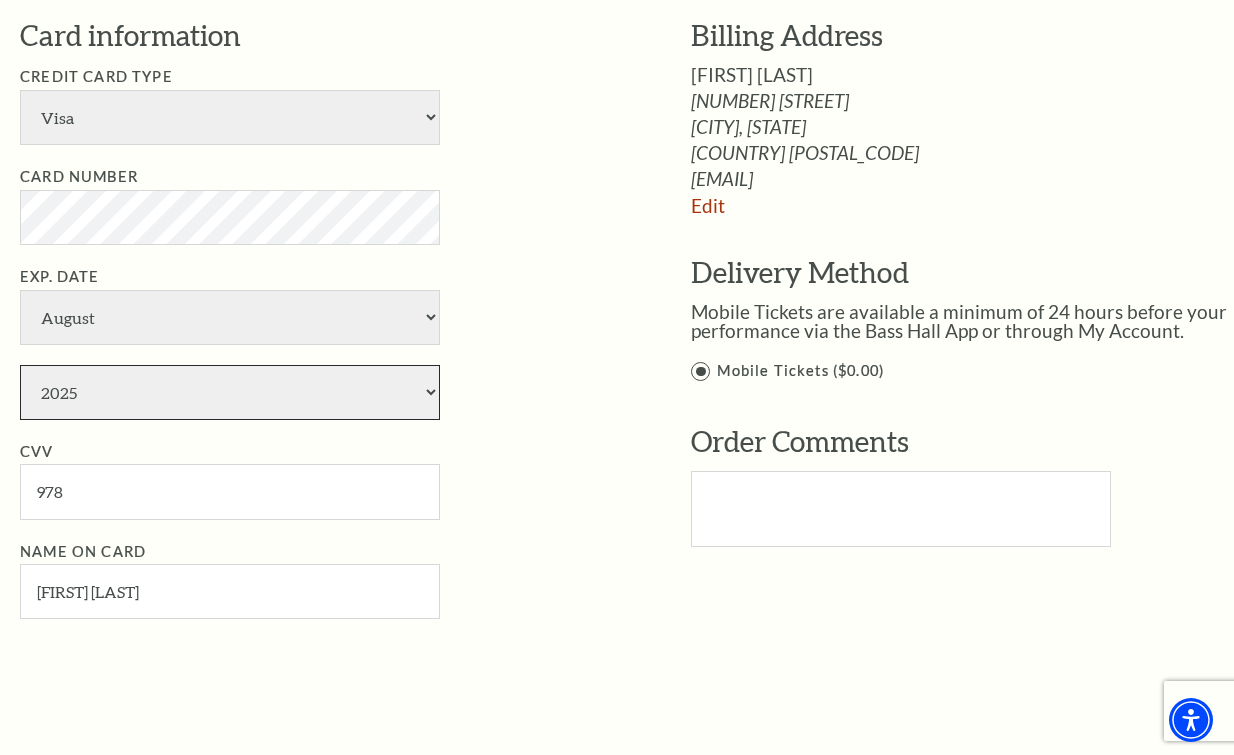 click on "2025
2026
2027
2028
2029
2030
2031
2032
2033
2034" at bounding box center (230, 392) 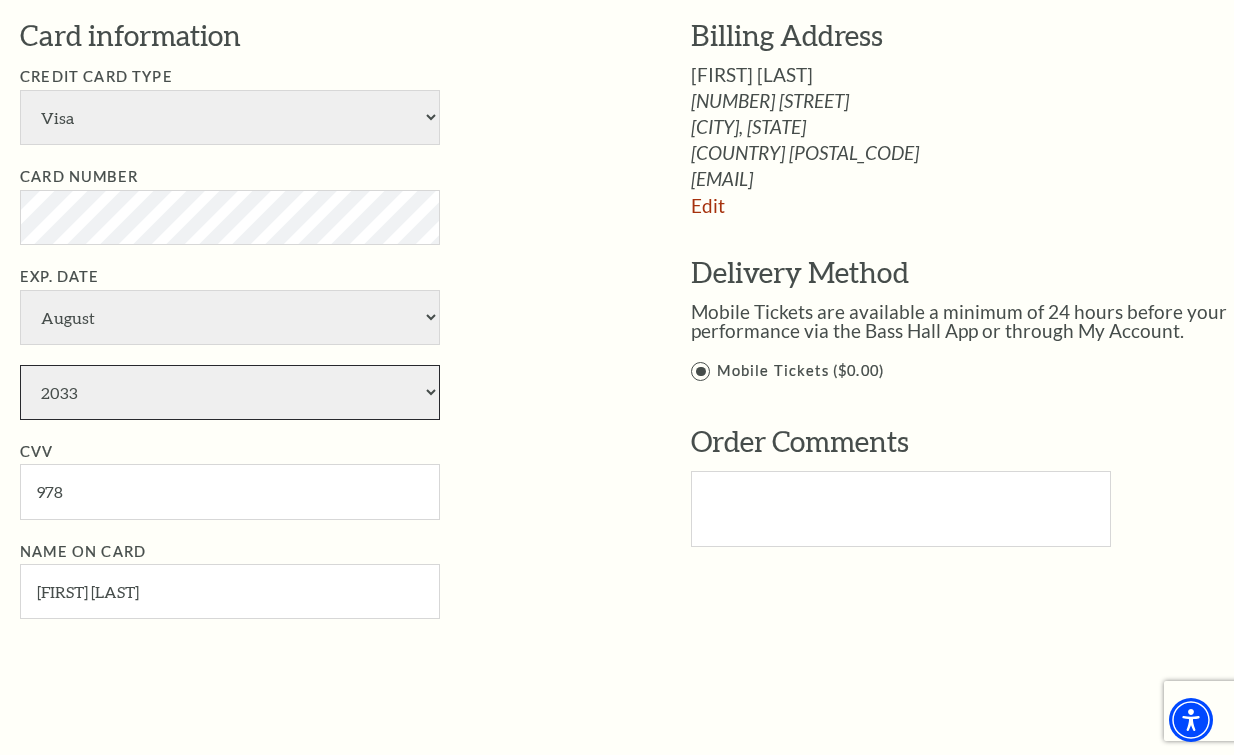 click on "2025
2026
2027
2028
2029
2030
2031
2032
2033
2034" at bounding box center [230, 392] 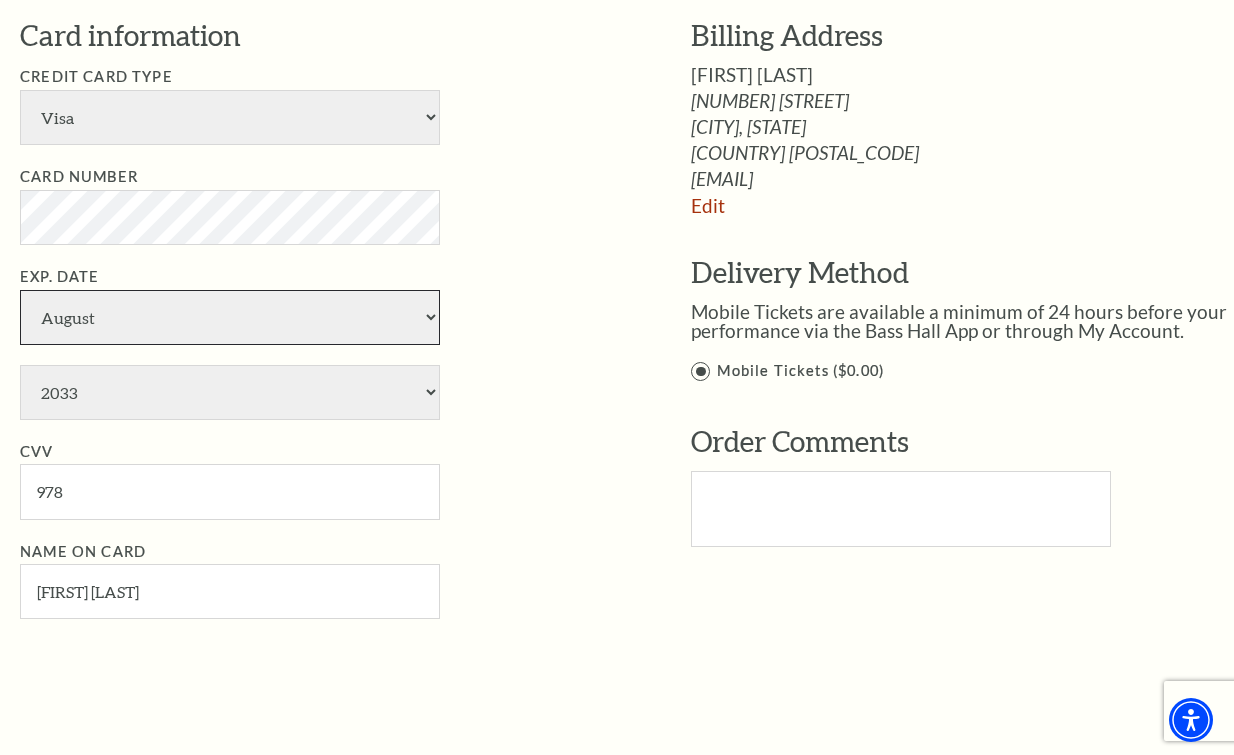click on "January
February
March
April
May
June
July
August
September
October
November
December" at bounding box center (230, 317) 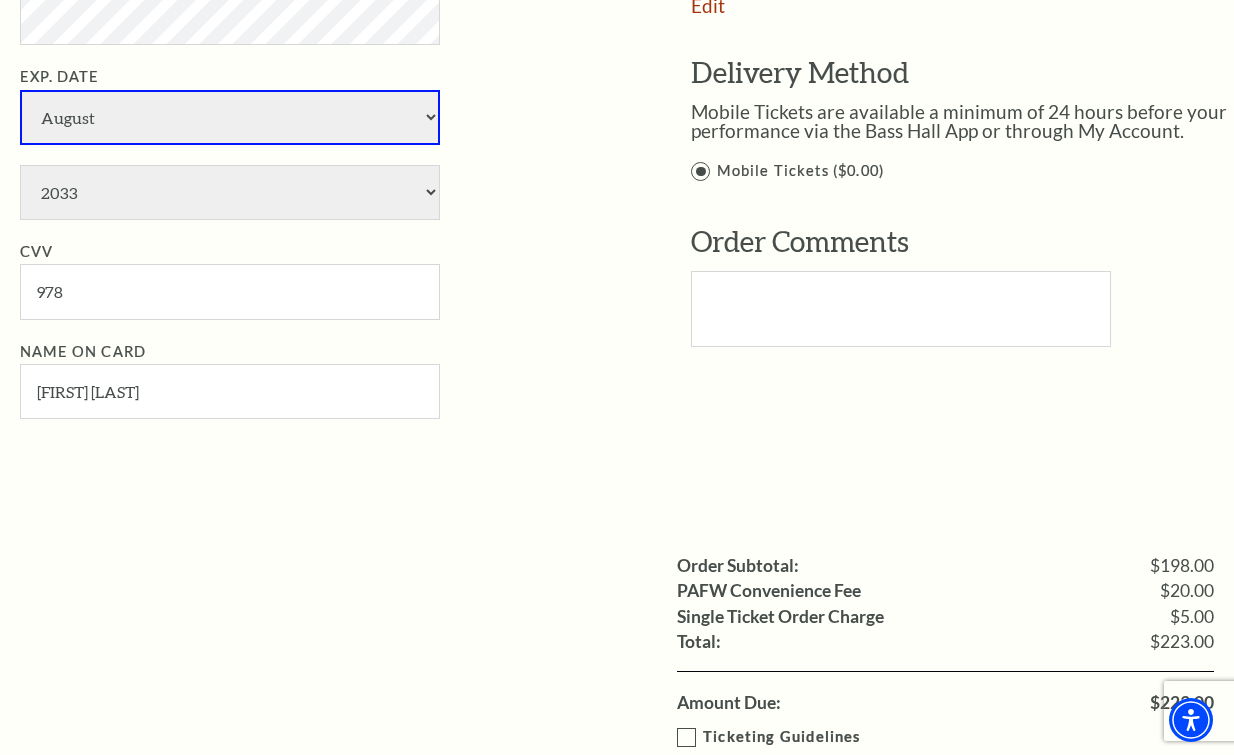 click on "Credit Card Type
American Express
Visa
Master Card
Discover
Card Number
Exp. Date
January
February
March
April
May
June
July
August
September
October
November
December
2025
2026
2027
2028
2029" at bounding box center (325, 142) 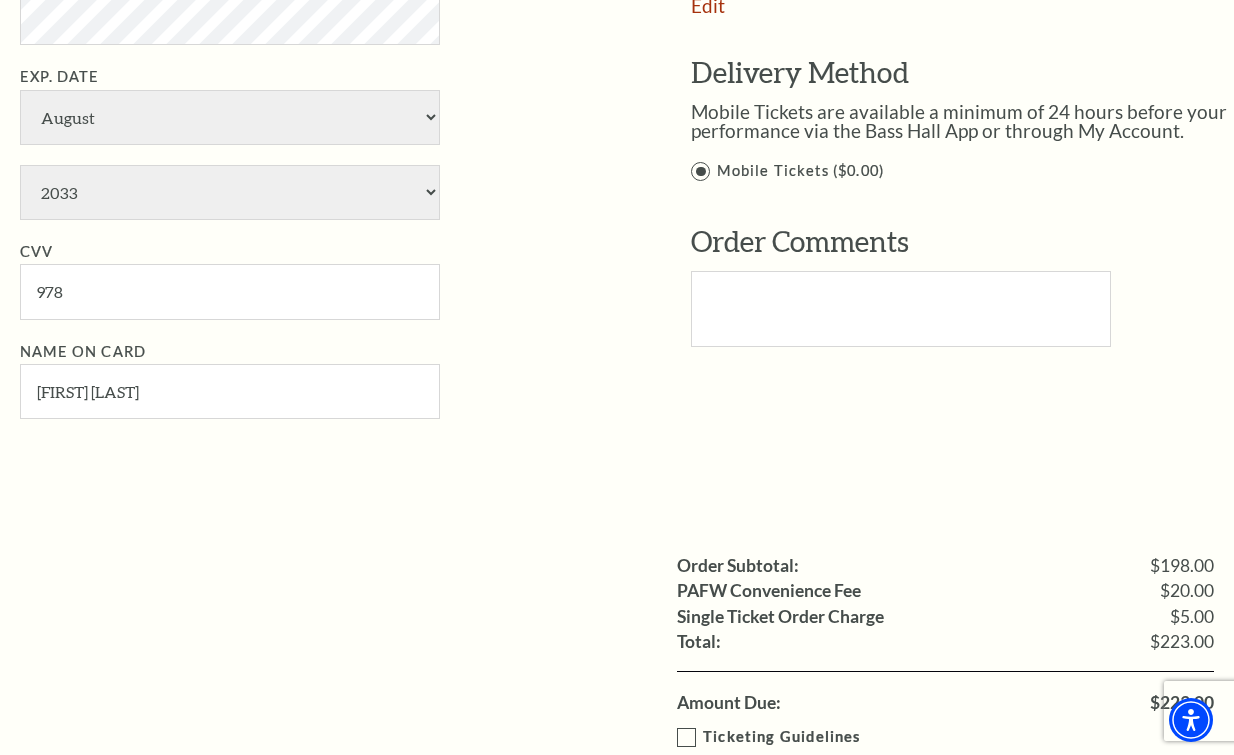 scroll, scrollTop: 1700, scrollLeft: 0, axis: vertical 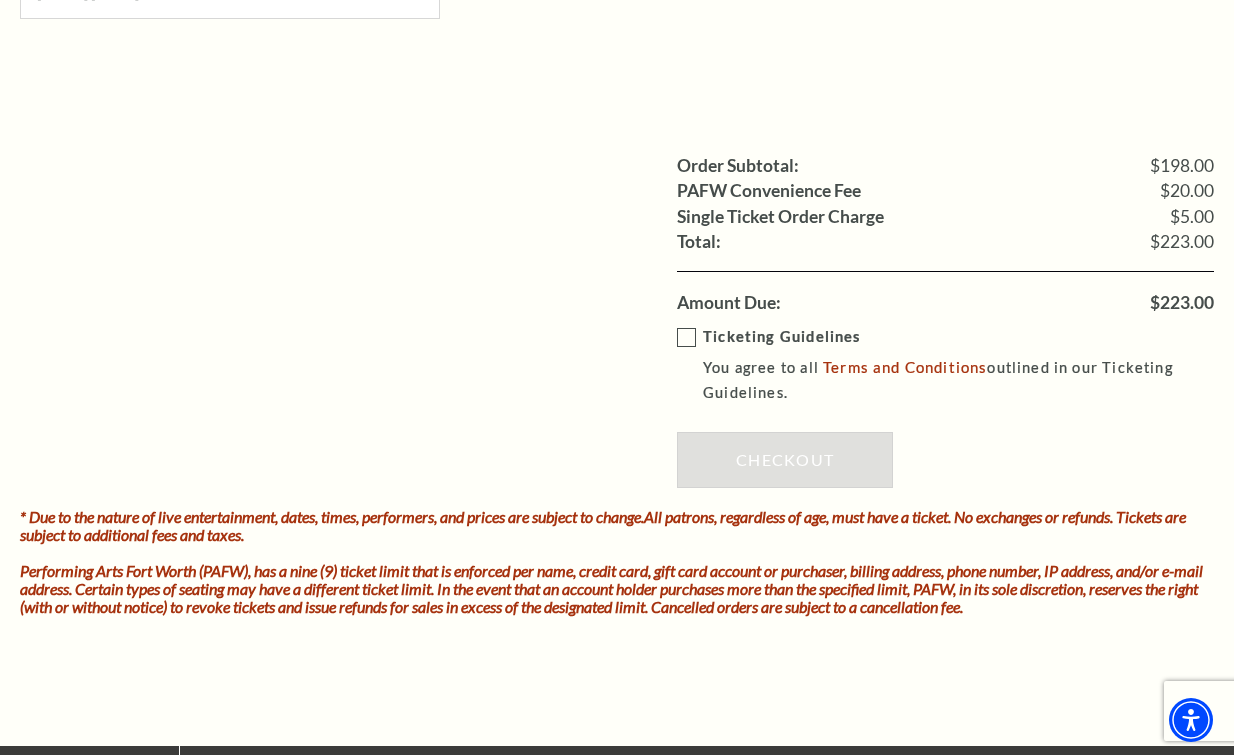 click on "Ticketing Guidelines
You agree to all   Terms and Conditions  outlined in our Ticketing Guidelines." at bounding box center (960, 365) 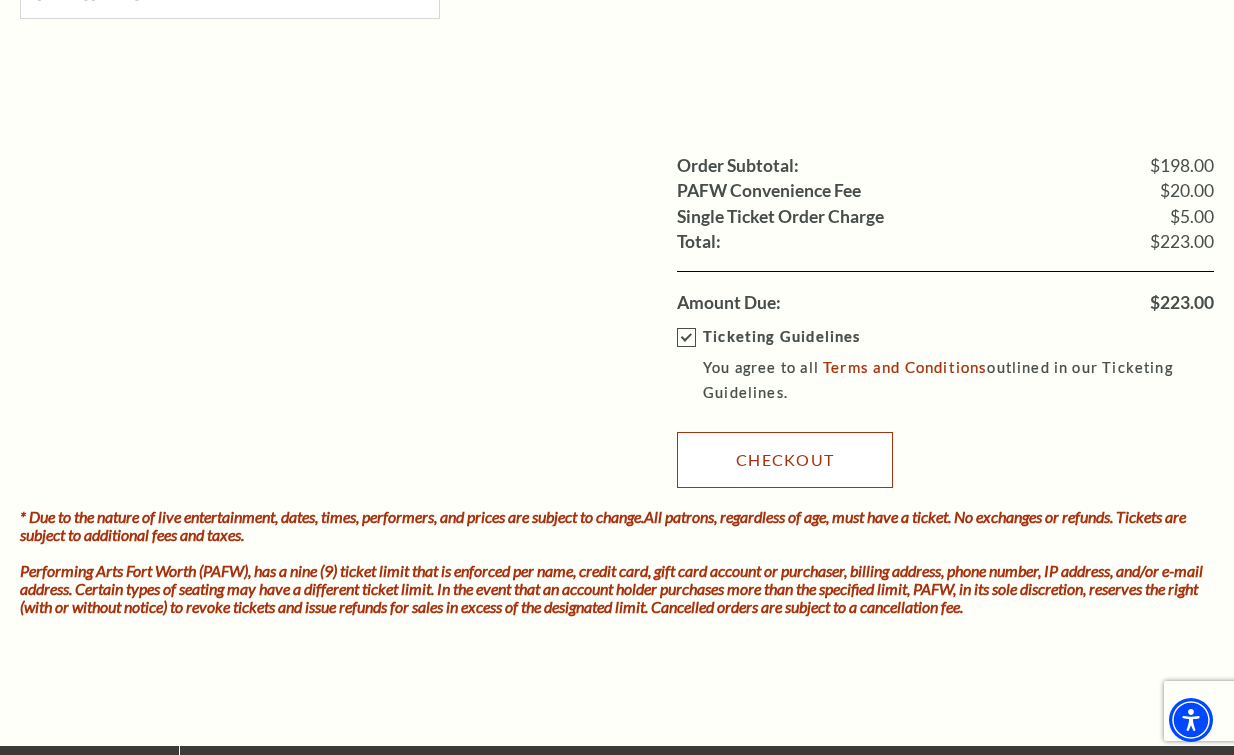 click on "Checkout" at bounding box center [785, 460] 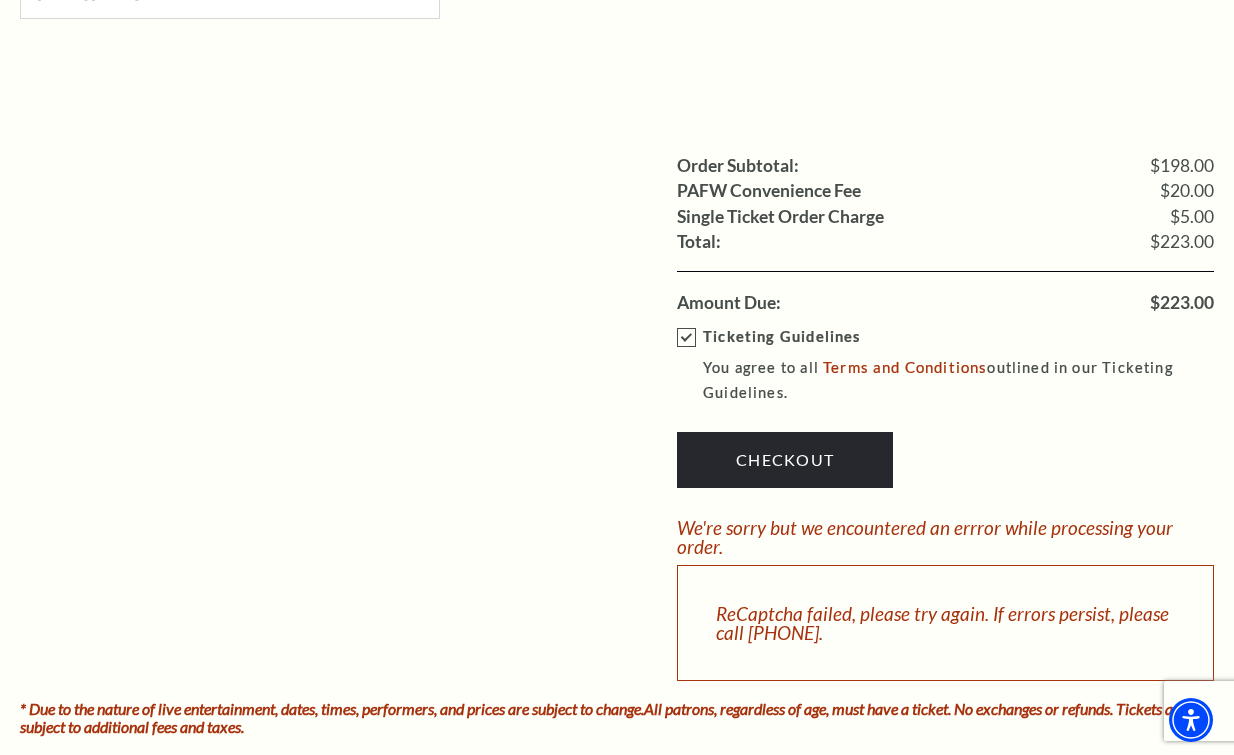 click on "ReCaptcha failed, please try again. If errors persist, please call 817-212-4280." at bounding box center [945, 623] 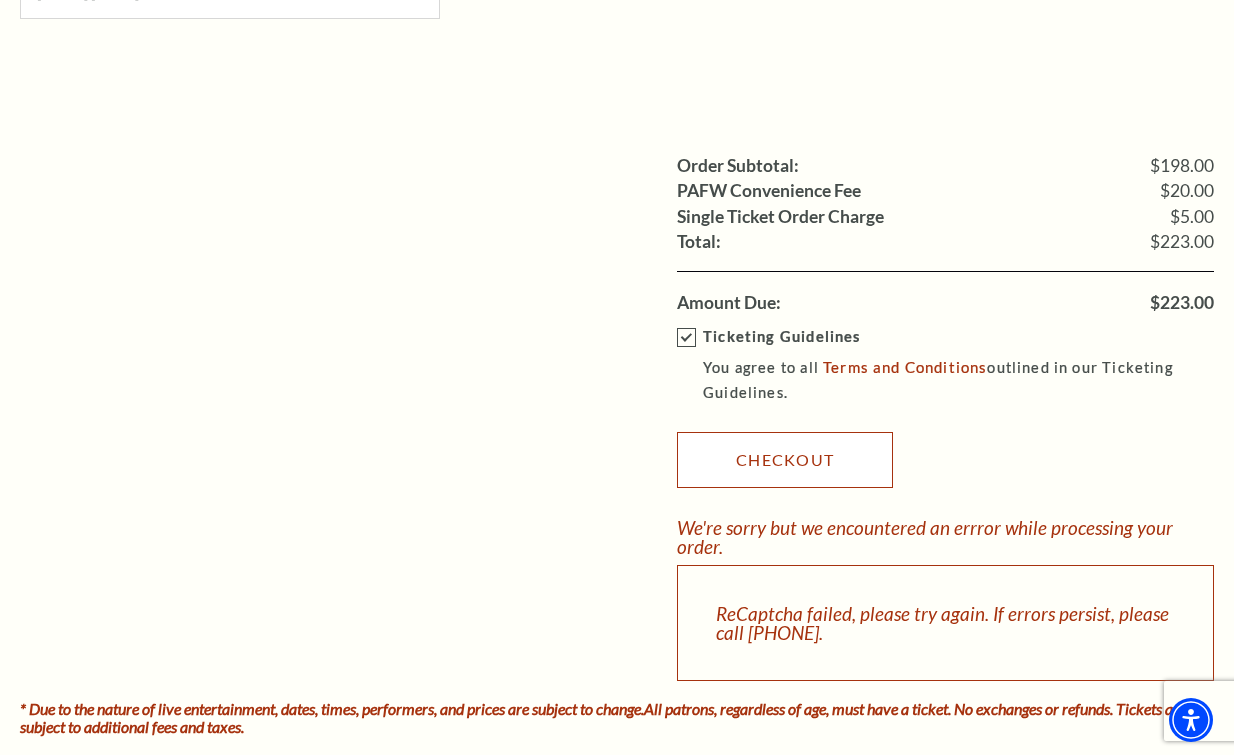 click on "Checkout" at bounding box center (785, 460) 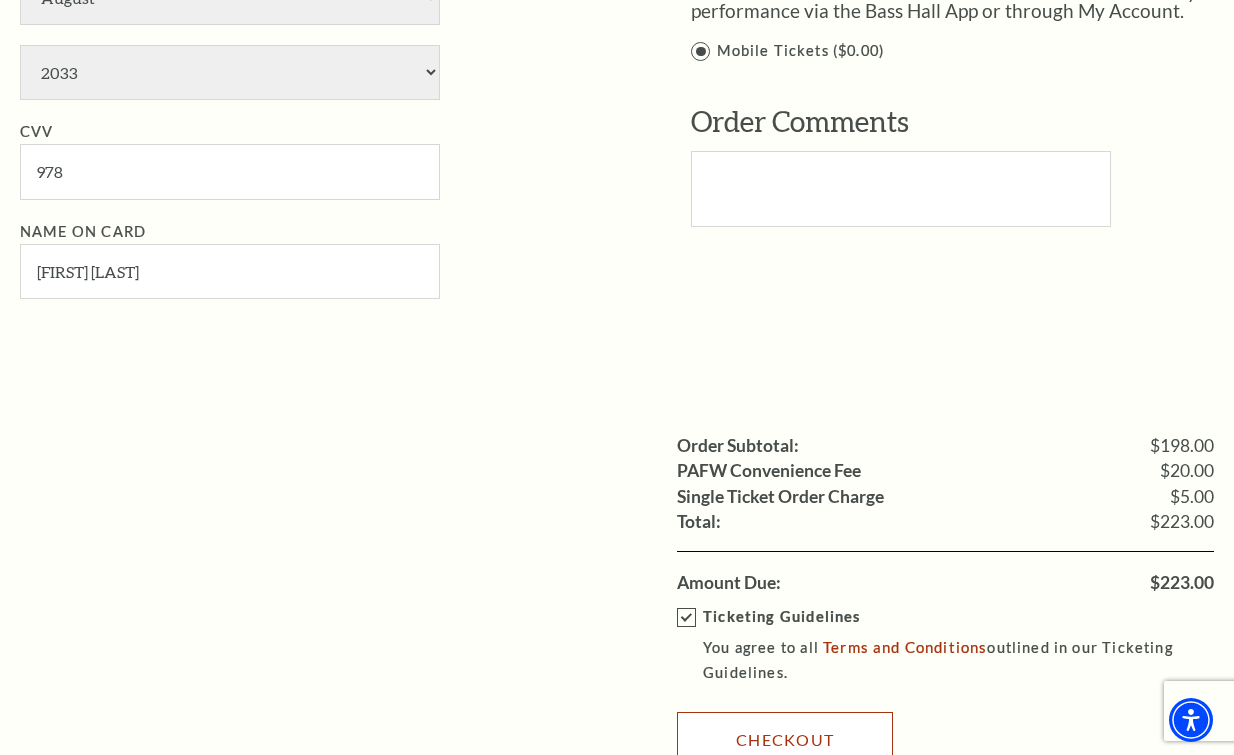 scroll, scrollTop: 1000, scrollLeft: 0, axis: vertical 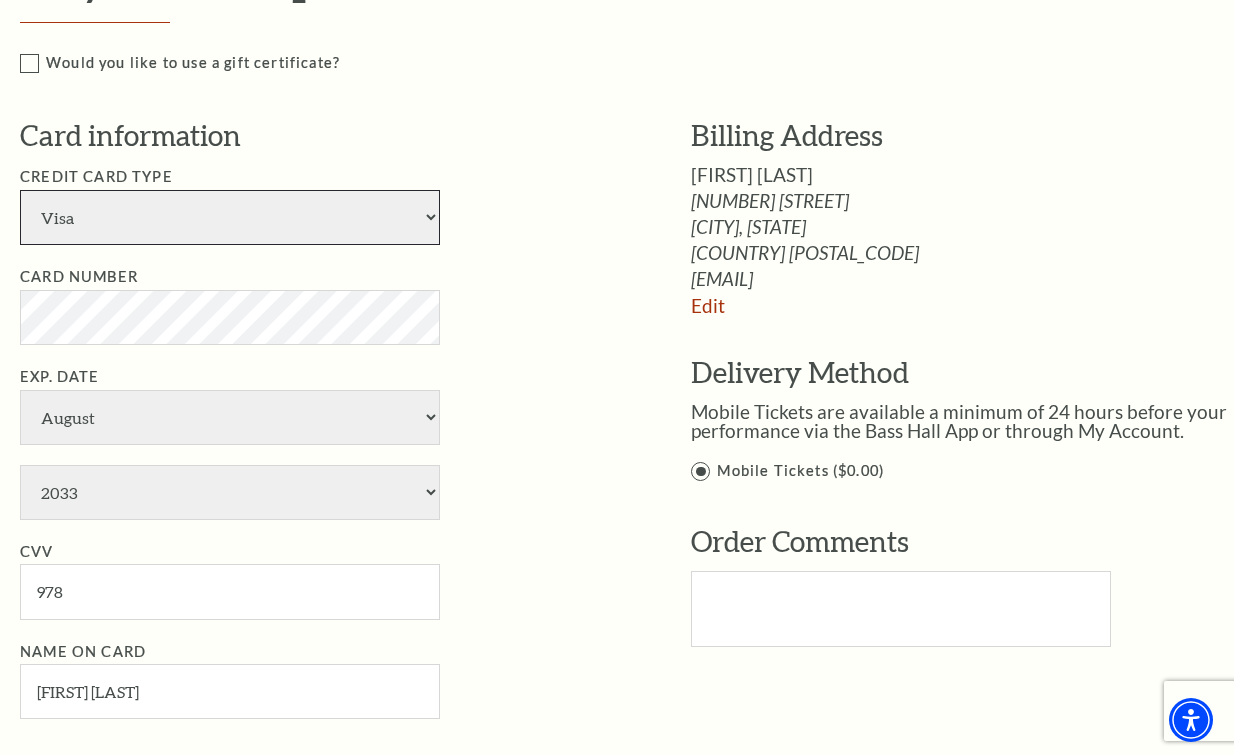 click on "American Express
Visa
Master Card
Discover" at bounding box center (230, 217) 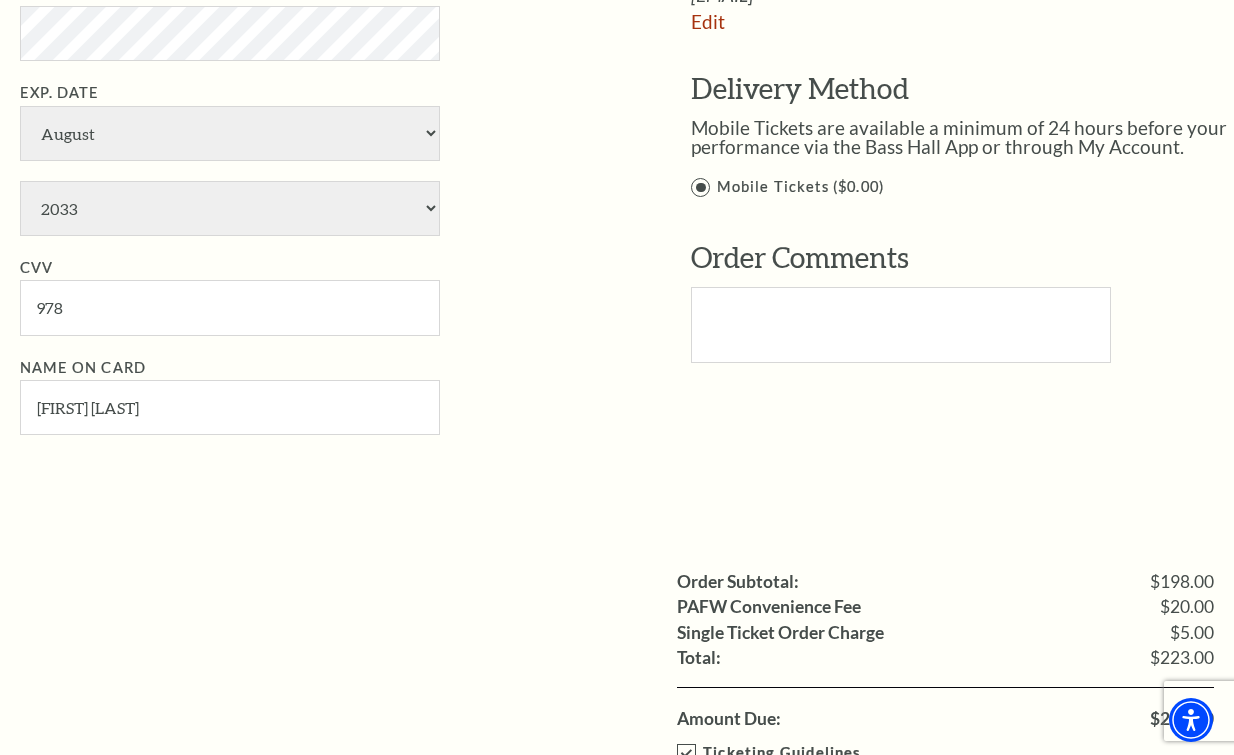 scroll, scrollTop: 1600, scrollLeft: 0, axis: vertical 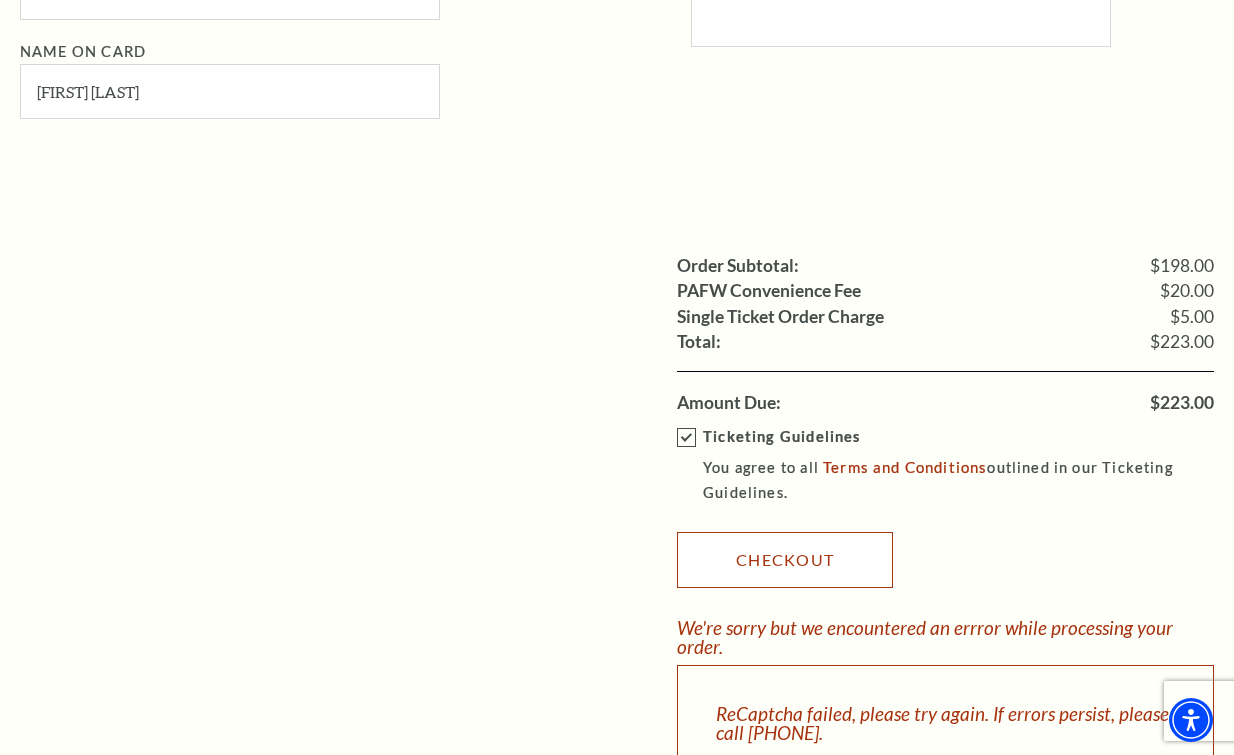 click on "Checkout" at bounding box center (785, 560) 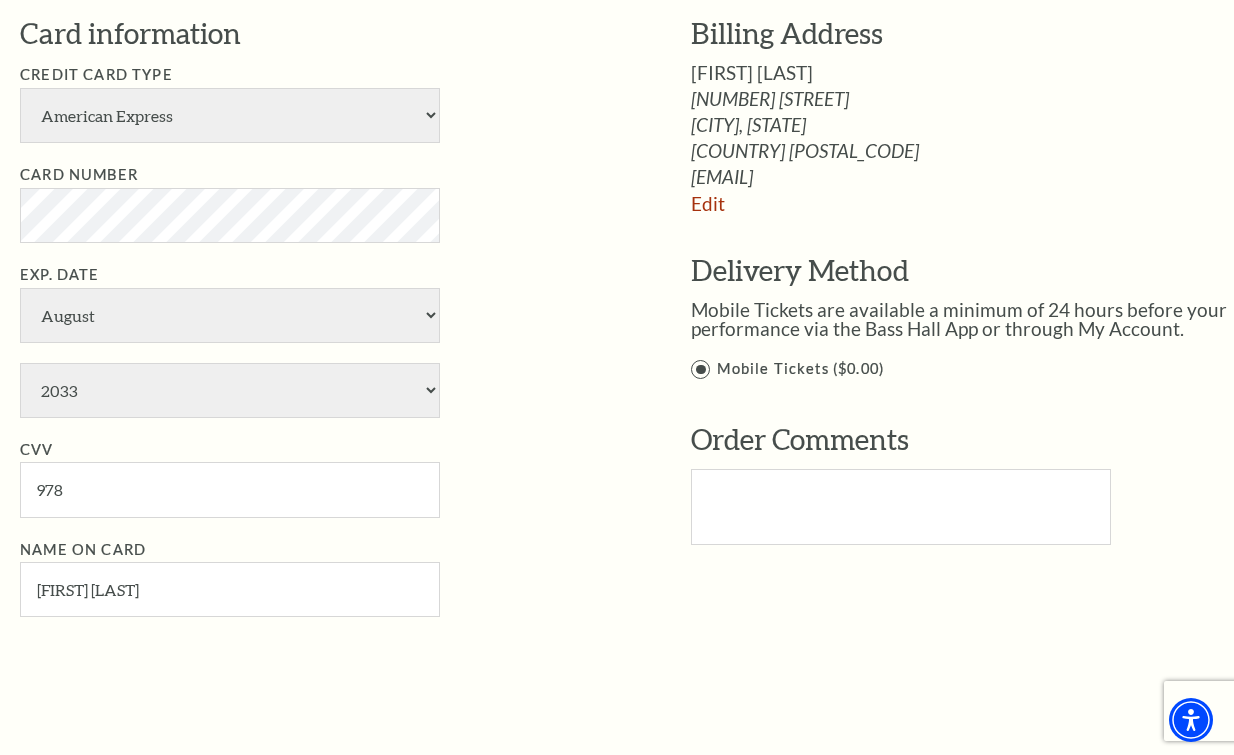 scroll, scrollTop: 1100, scrollLeft: 0, axis: vertical 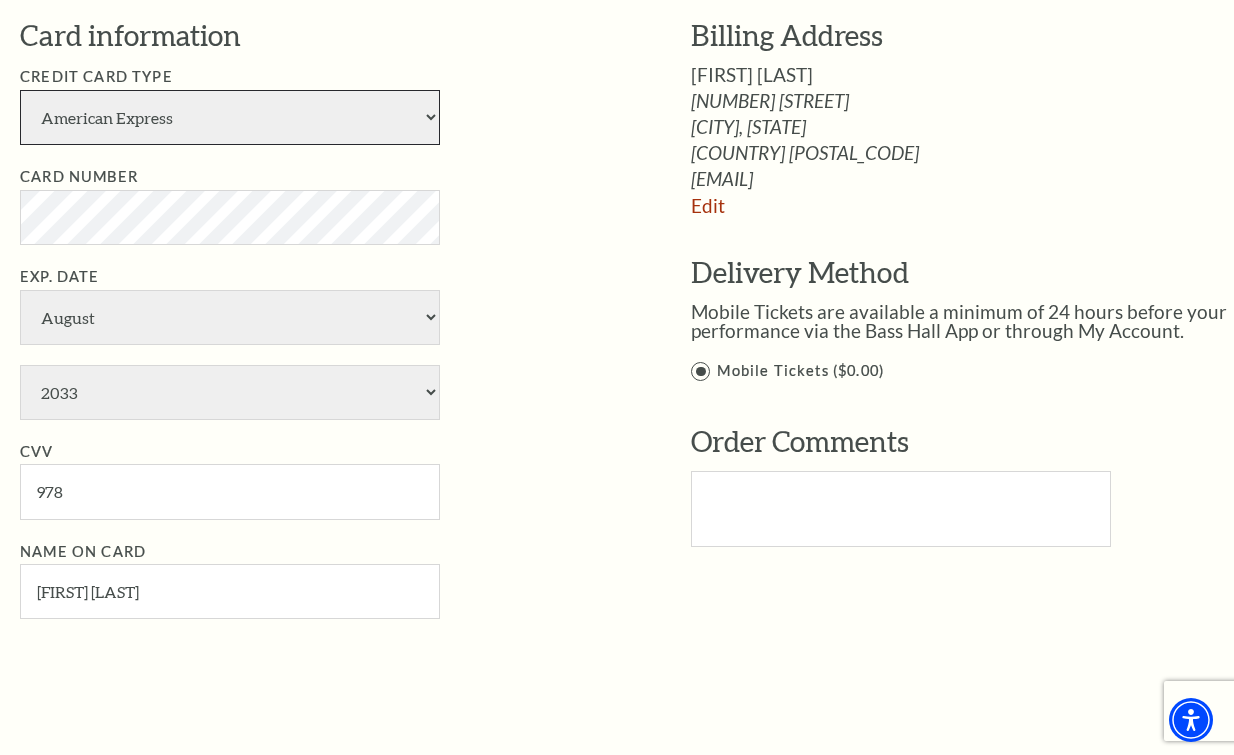click on "American Express
Visa
Master Card
Discover" at bounding box center [230, 117] 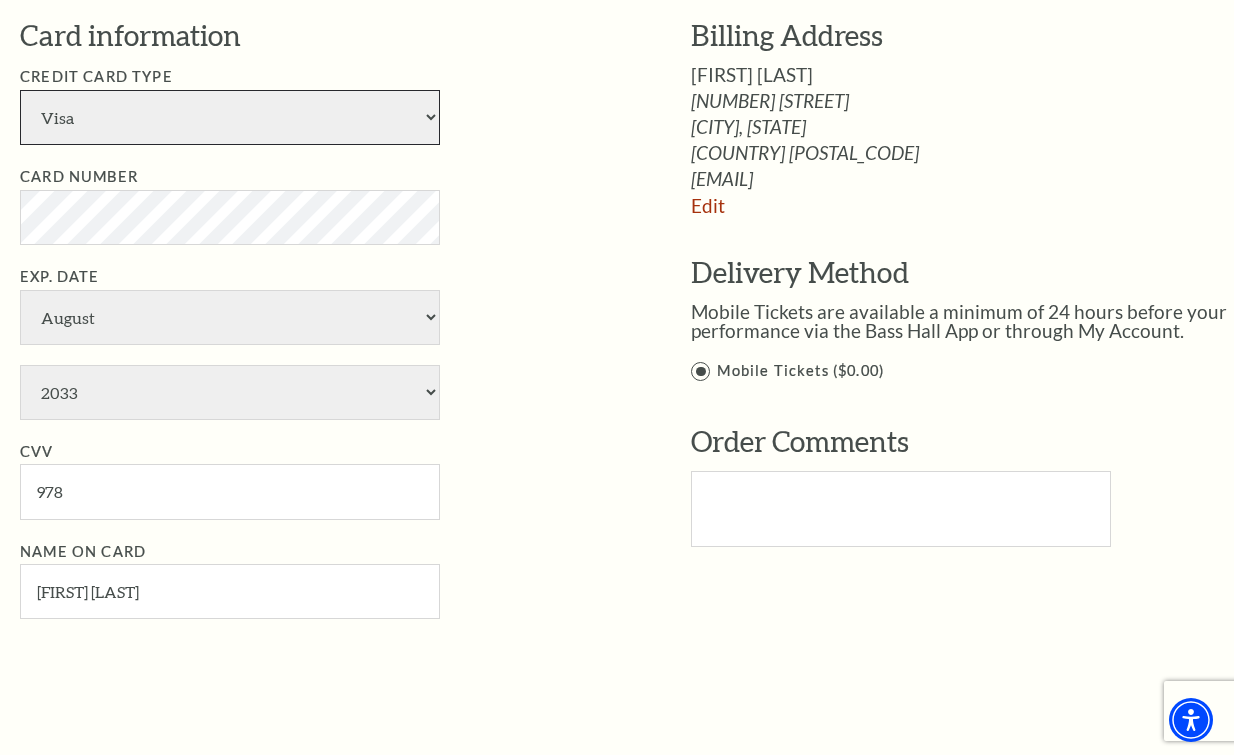 click on "American Express
Visa
Master Card
Discover" at bounding box center [230, 117] 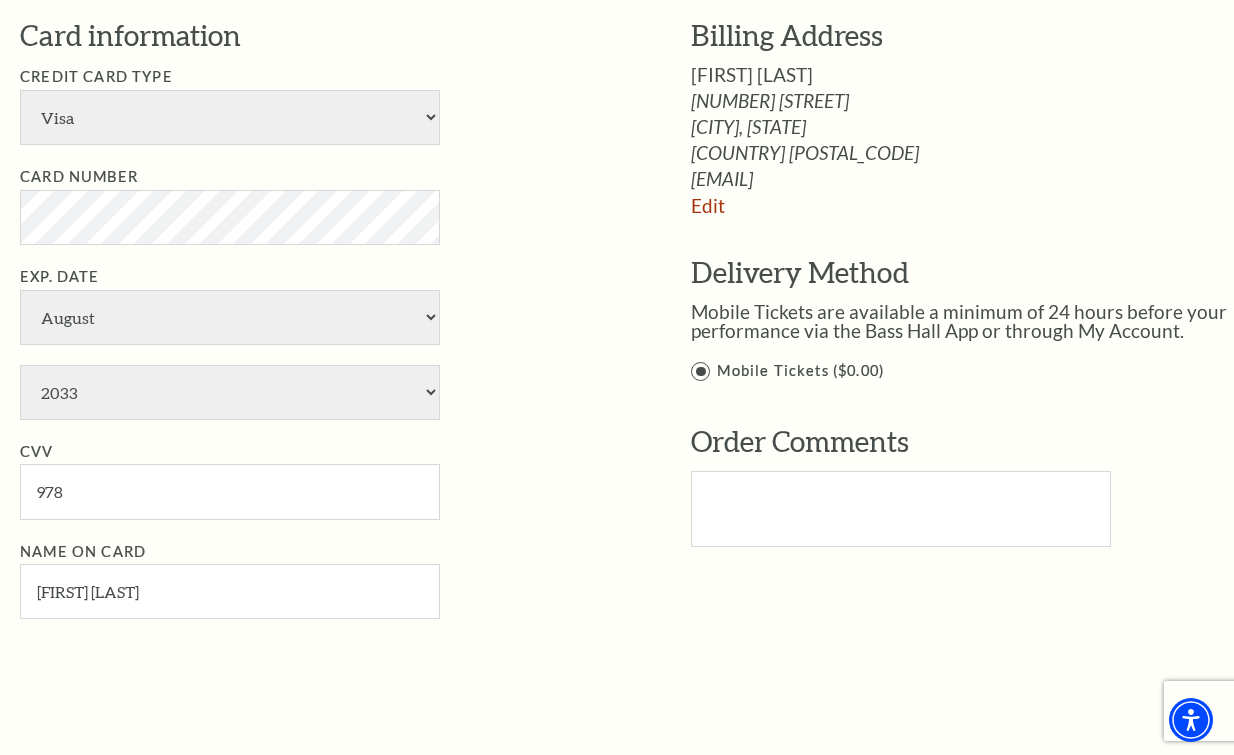 click on "Card Number" at bounding box center (325, 205) 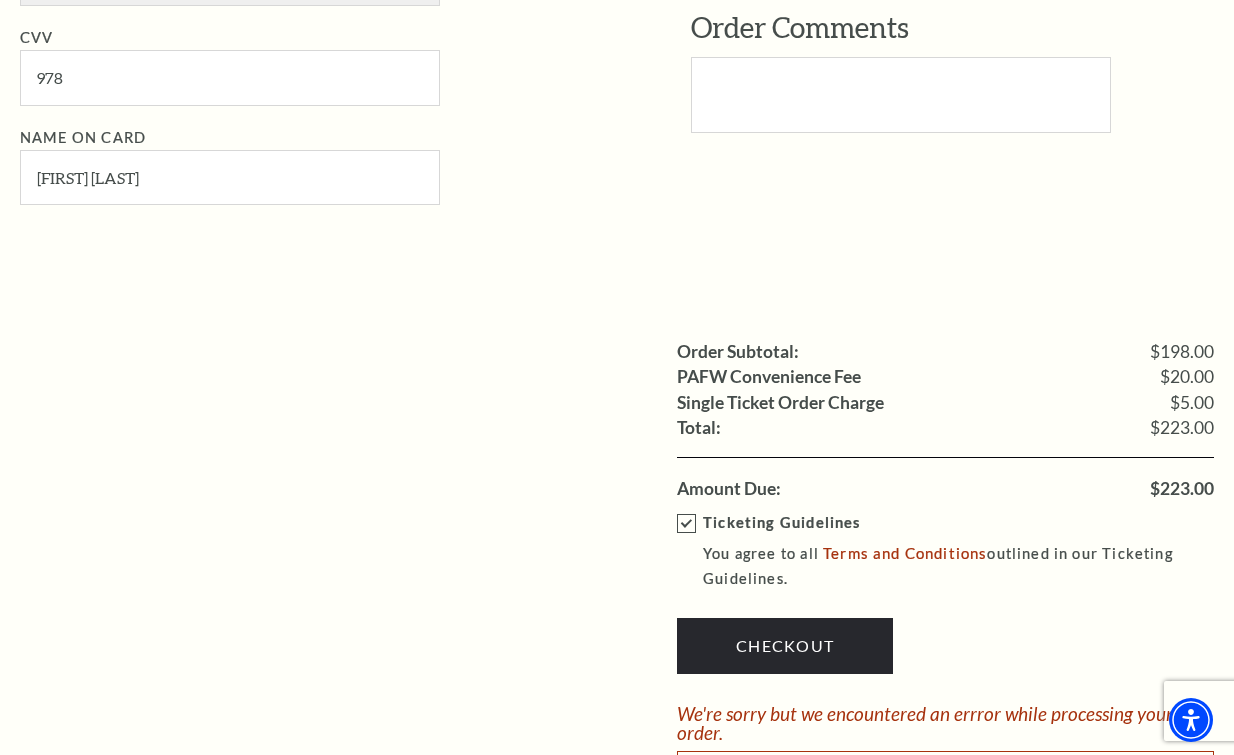 scroll, scrollTop: 1700, scrollLeft: 0, axis: vertical 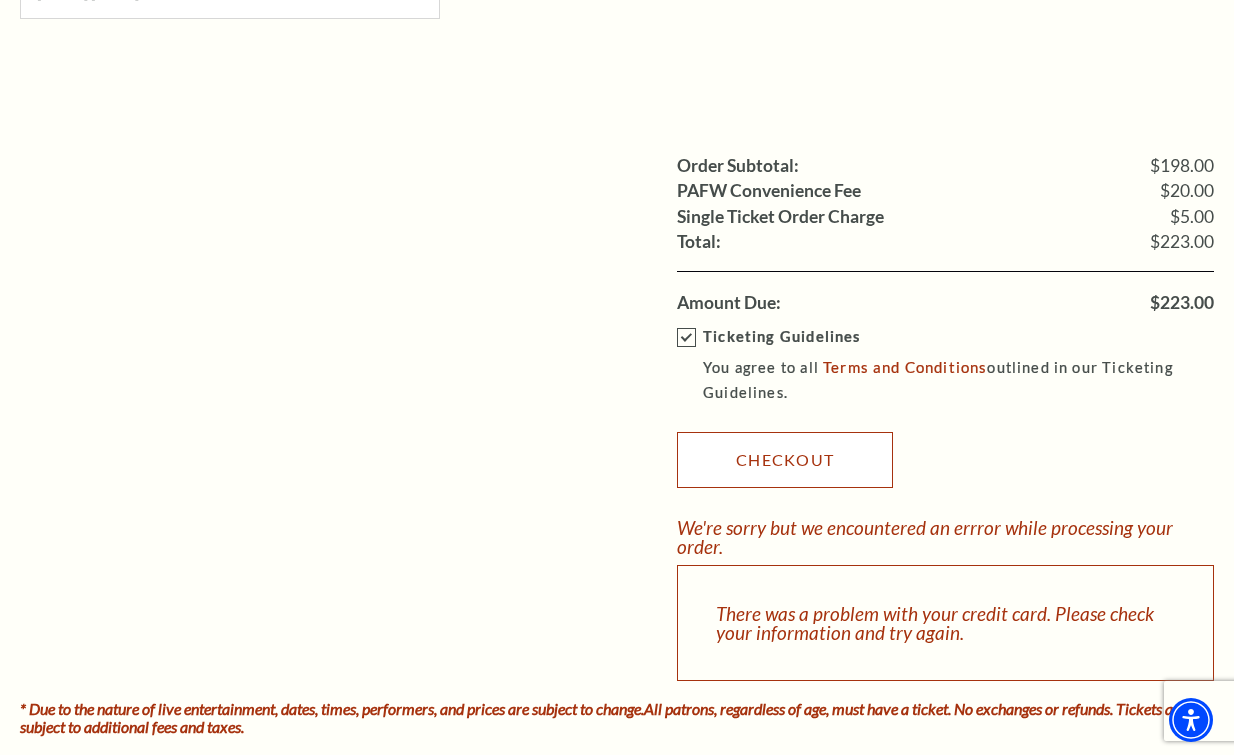 click on "Checkout" at bounding box center [785, 460] 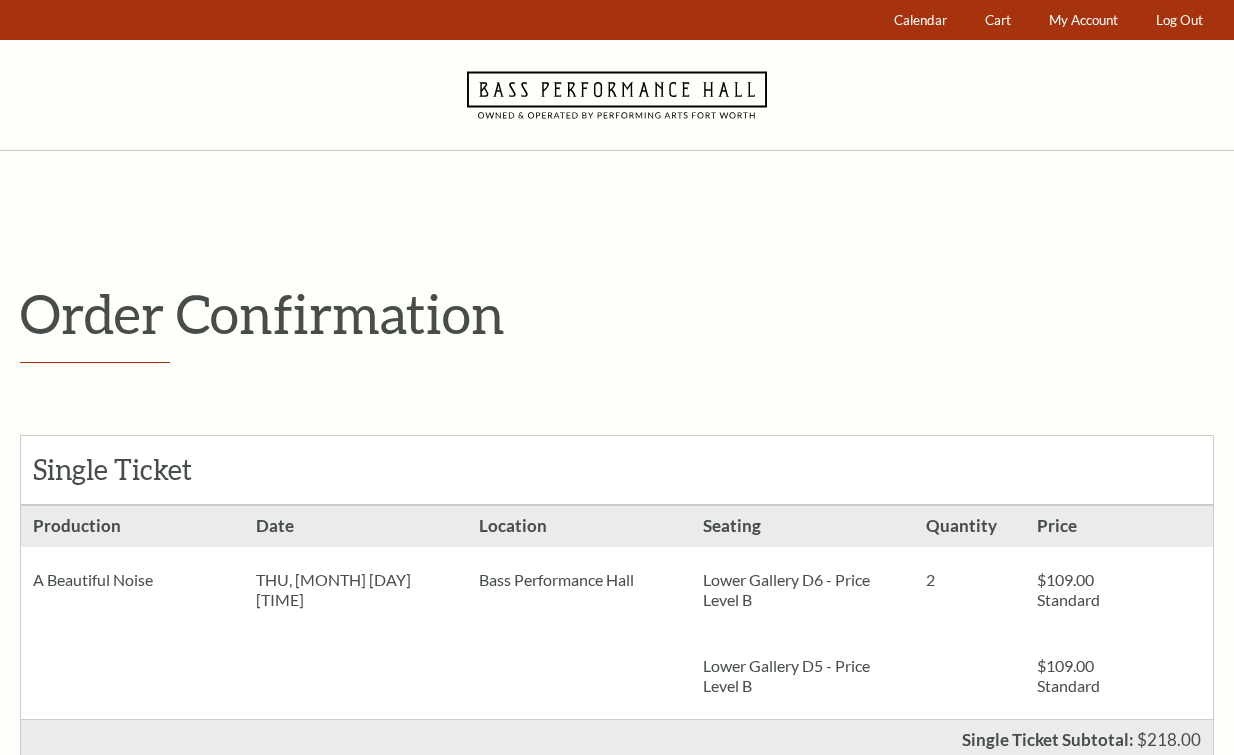 scroll, scrollTop: 0, scrollLeft: 0, axis: both 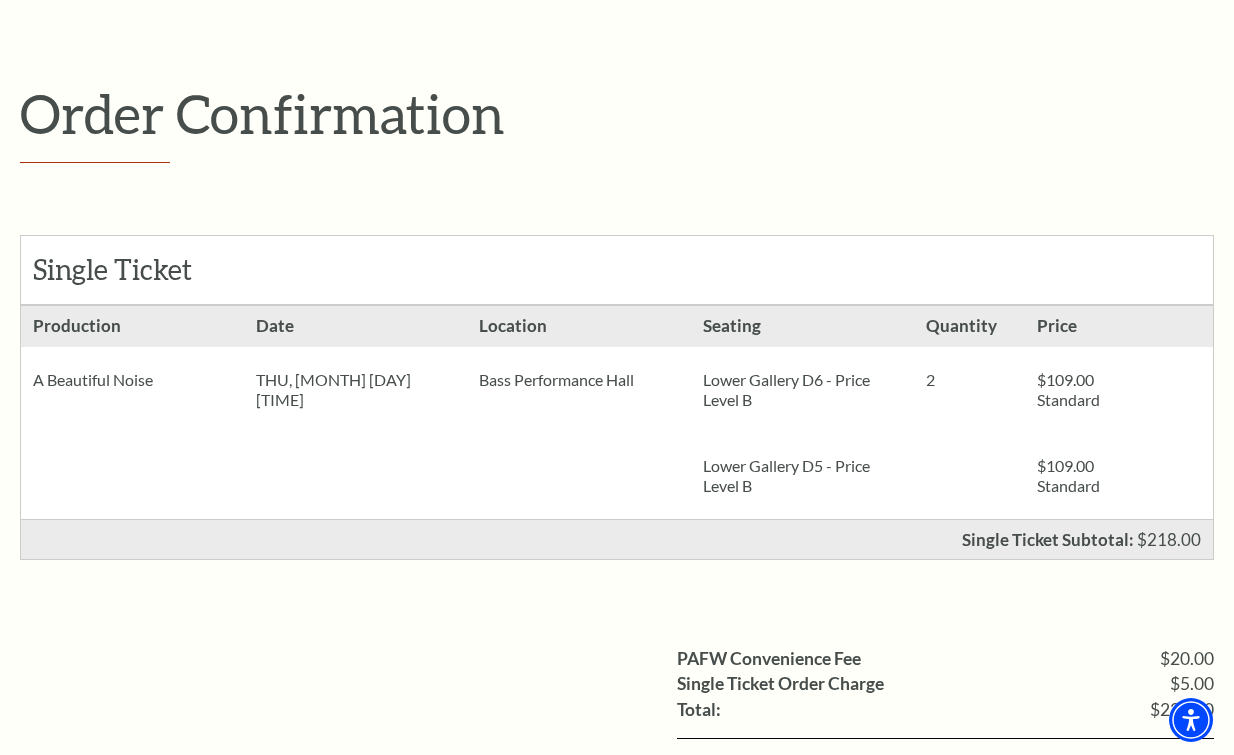 click on "Single Ticket Subtotal:
$218.00" at bounding box center [617, 540] 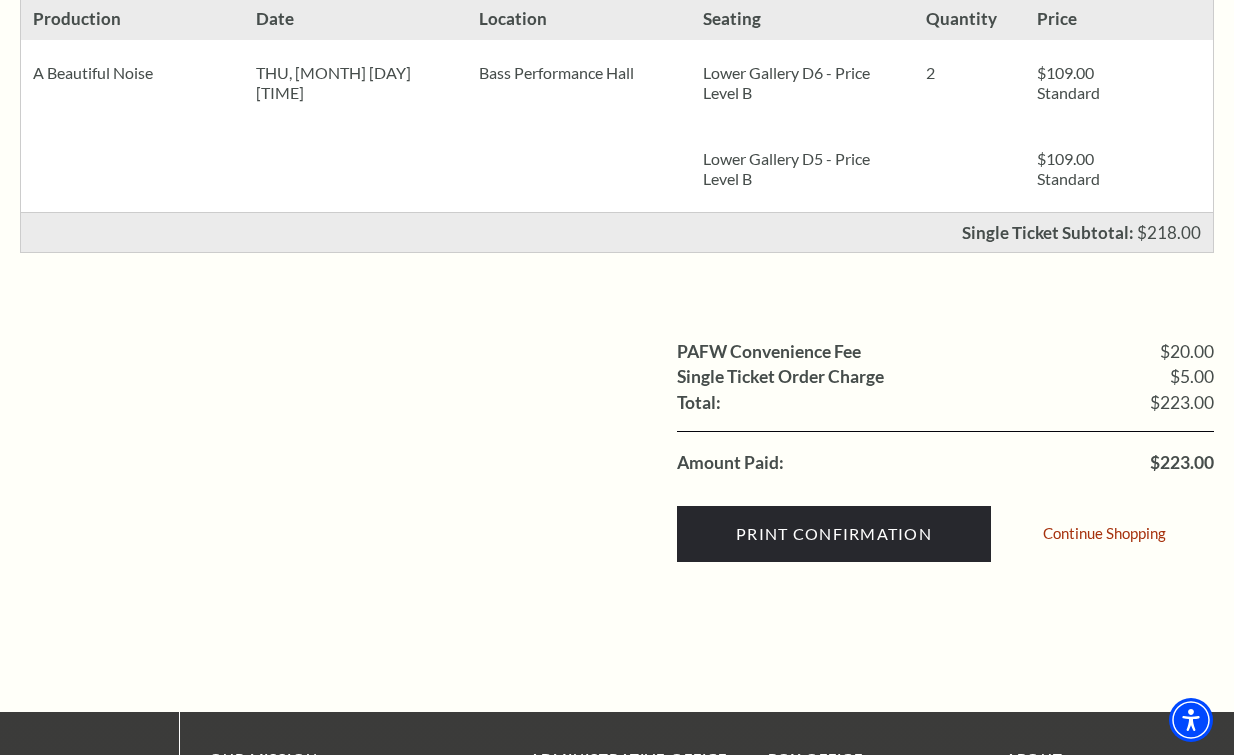 scroll, scrollTop: 300, scrollLeft: 0, axis: vertical 